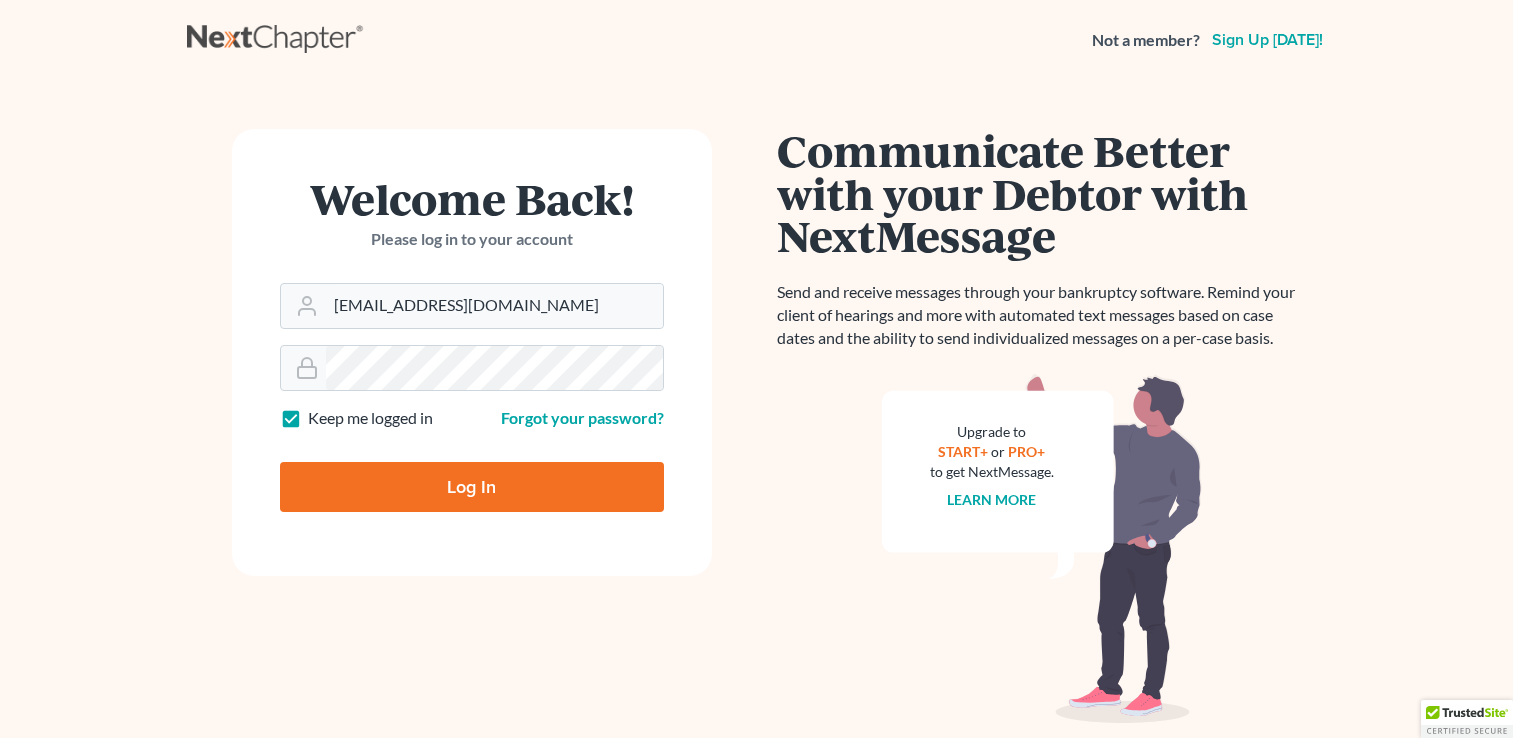 scroll, scrollTop: 0, scrollLeft: 0, axis: both 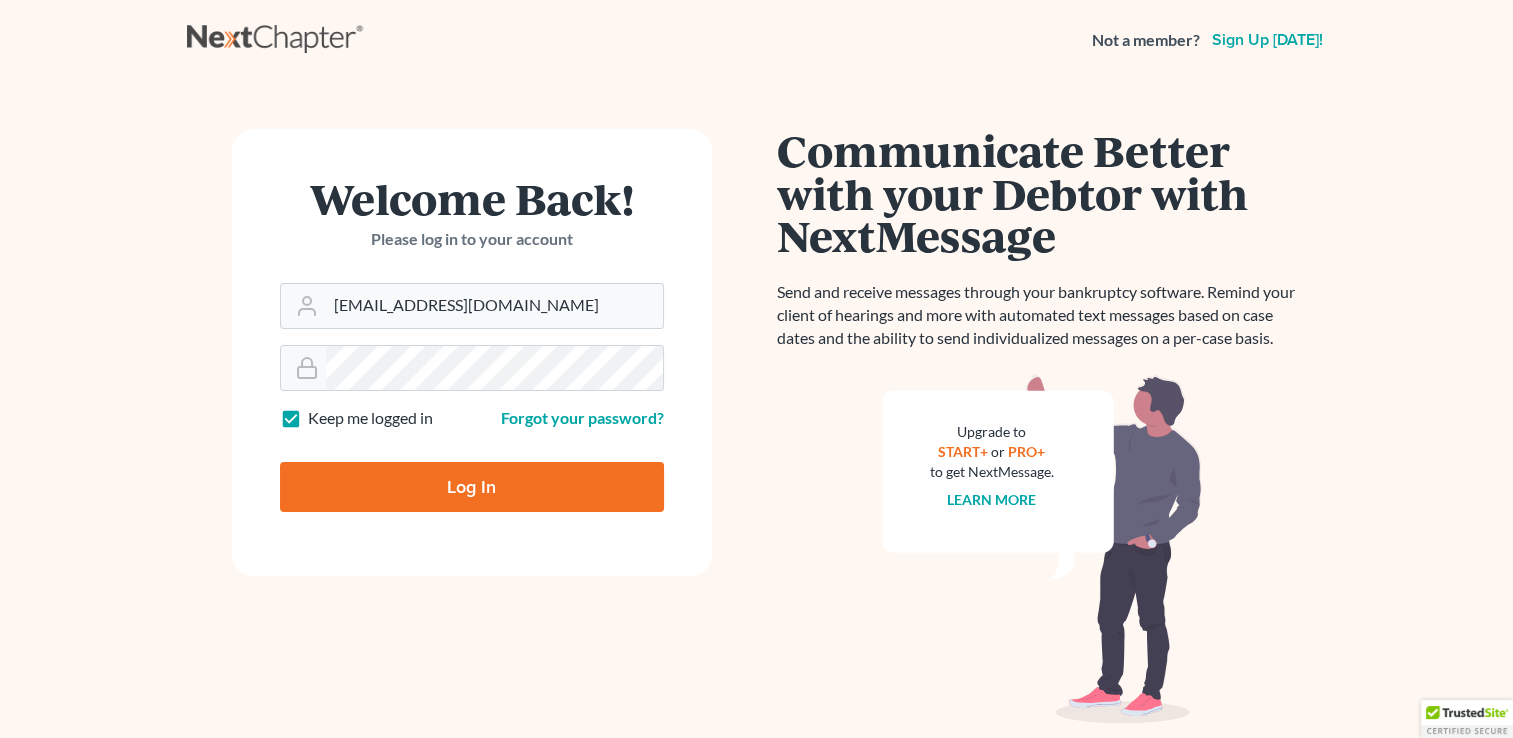 click on "Log In" at bounding box center [472, 487] 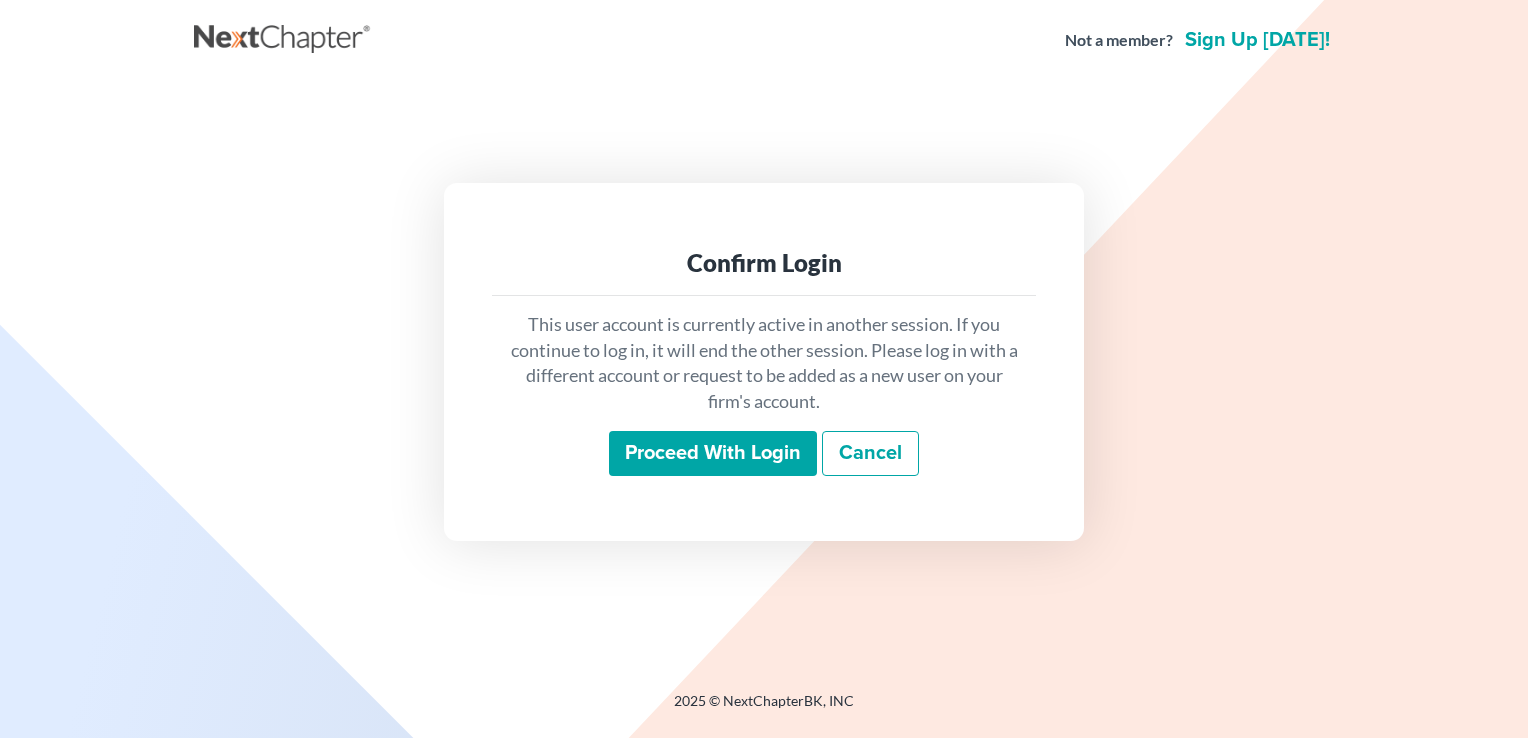 scroll, scrollTop: 0, scrollLeft: 0, axis: both 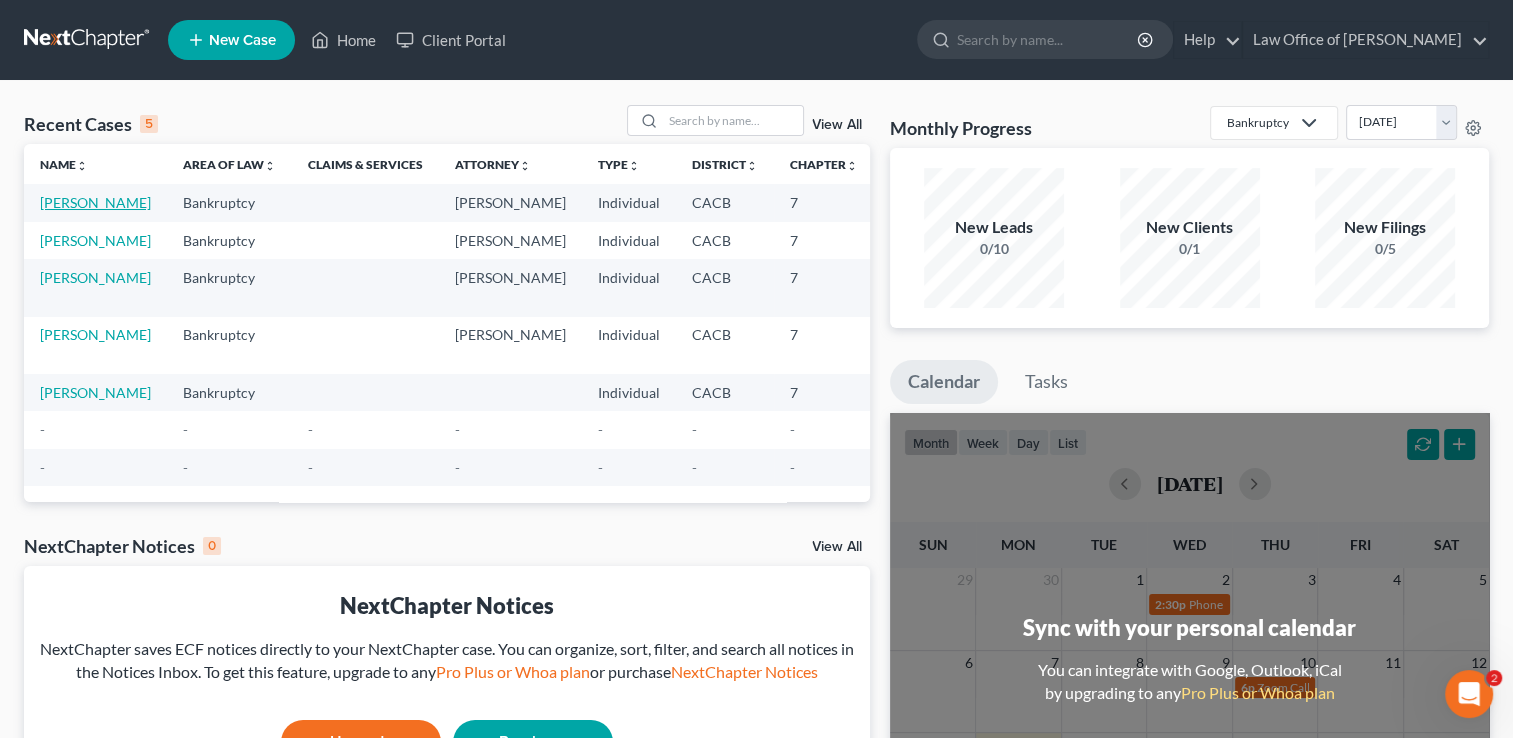 click on "Contreras, Daisy" at bounding box center (95, 202) 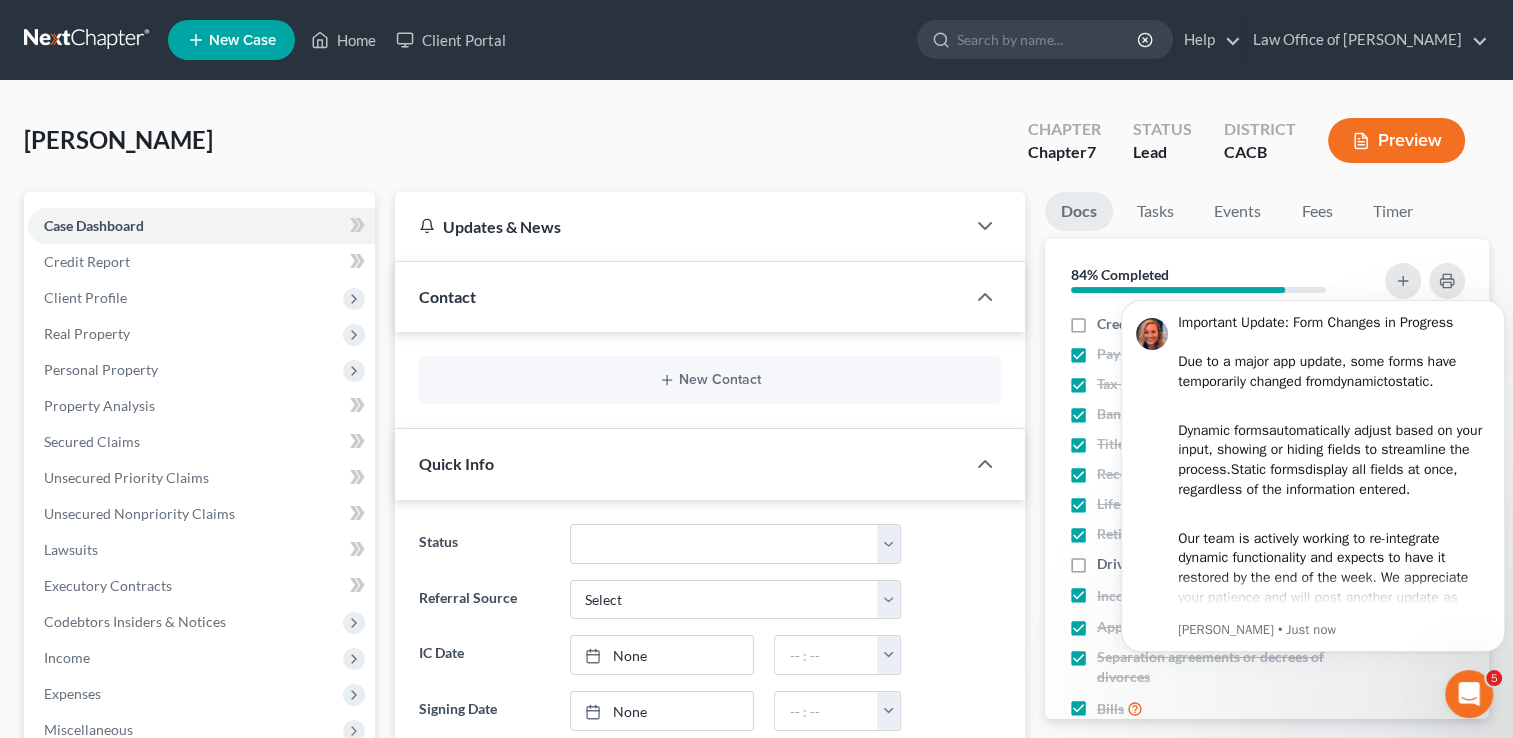 scroll, scrollTop: 0, scrollLeft: 0, axis: both 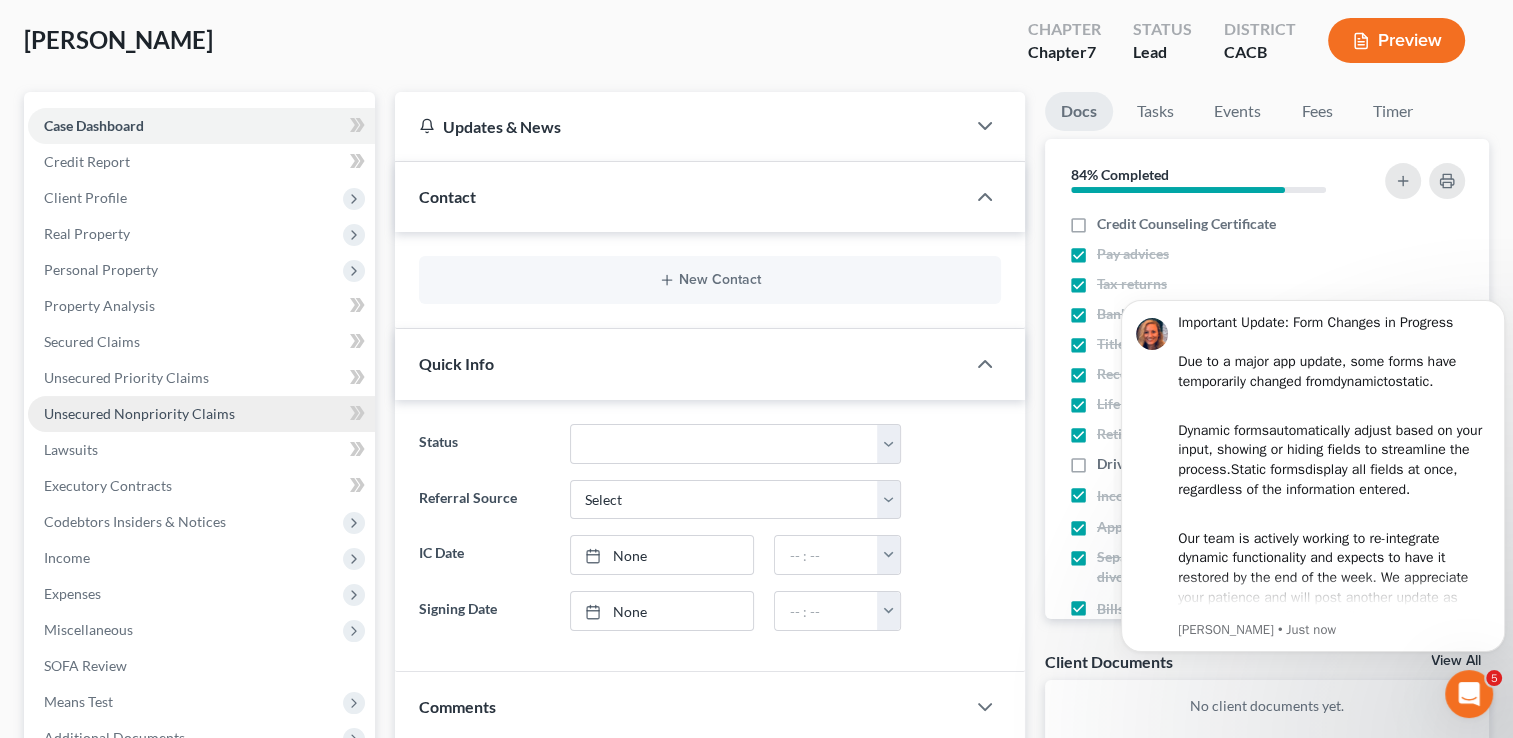 click on "Unsecured Nonpriority Claims" at bounding box center (201, 414) 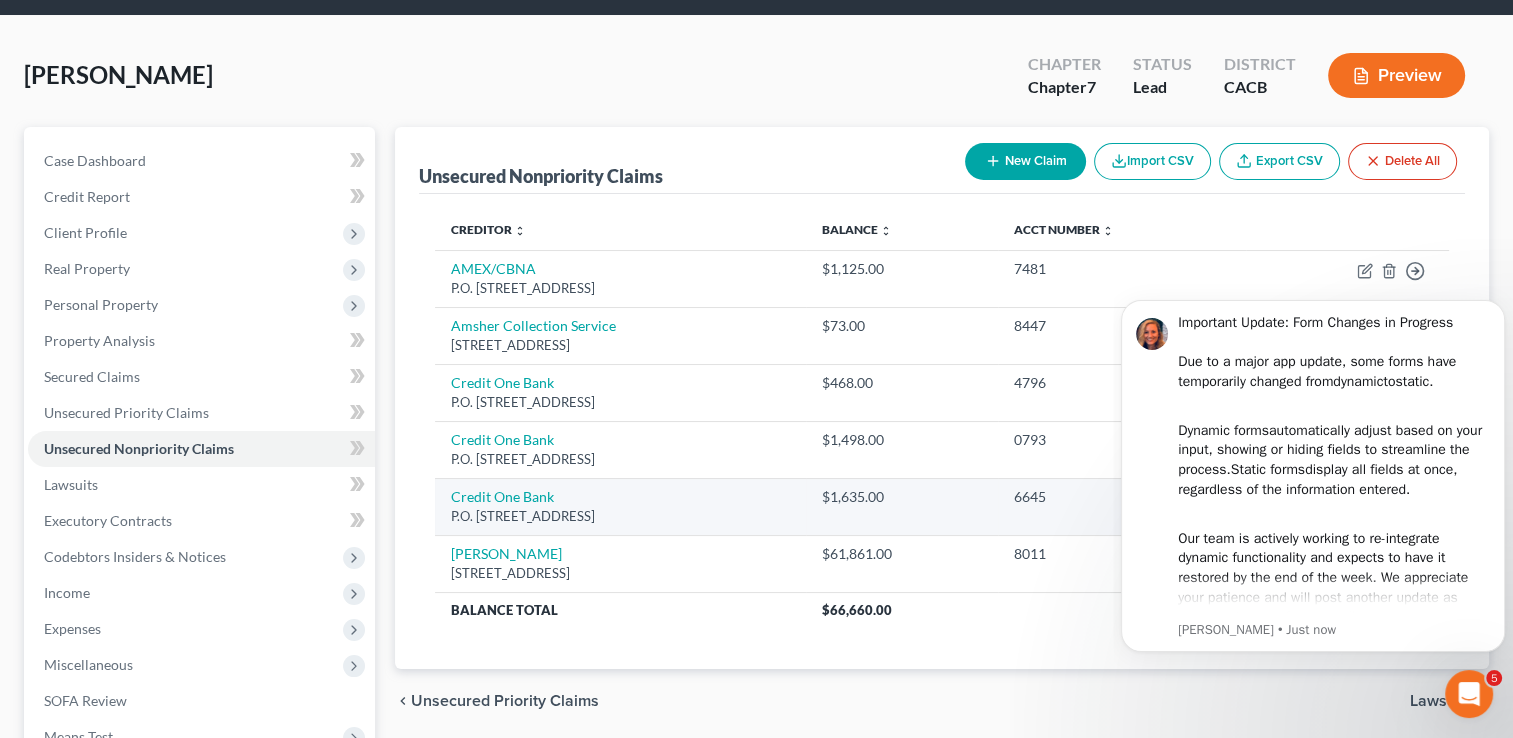scroll, scrollTop: 100, scrollLeft: 0, axis: vertical 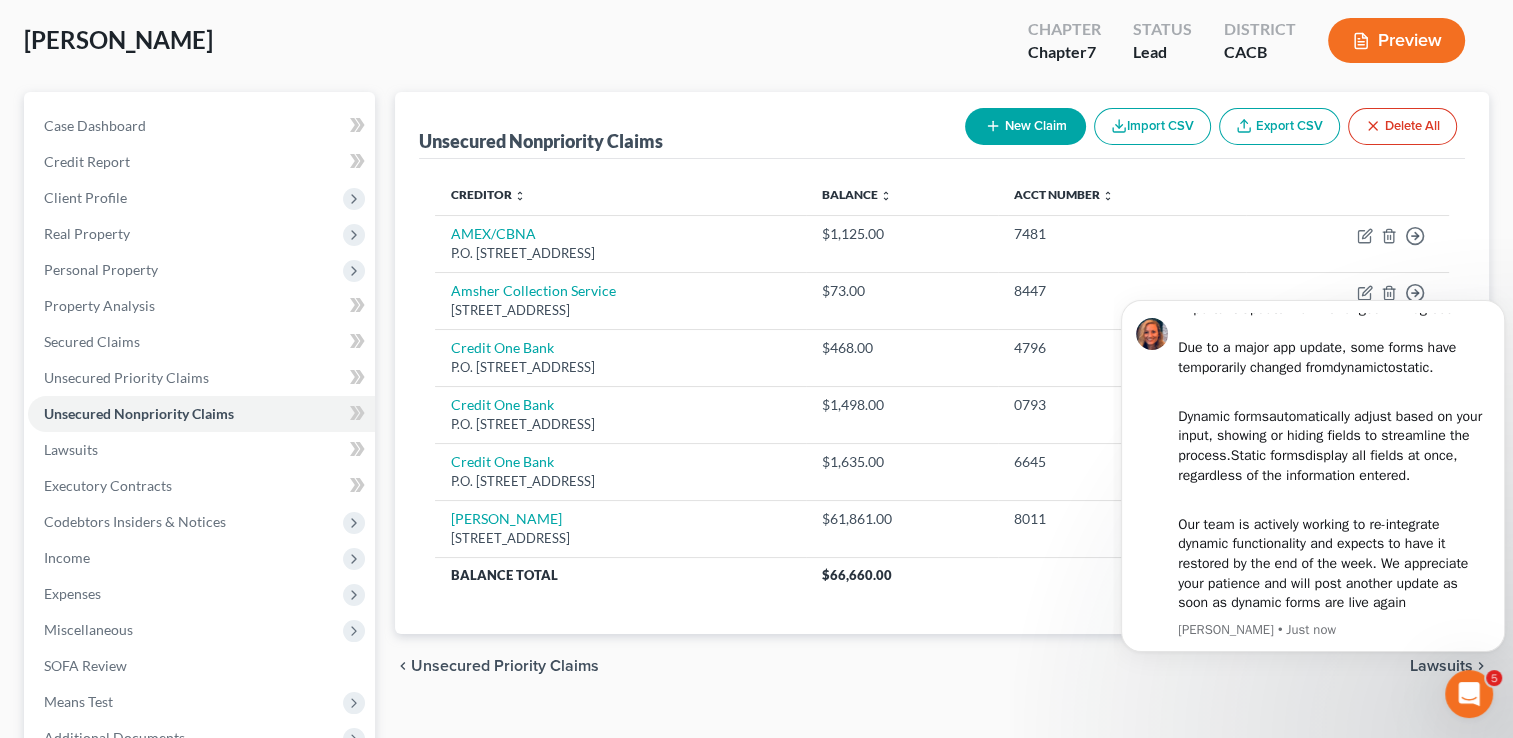click on "Important Update: Form Changes in Progress Due to a major app update, some forms have temporarily changed from  dynamic  to  static . Dynamic forms  automatically adjust based on your input, showing or hiding fields to streamline the process.  Static forms  display all fields at once, regardless of the information entered. Our team is actively working to re-integrate dynamic functionality and expects to have it restored by the end of the week. We appreciate your patience and will post another update as soon as dynamic forms are live again Kelly • Just now" at bounding box center [1313, 477] 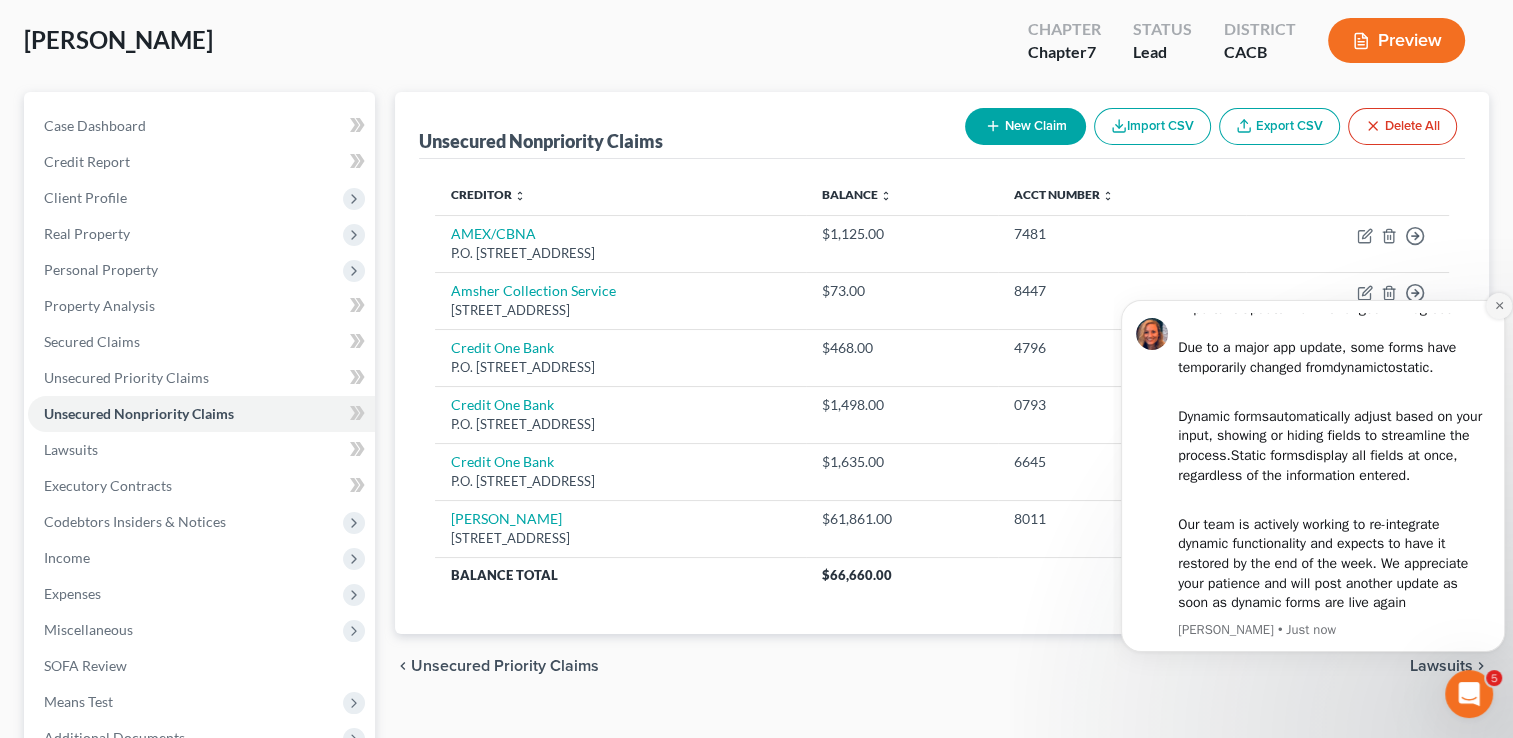 click 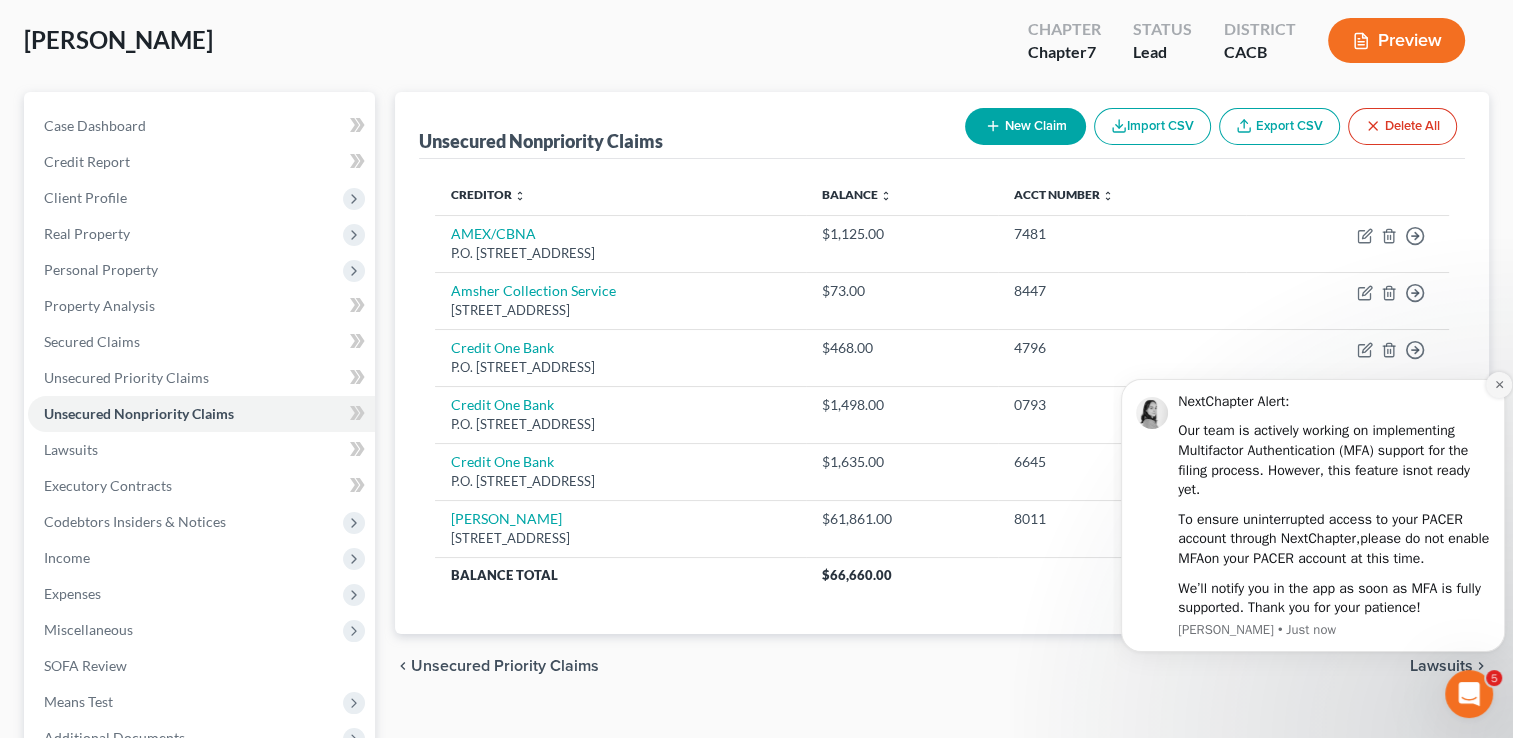 click at bounding box center [1499, 385] 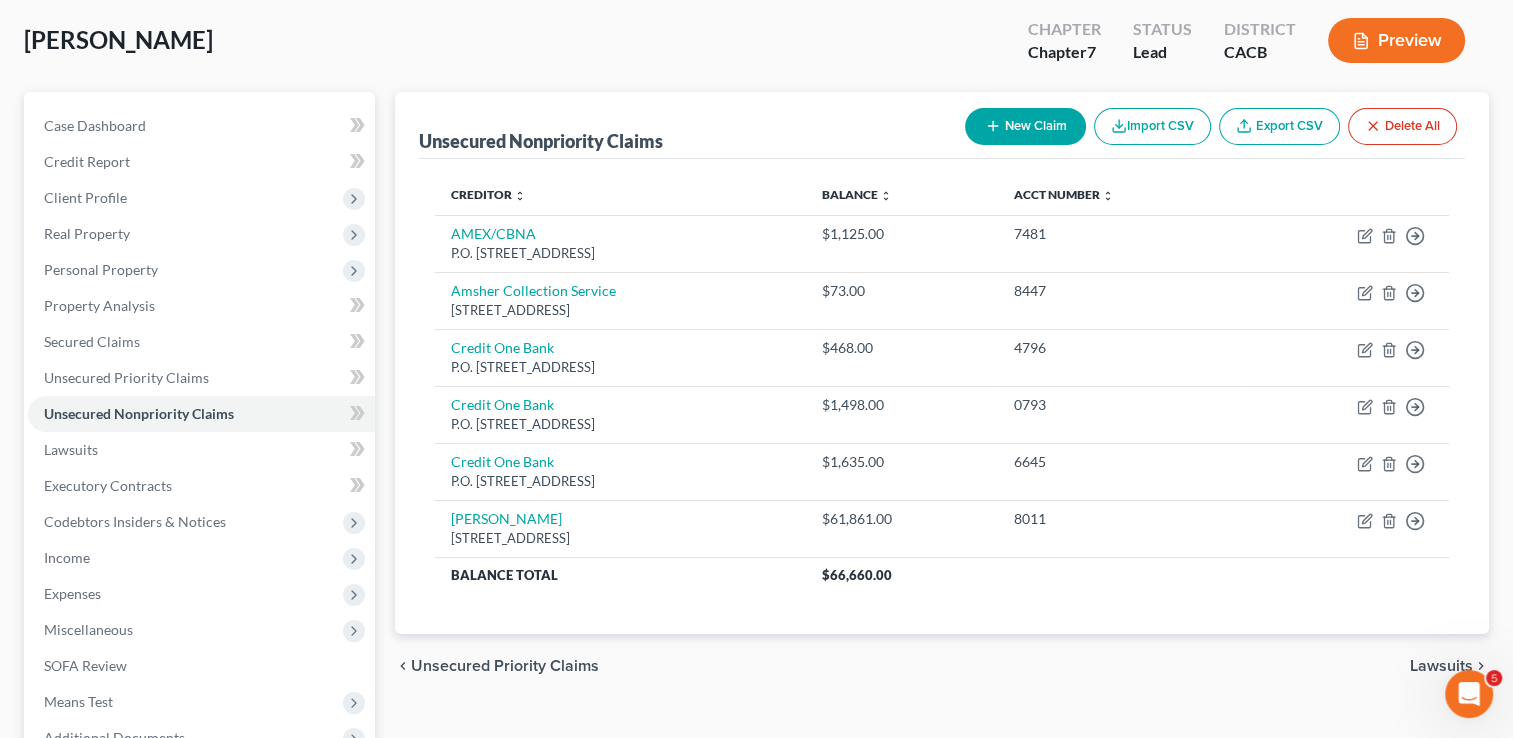 click on "Lawsuits" at bounding box center [1441, 666] 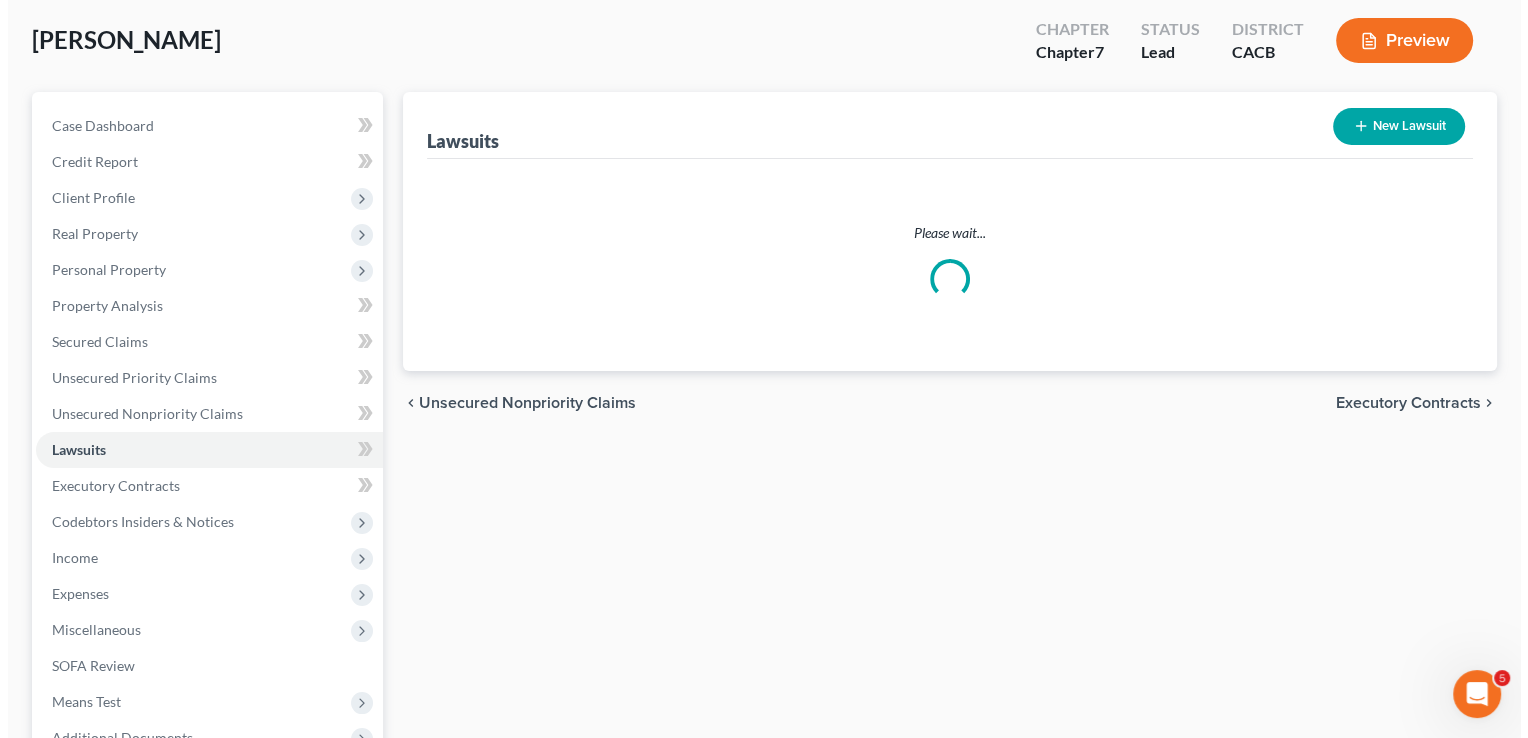 scroll, scrollTop: 0, scrollLeft: 0, axis: both 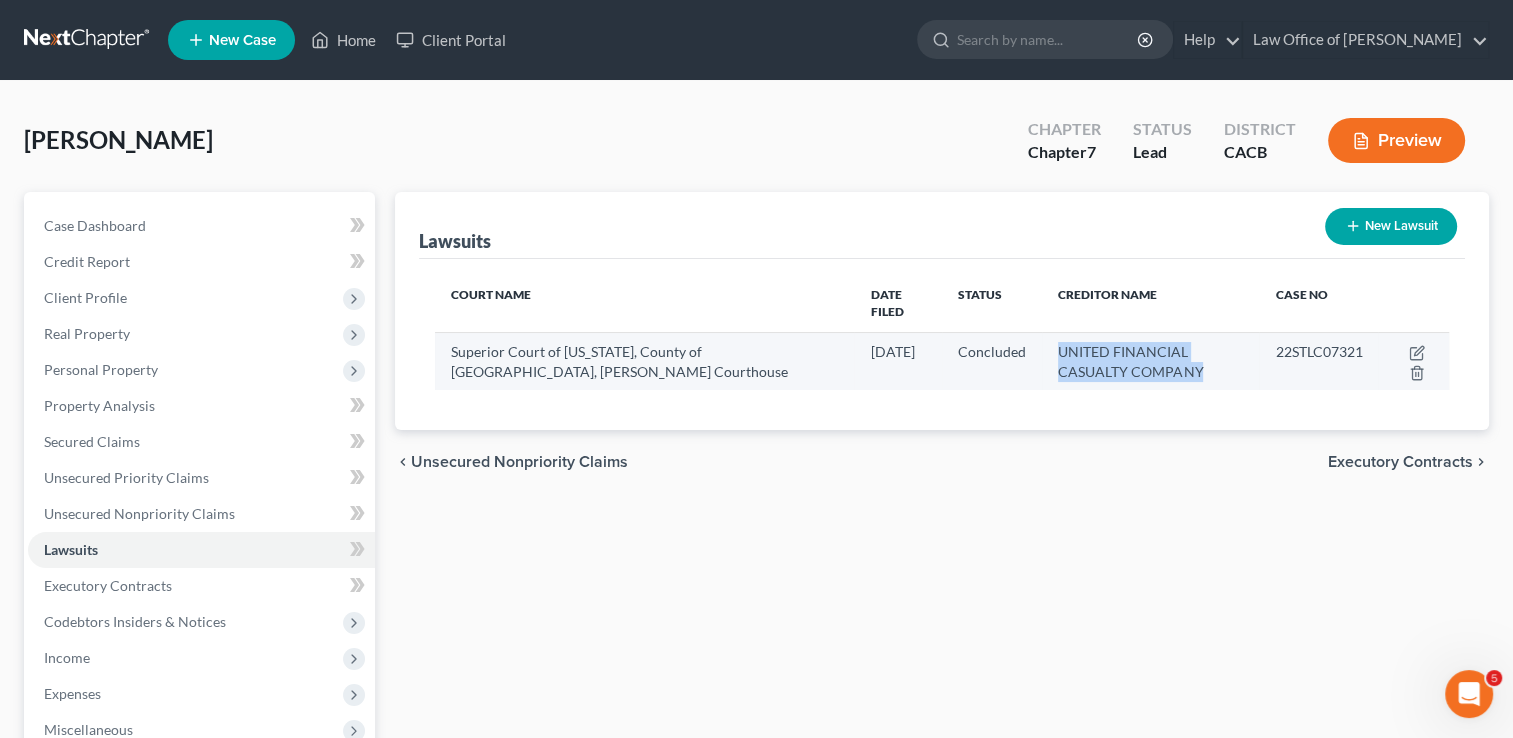 drag, startPoint x: 1100, startPoint y: 350, endPoint x: 1020, endPoint y: 334, distance: 81.58431 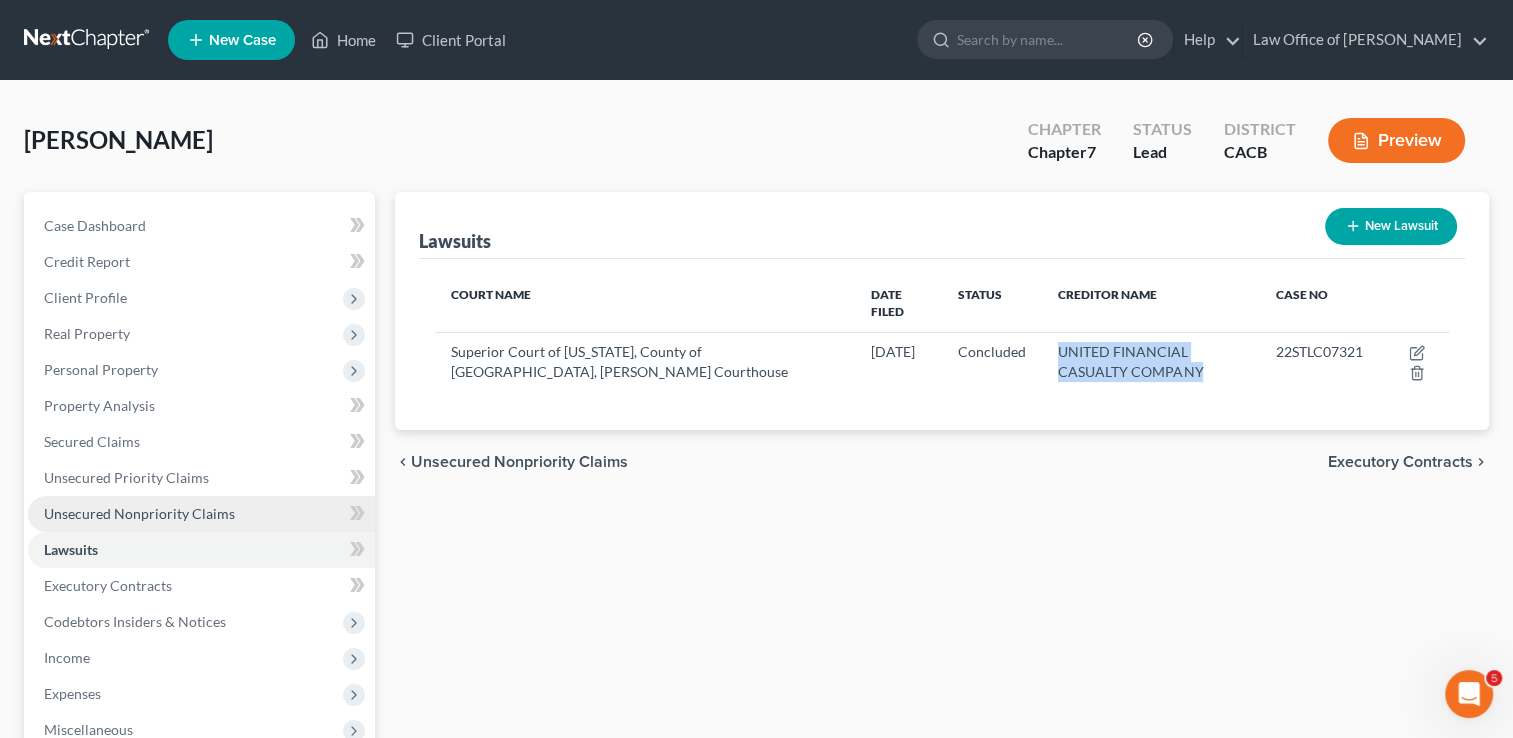 click on "Unsecured Nonpriority Claims" at bounding box center [201, 514] 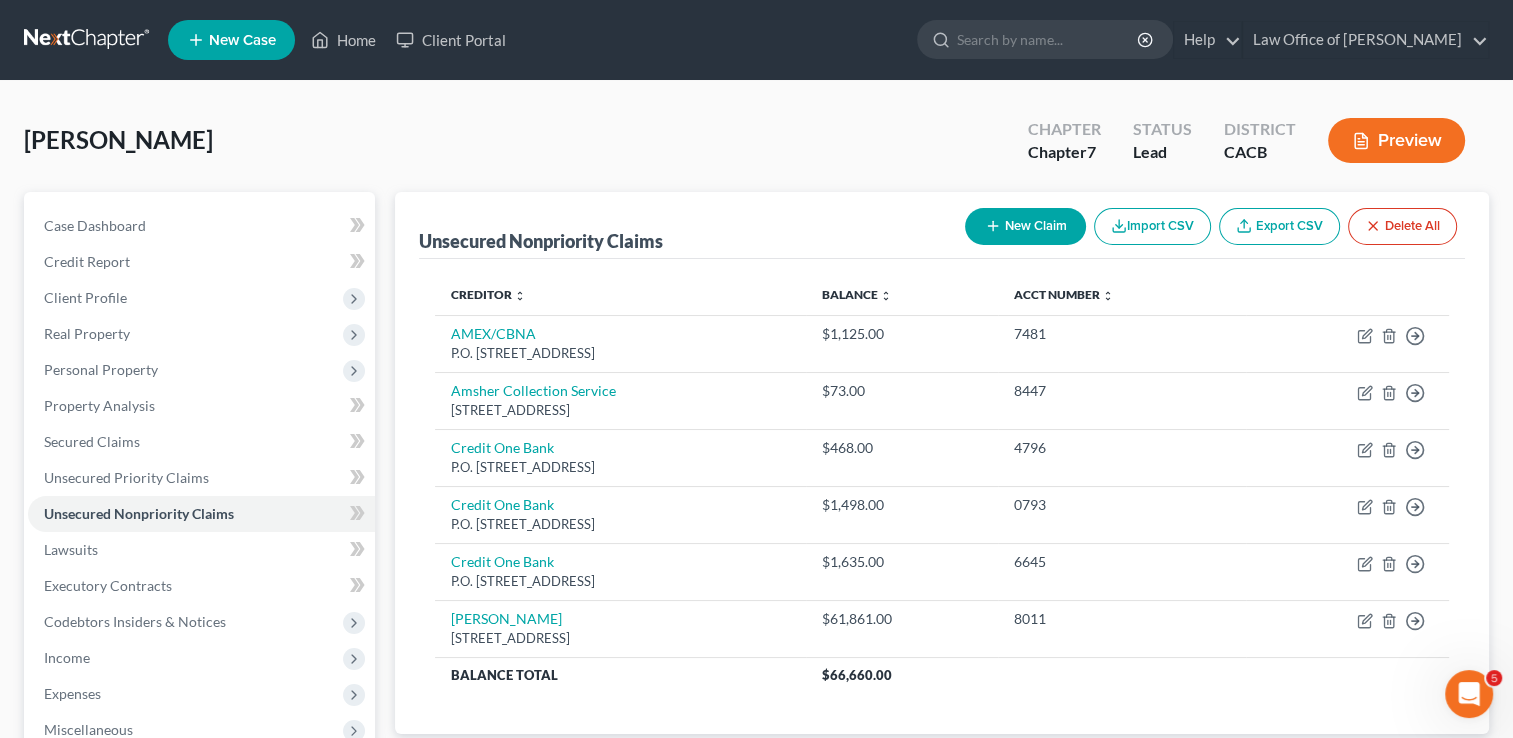 click on "New Claim" at bounding box center (1025, 226) 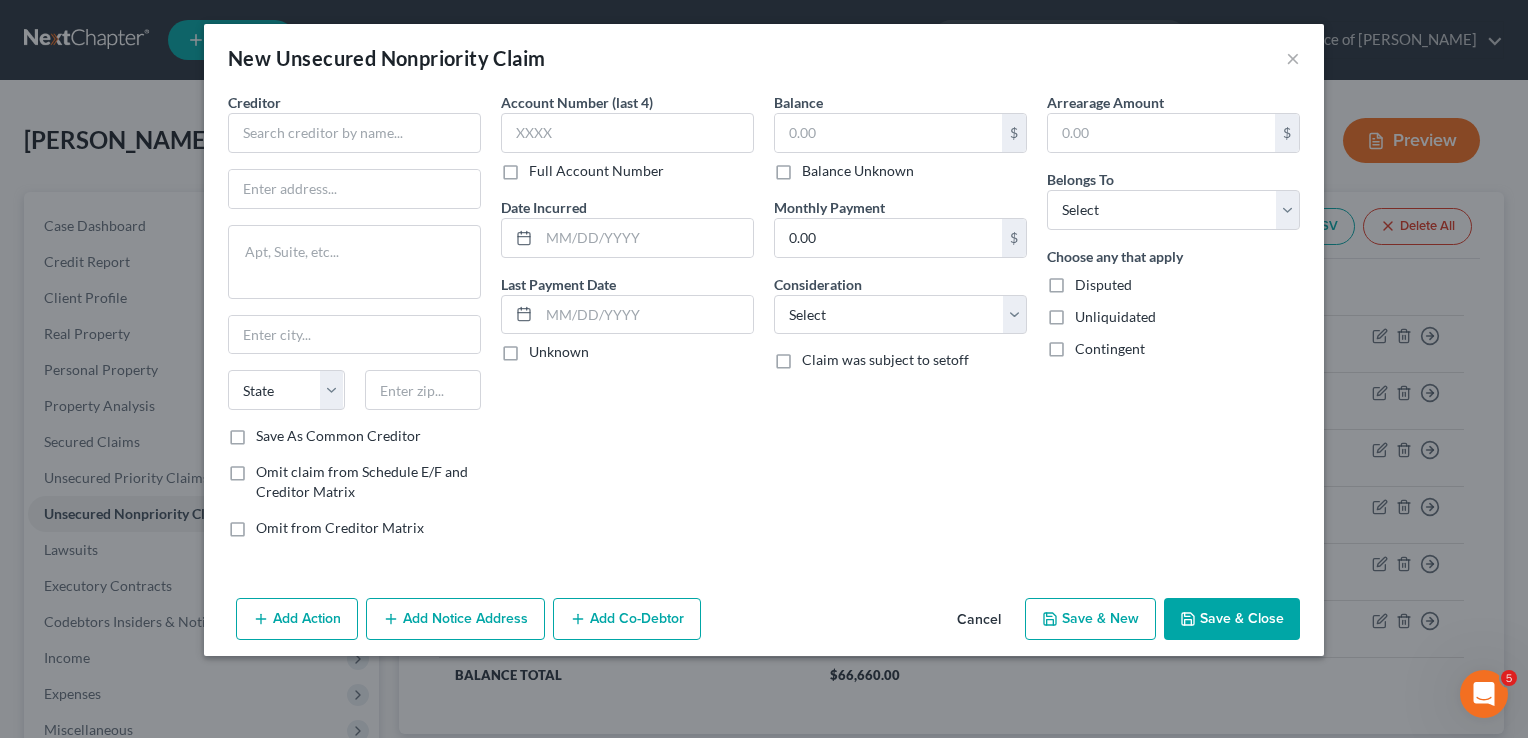 click on "Creditor *                         State AL AK AR AZ CA CO CT DE DC FL GA GU HI ID IL IN IA KS KY LA ME MD MA MI MN MS MO MT NC ND NE NV NH NJ NM NY OH OK OR PA PR RI SC SD TN TX UT VI VA VT WA WV WI WY" at bounding box center [354, 259] 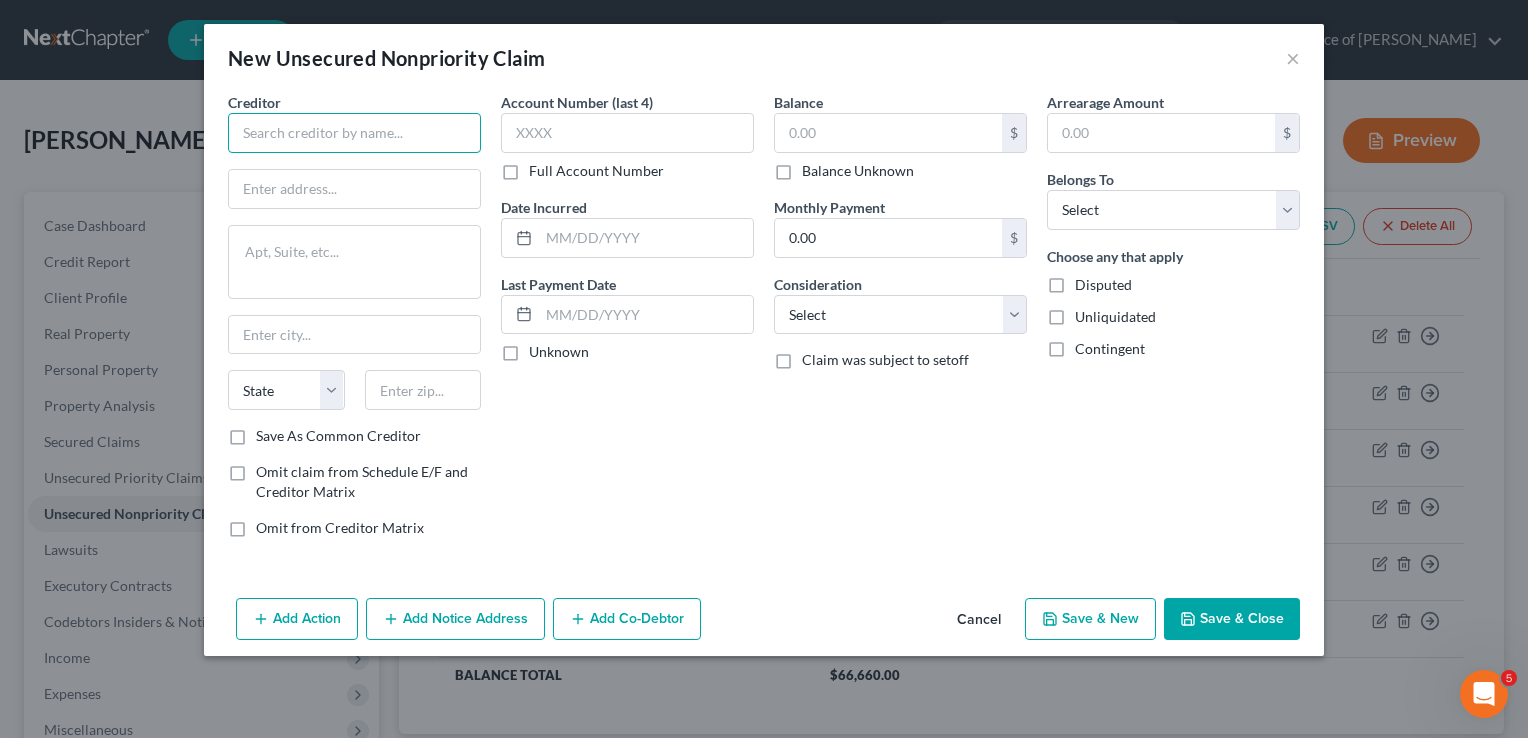 click at bounding box center [354, 133] 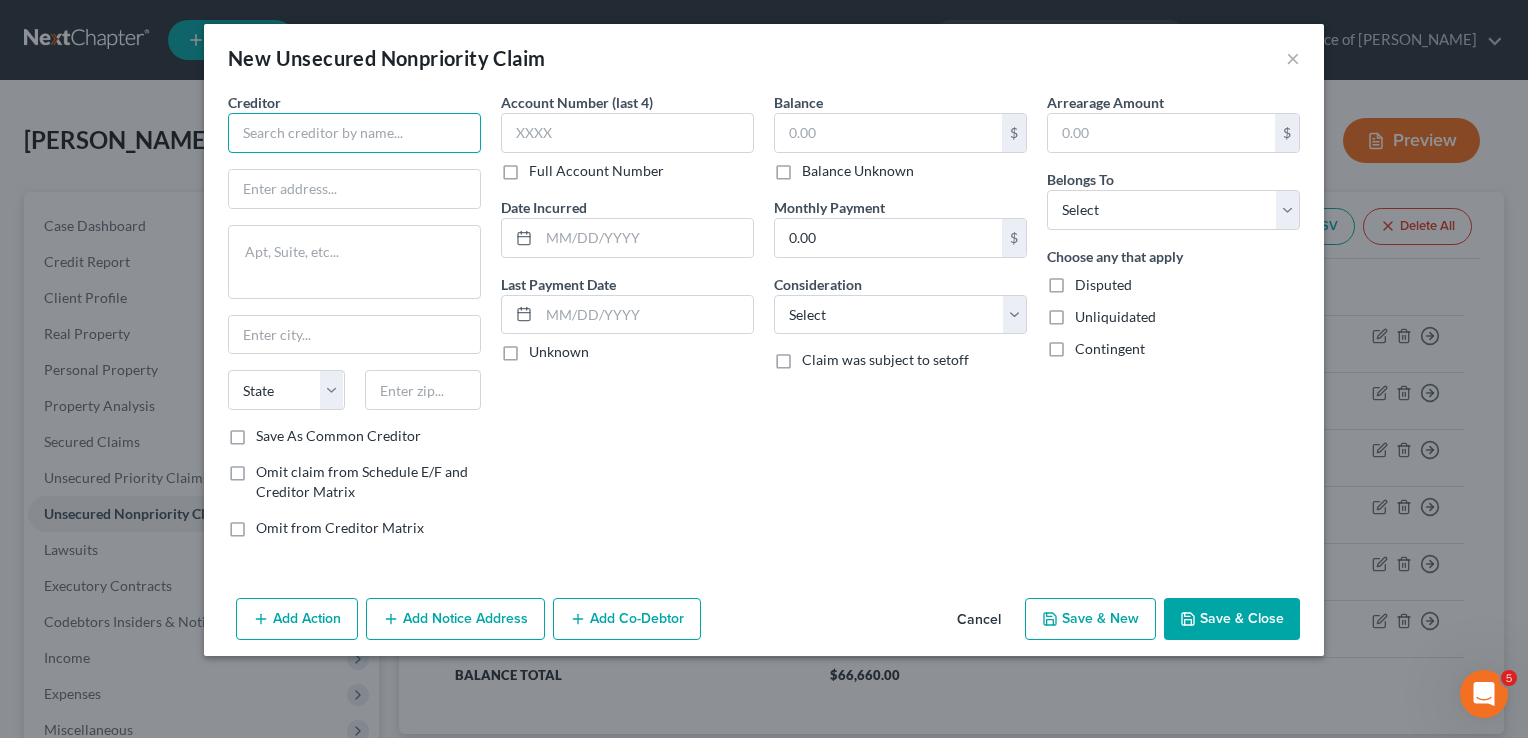 paste on "UNITED FINANCIAL CASUALTY COMPANY" 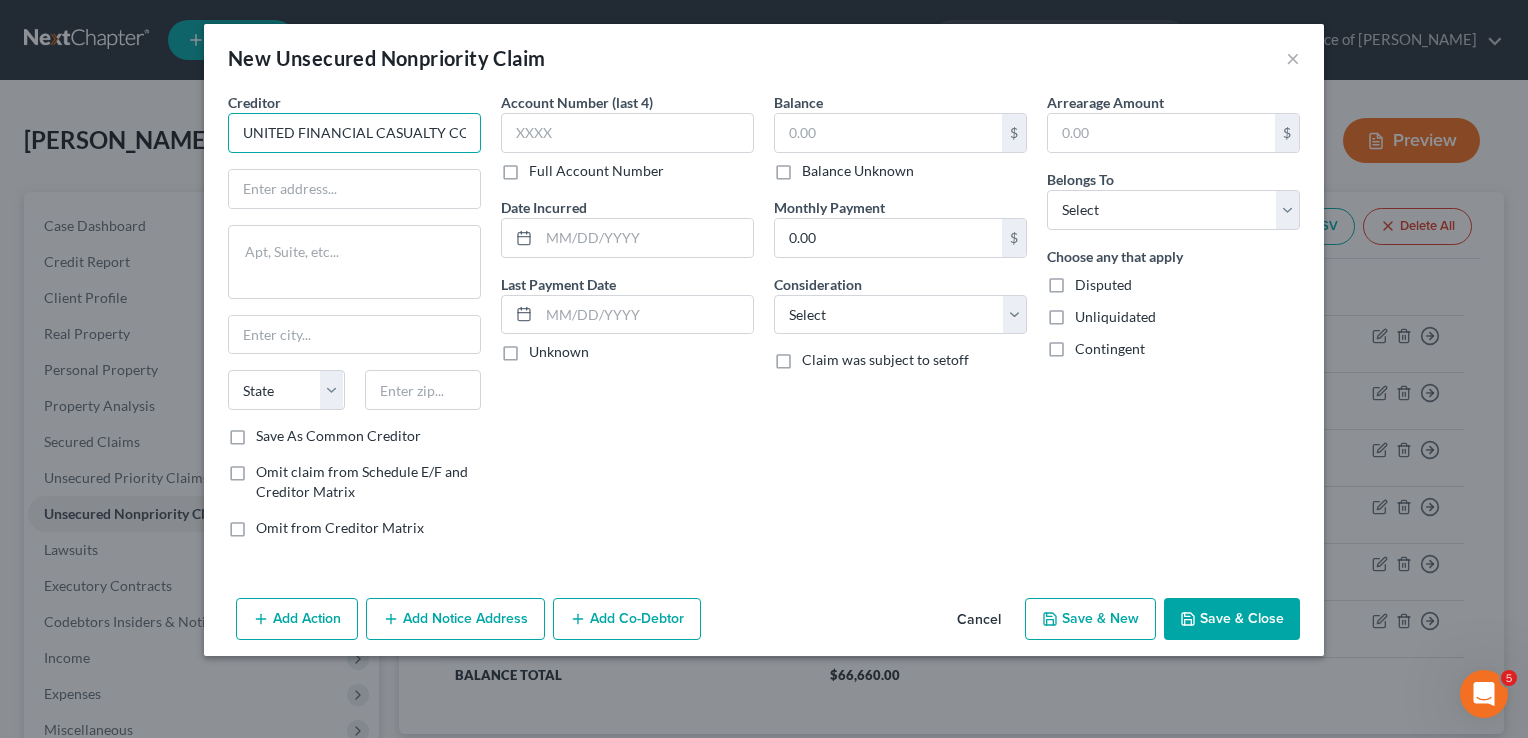 scroll, scrollTop: 0, scrollLeft: 48, axis: horizontal 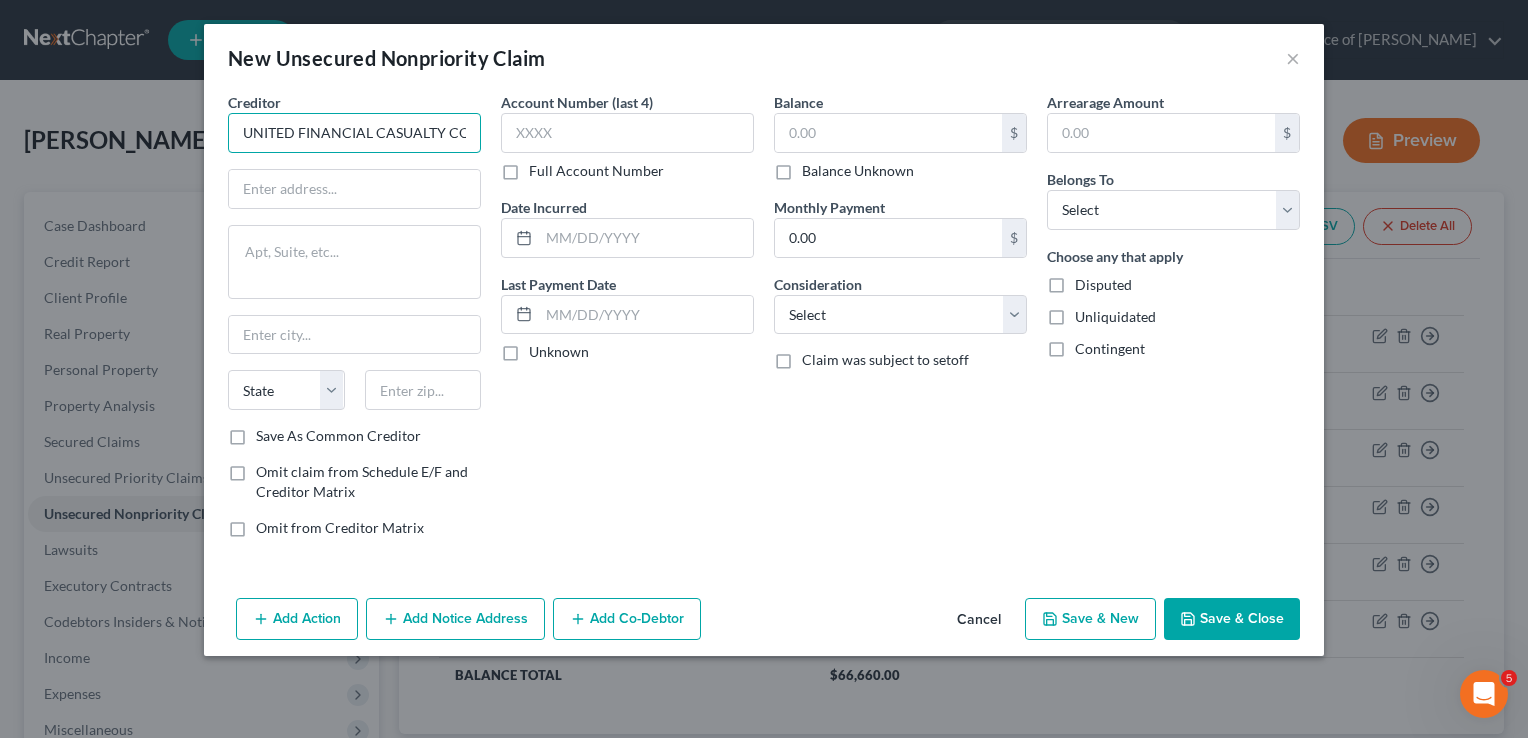 drag, startPoint x: 208, startPoint y: 132, endPoint x: -13, endPoint y: 132, distance: 221 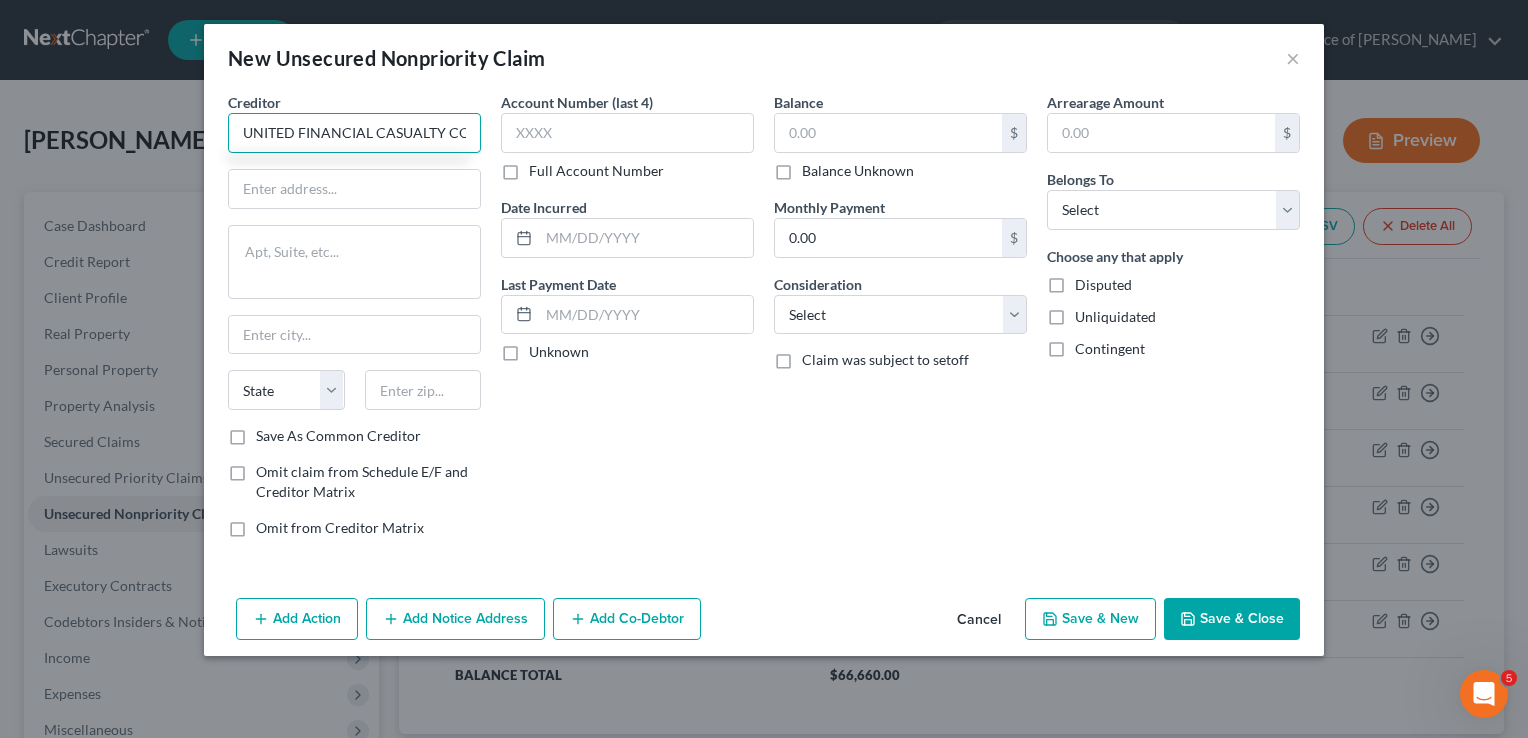 click on "UNITED FINANCIAL CASUALTY COMPANY" at bounding box center (354, 133) 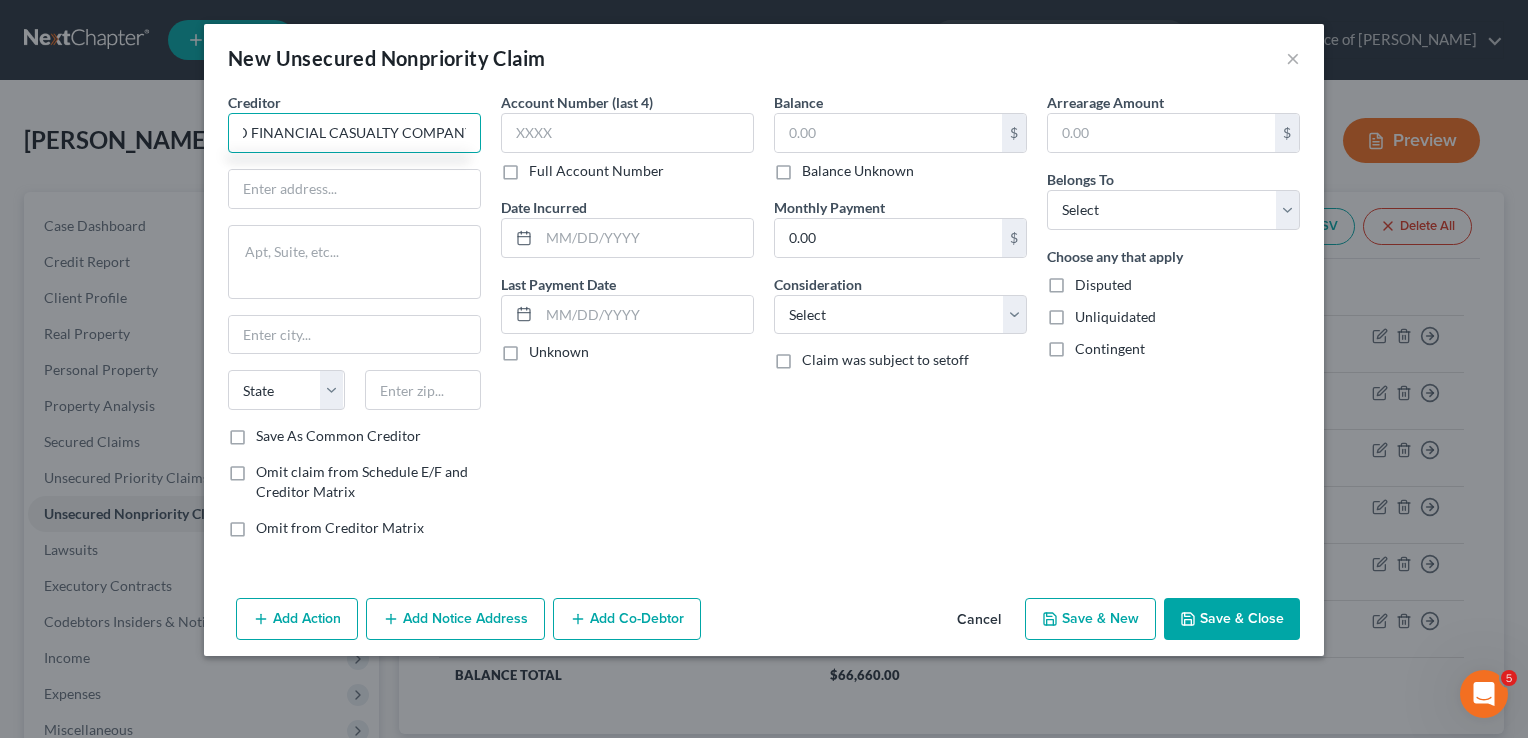 scroll, scrollTop: 0, scrollLeft: 0, axis: both 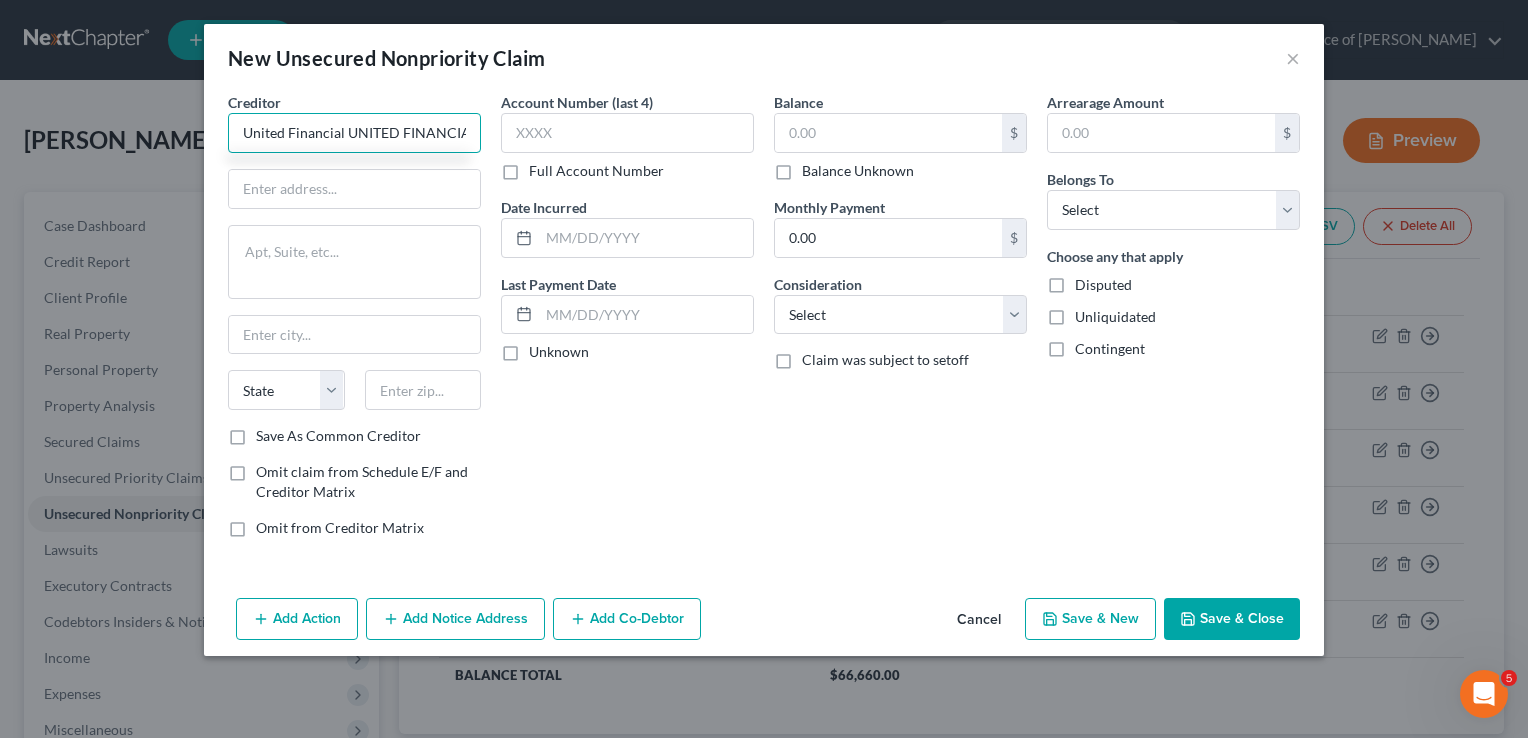 drag, startPoint x: 403, startPoint y: 150, endPoint x: 45, endPoint y: 154, distance: 358.02234 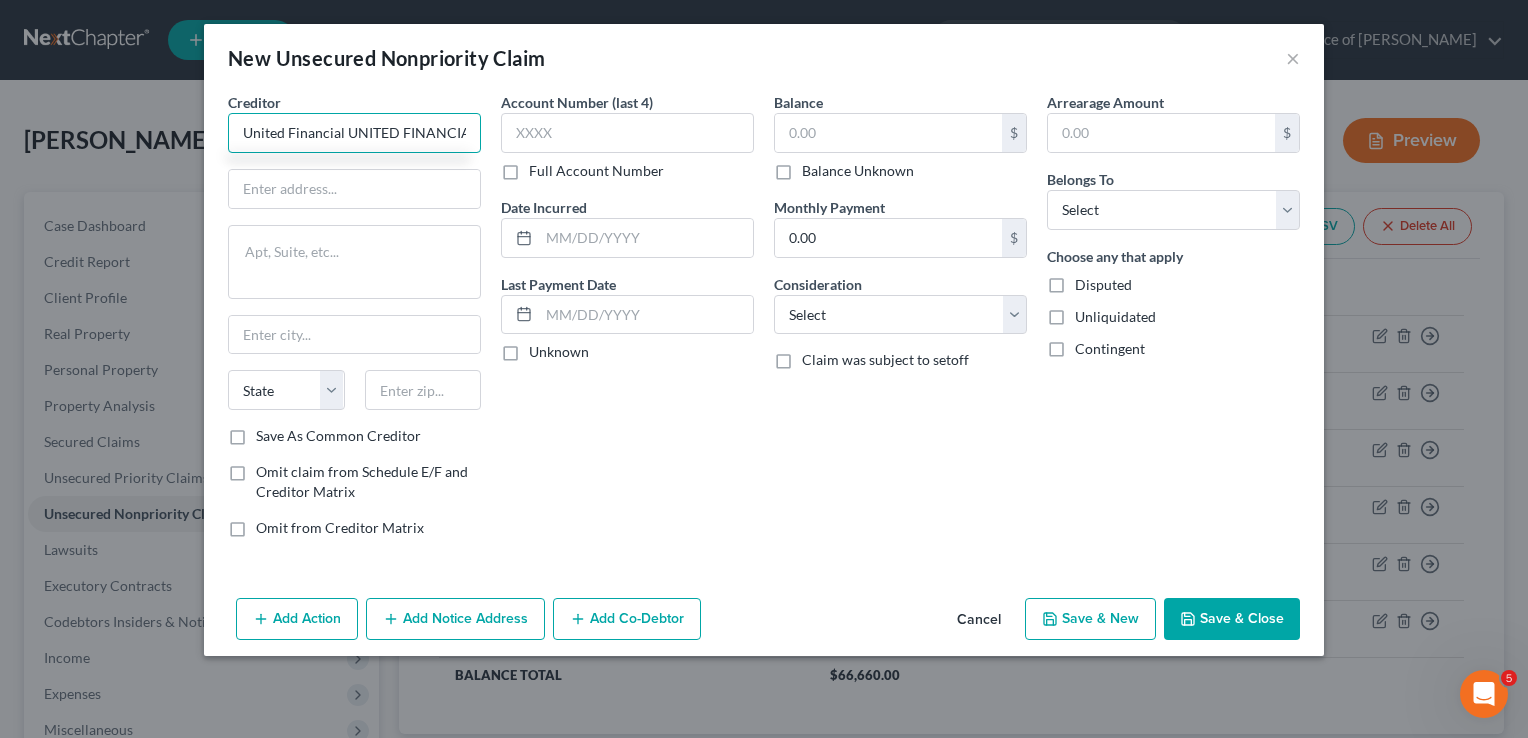 click on "United Financial UNITED FINANCIAL CASUALTY COMPANY" at bounding box center [354, 133] 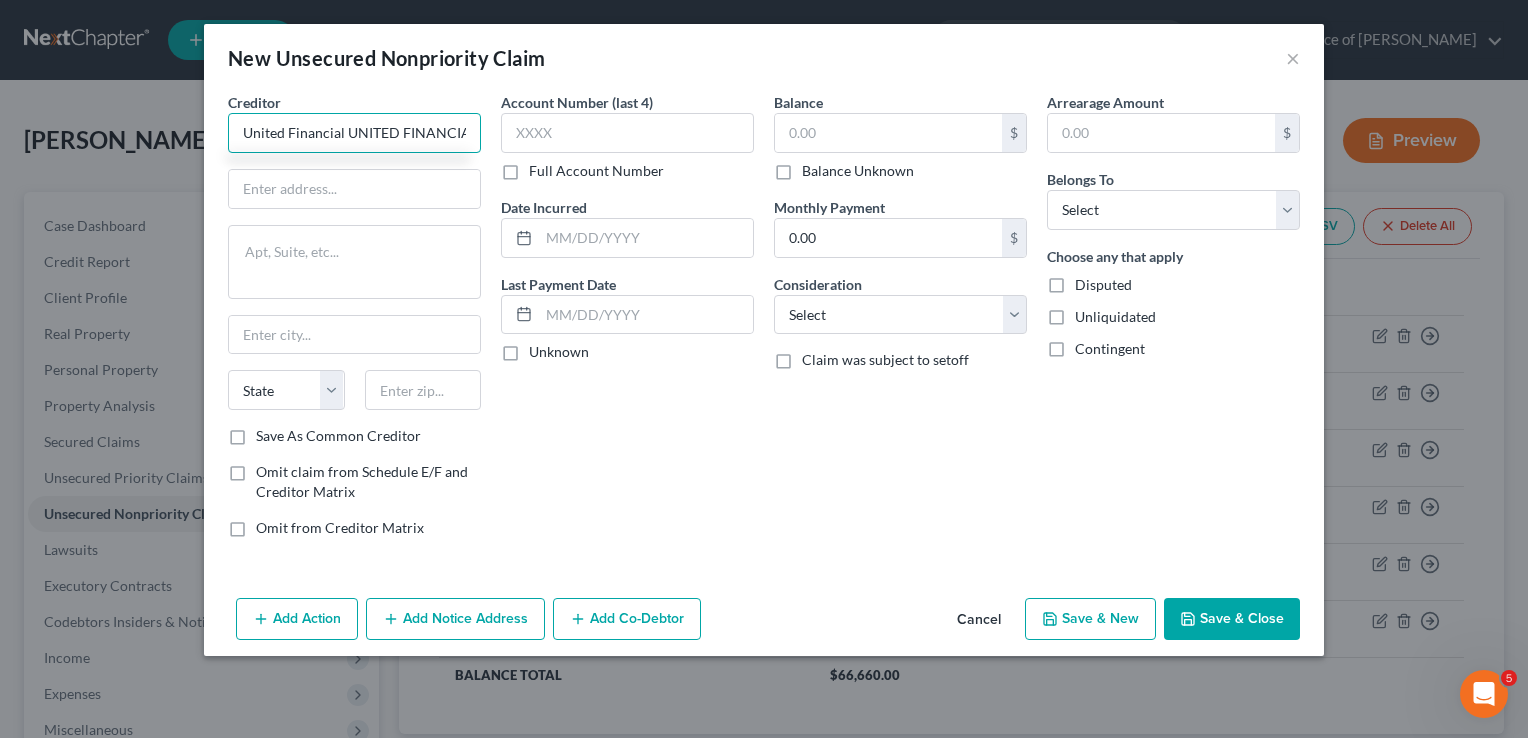 scroll, scrollTop: 0, scrollLeft: 152, axis: horizontal 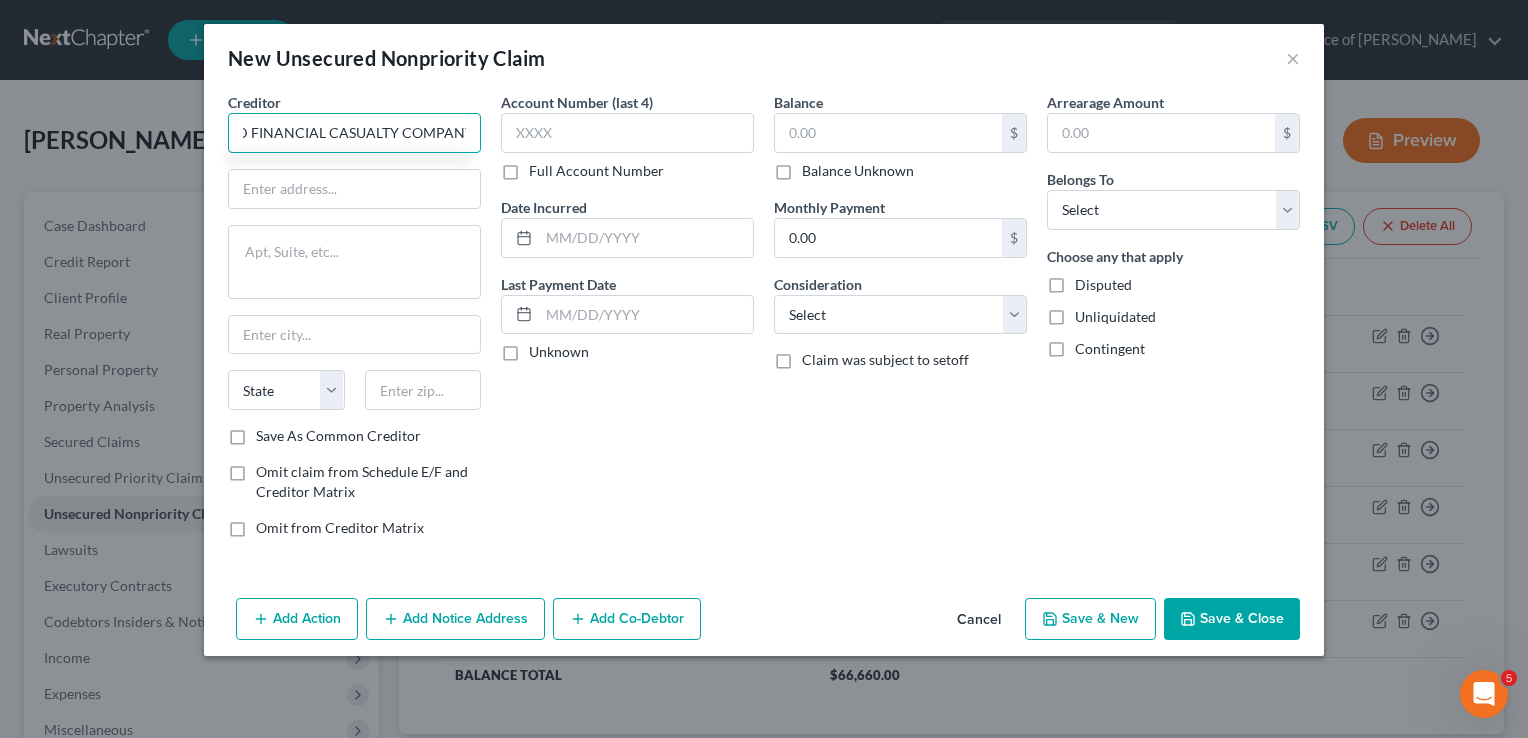 drag, startPoint x: 348, startPoint y: 130, endPoint x: 602, endPoint y: 153, distance: 255.03922 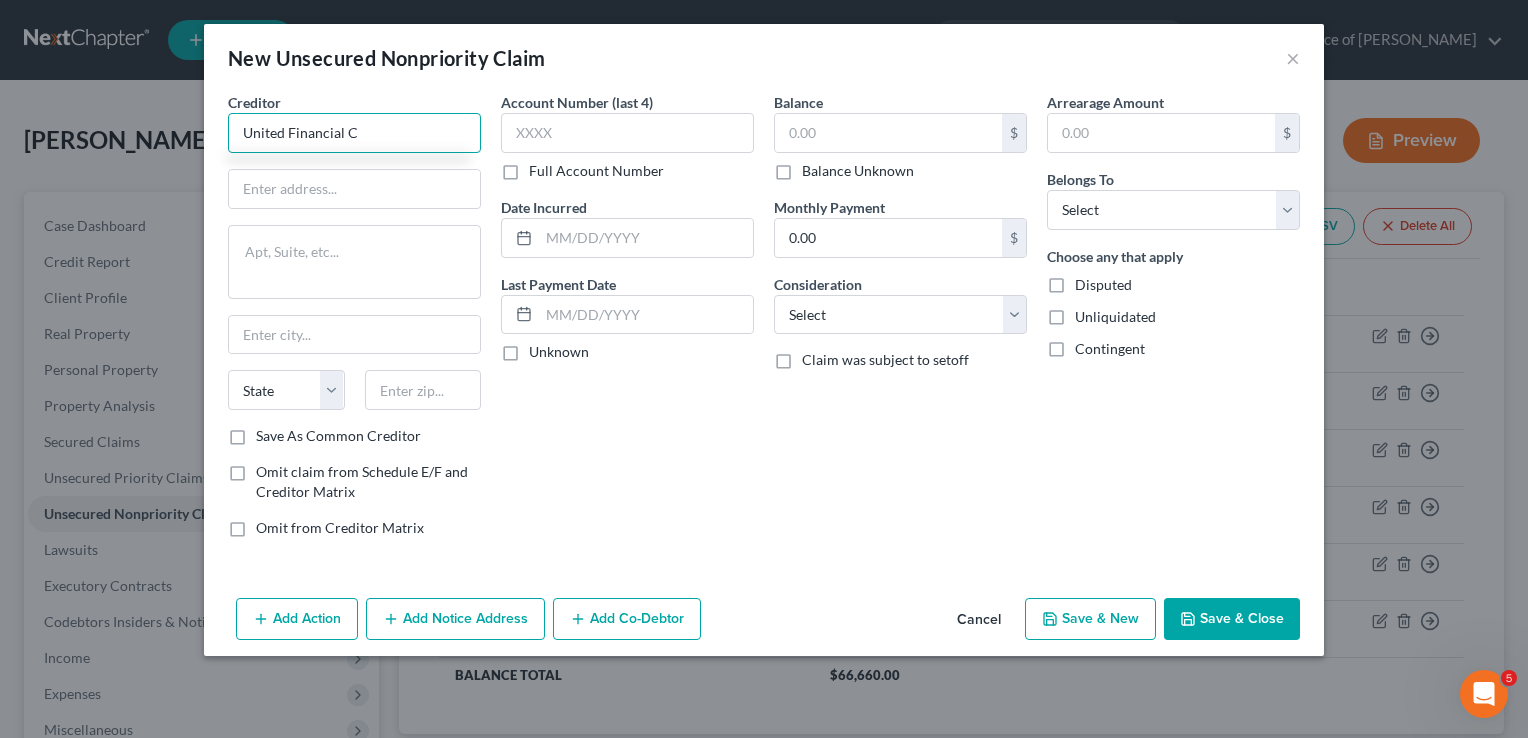 scroll, scrollTop: 0, scrollLeft: 0, axis: both 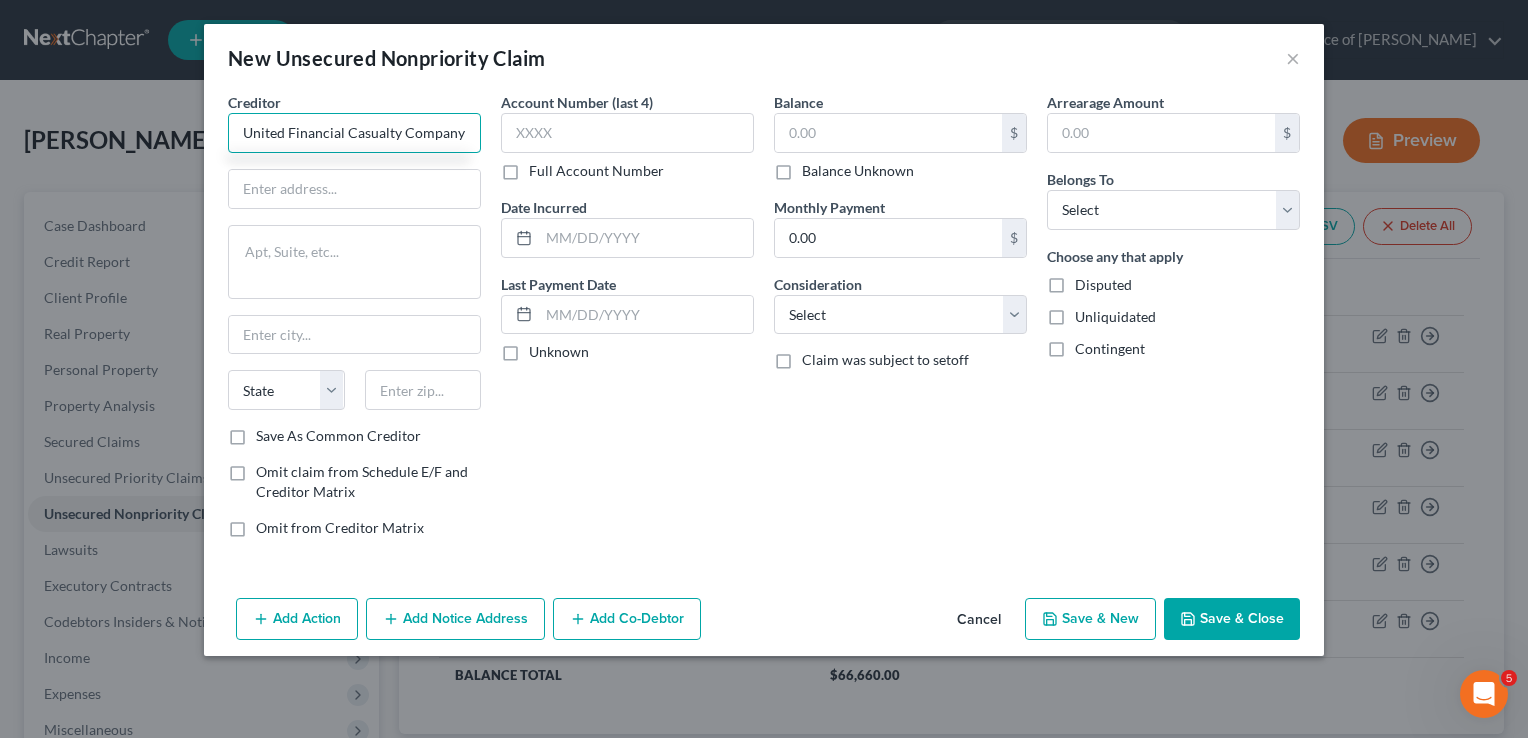 type on "United Financial Casualty Company" 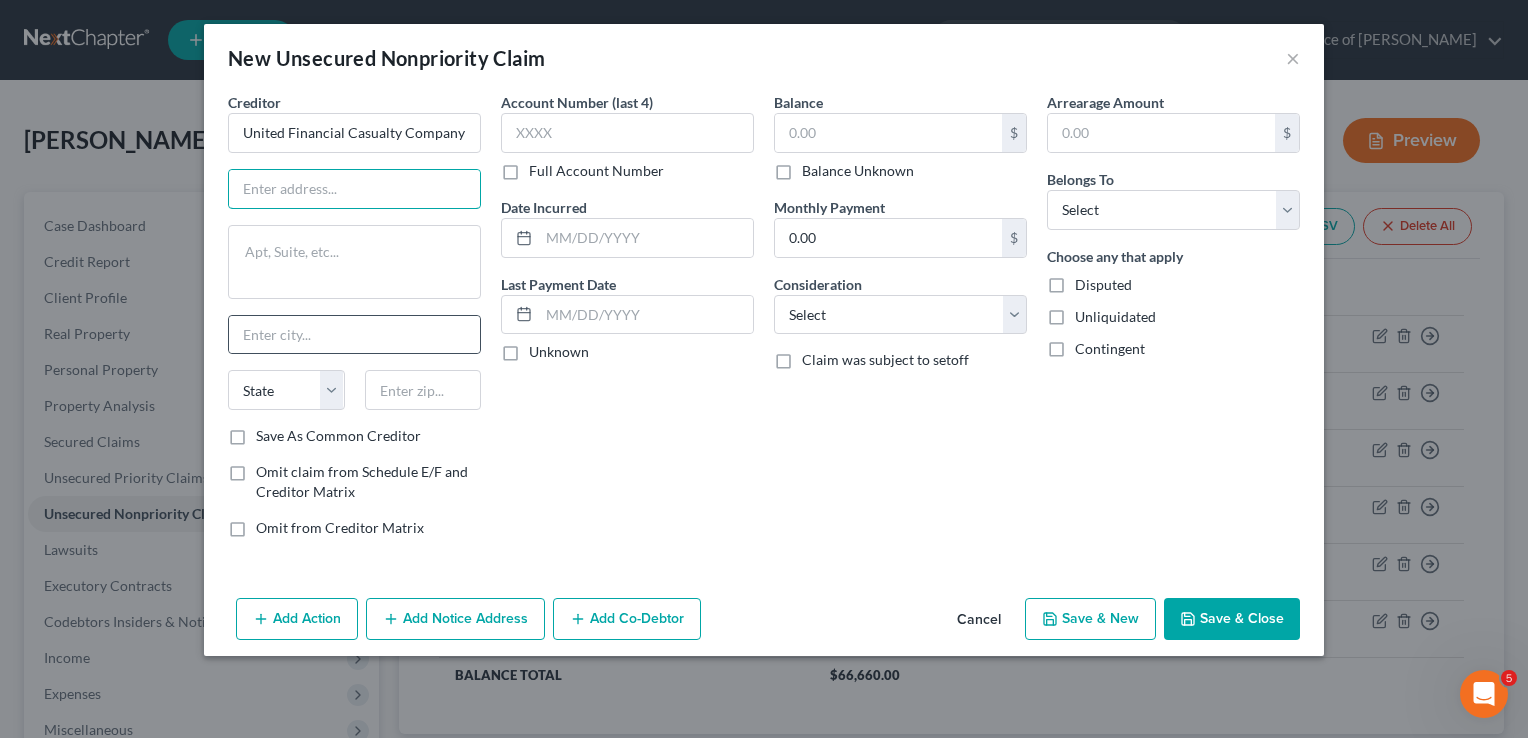 paste on "300 N. Commons Boulevard, Mayfield Village, OH, 44143" 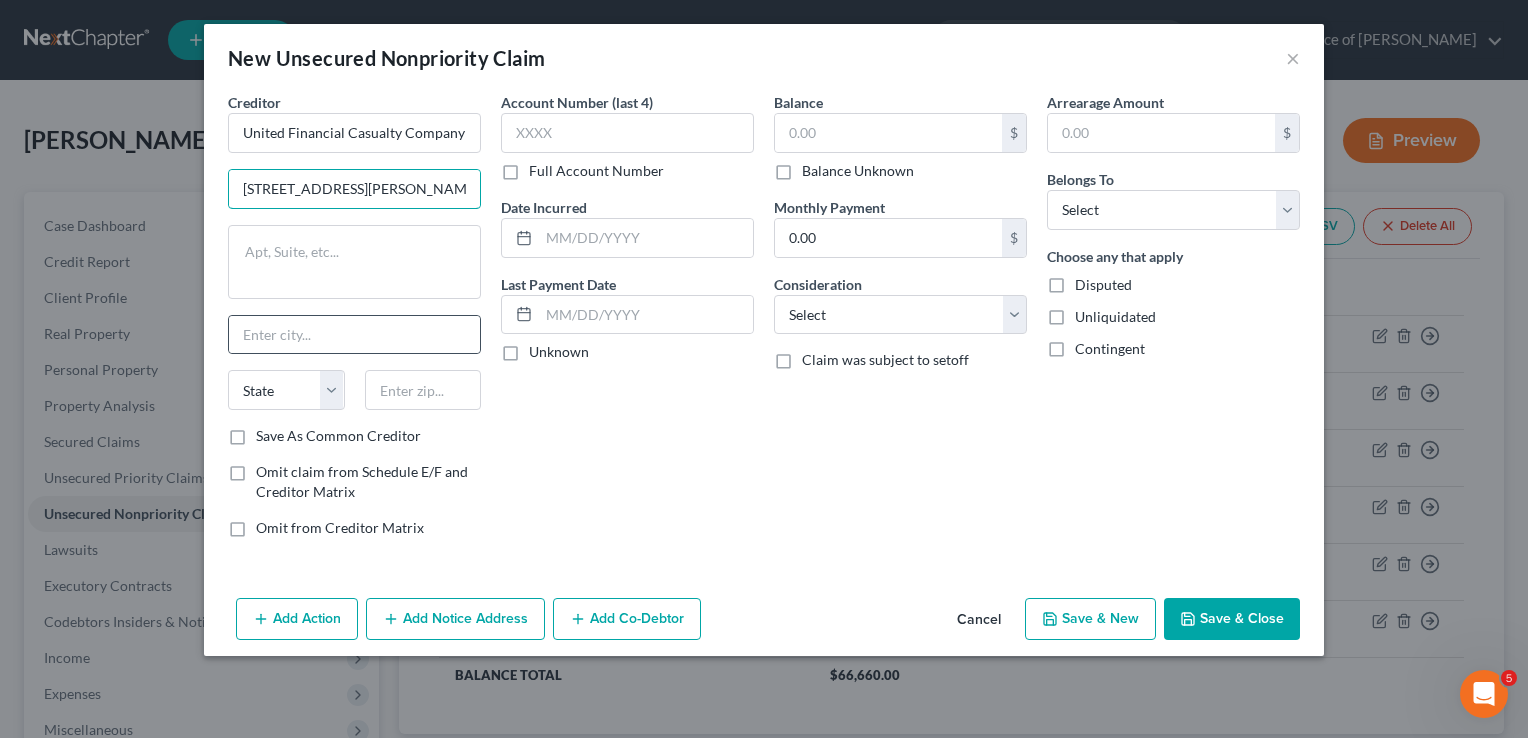 scroll, scrollTop: 0, scrollLeft: 124, axis: horizontal 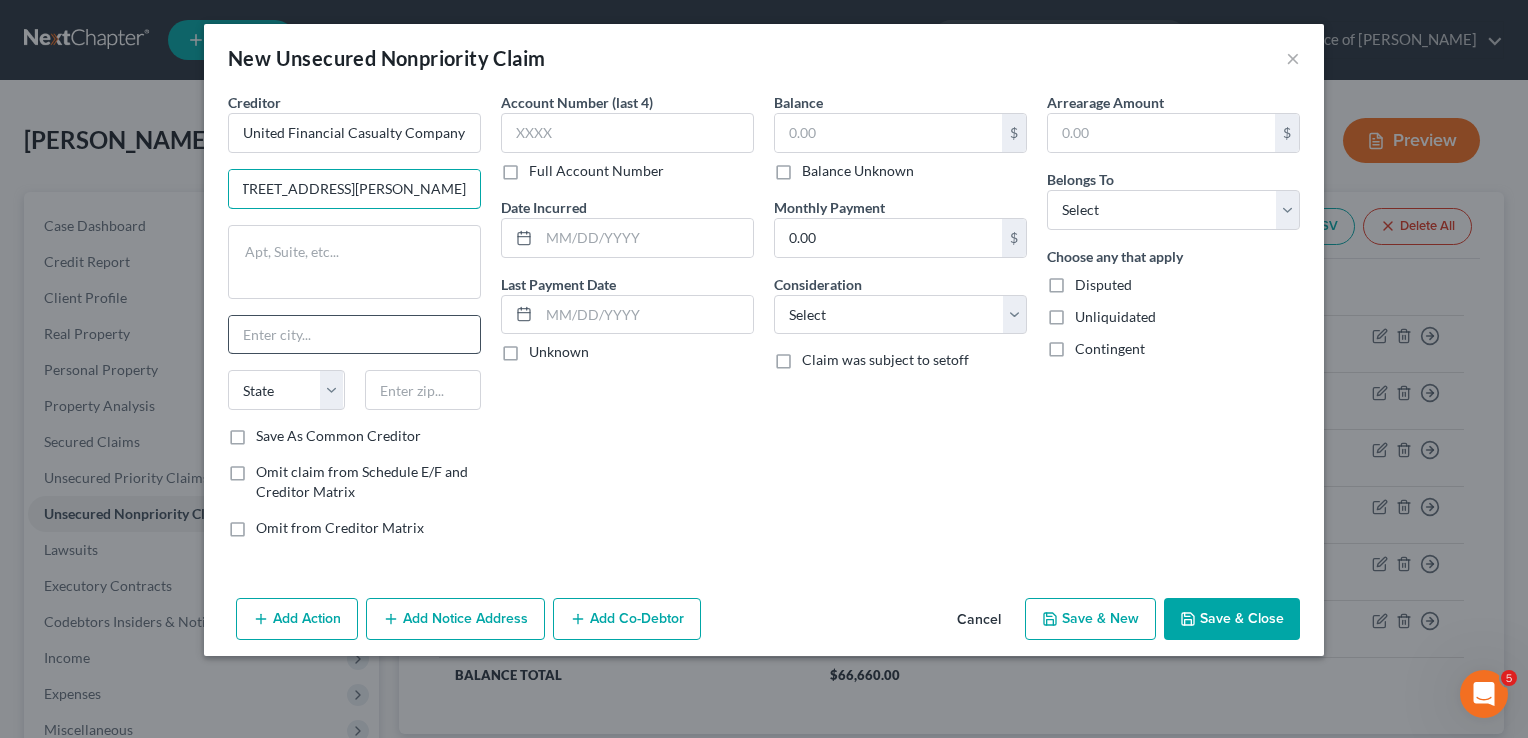 type on "300 N. Commons Boulevard, Mayfield Village, OH, 44143" 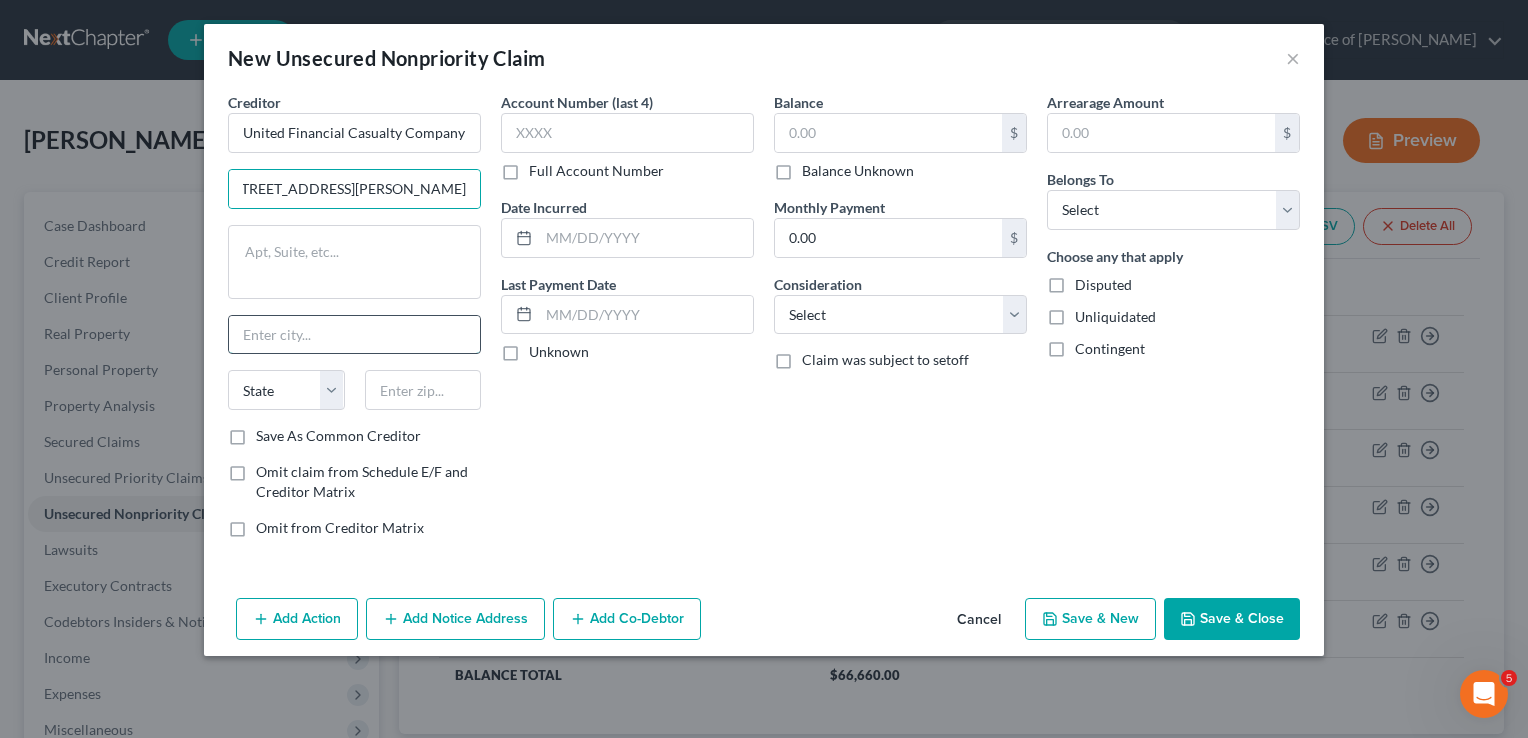 scroll, scrollTop: 0, scrollLeft: 0, axis: both 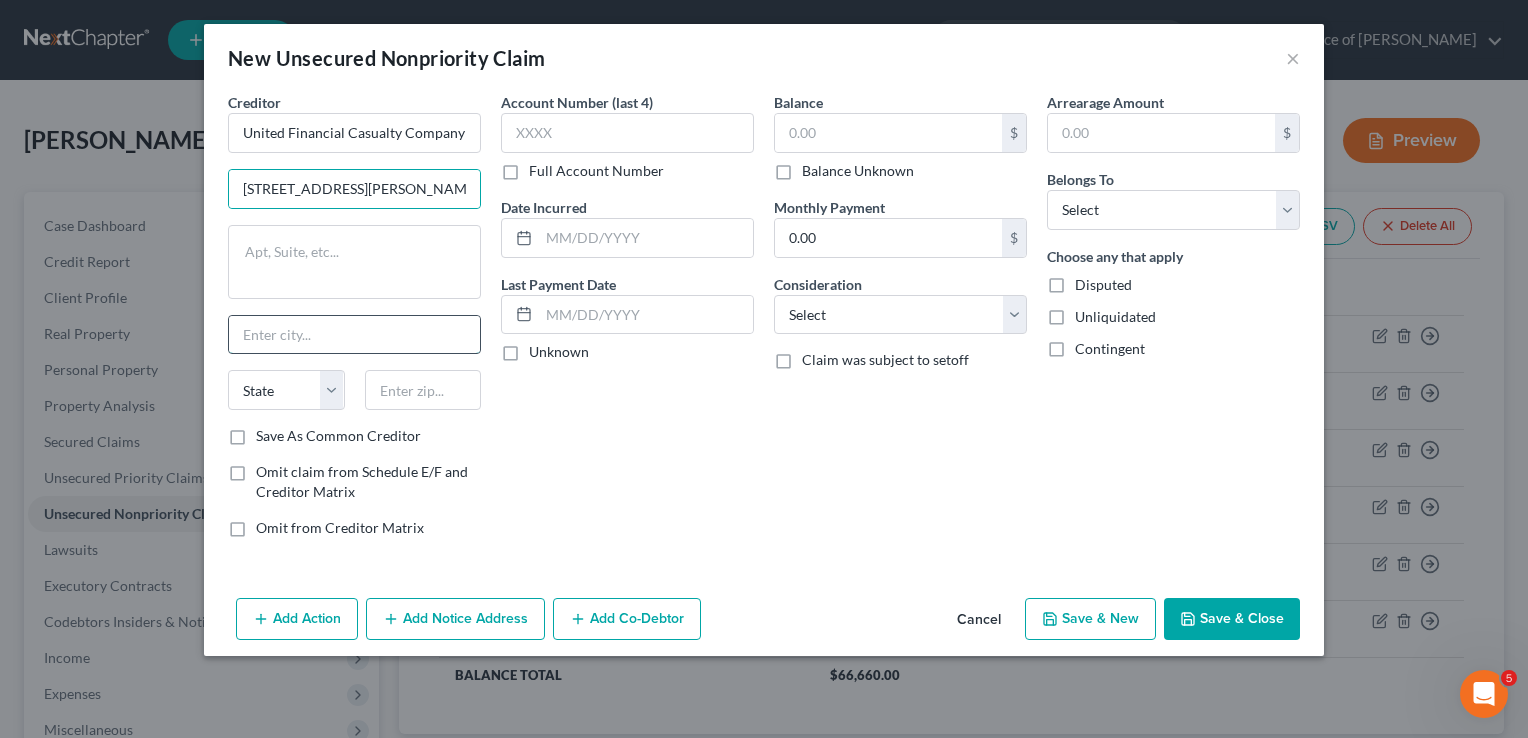 click at bounding box center [354, 335] 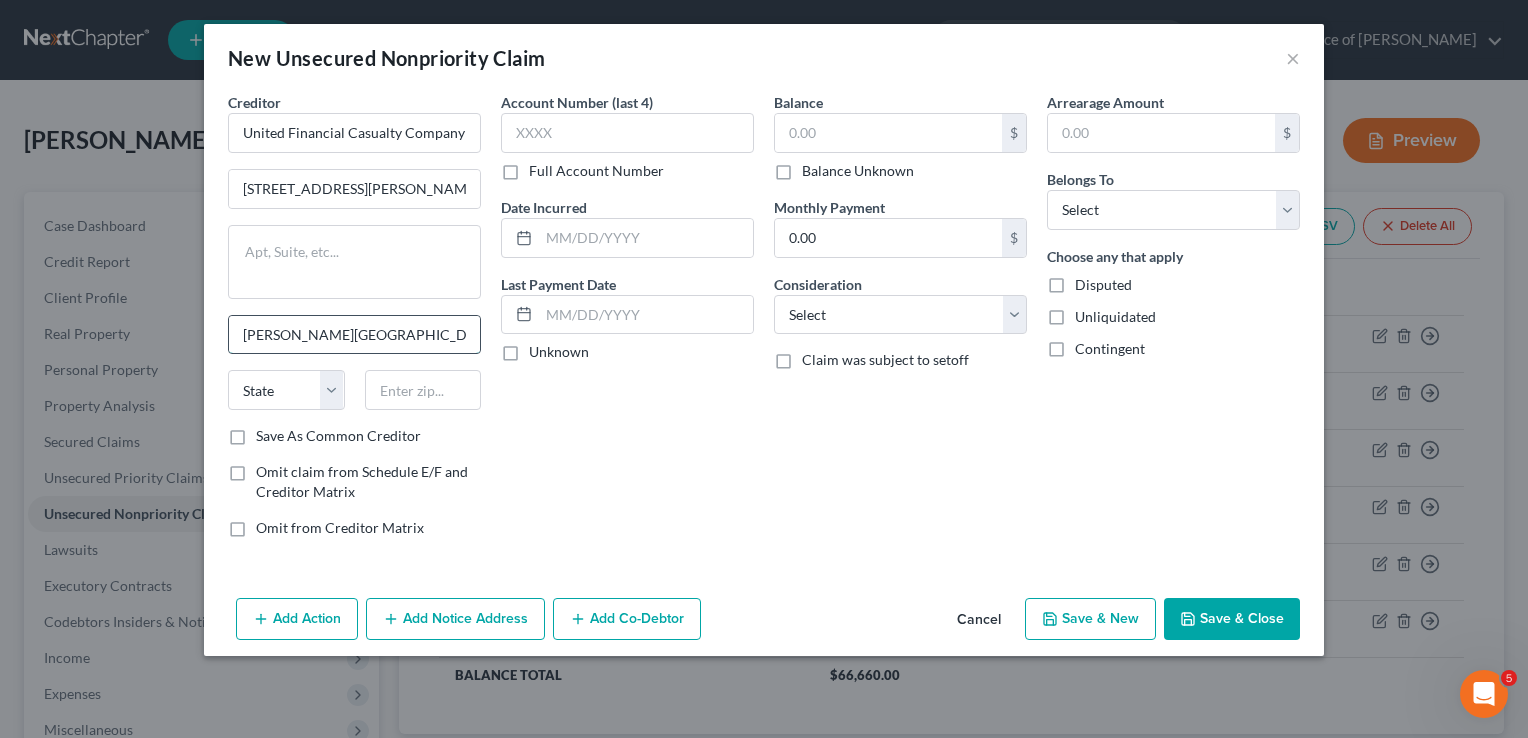 type on "Mayfield Village" 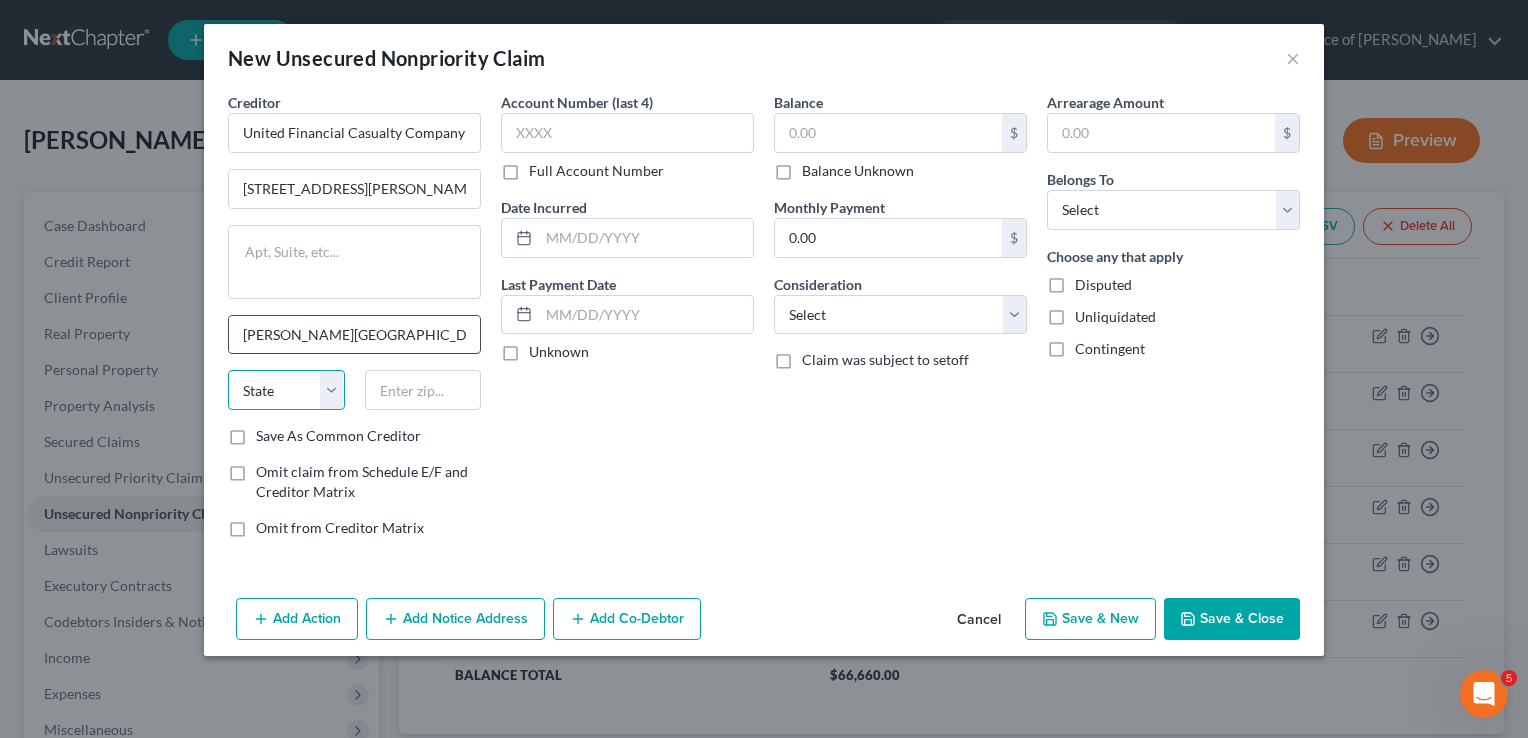 select on "36" 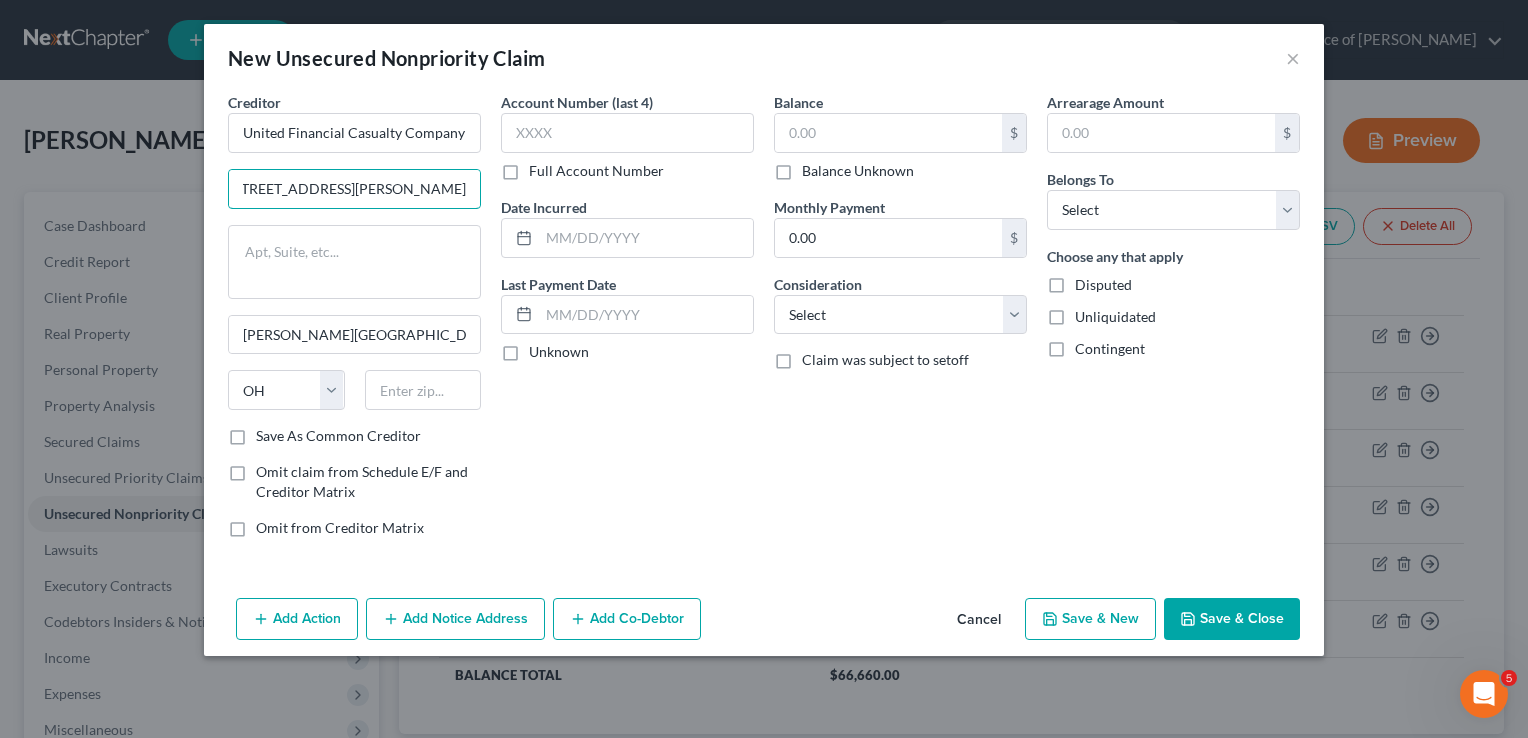scroll, scrollTop: 0, scrollLeft: 125, axis: horizontal 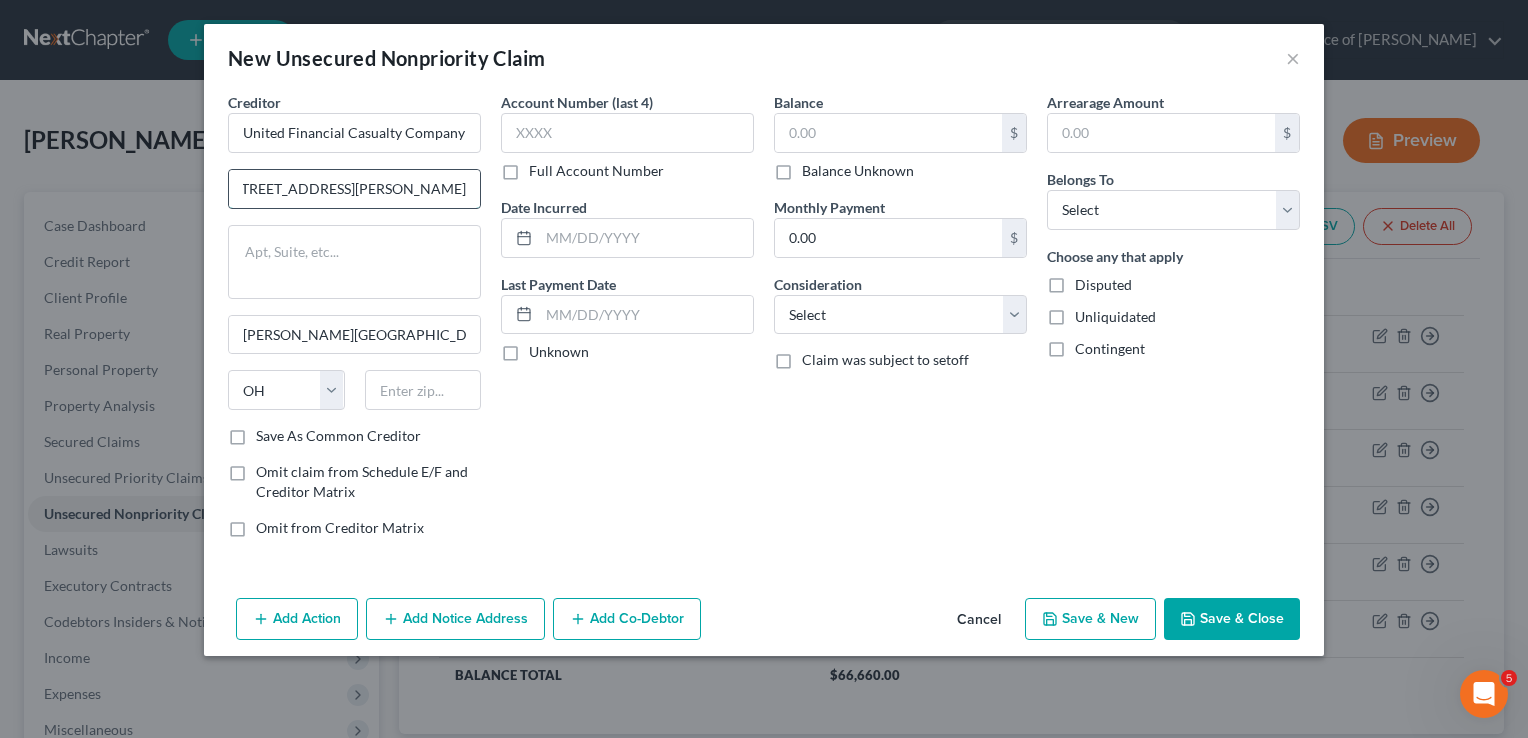 click on "300 N. Commons Boulevard, Mayfield Village, OH, 44143" at bounding box center (354, 189) 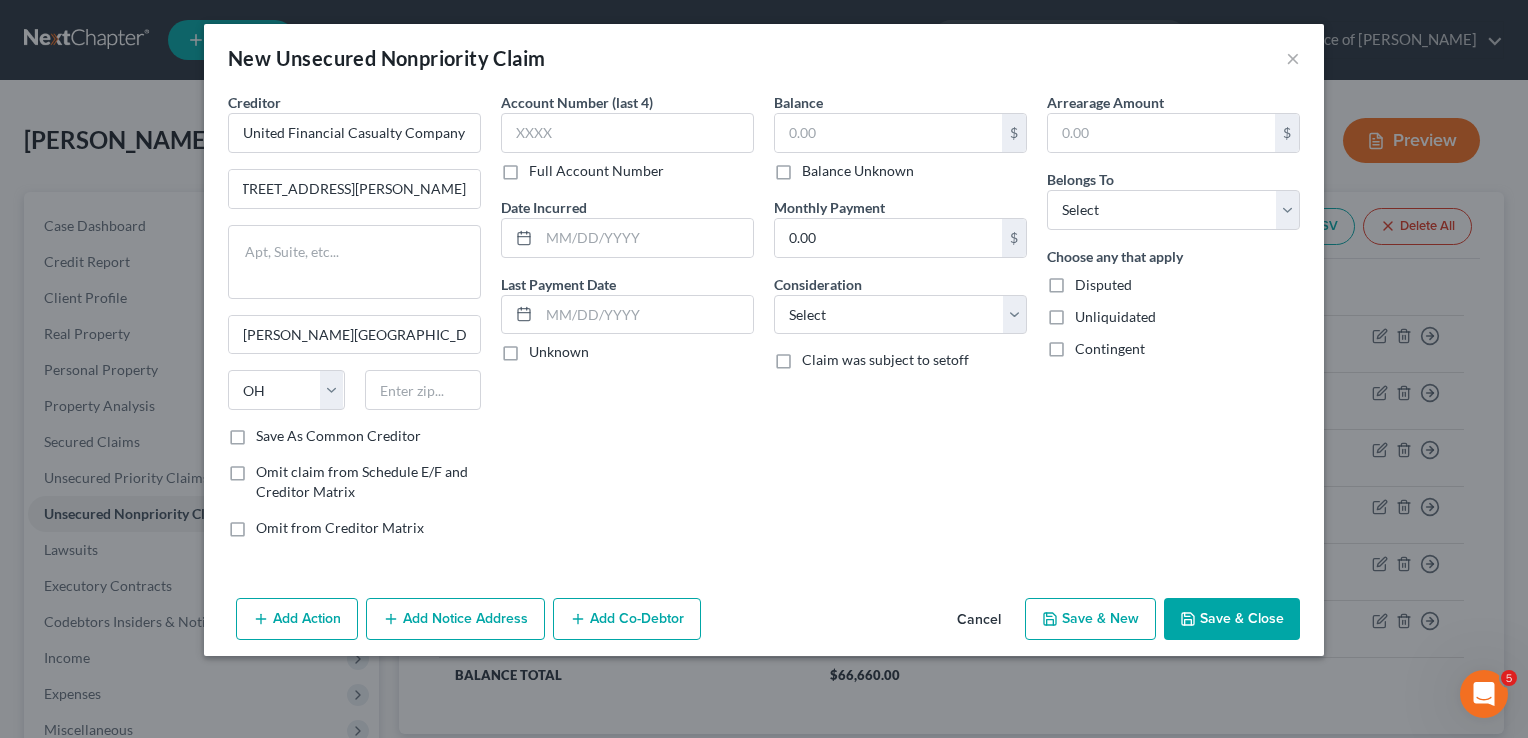 click on "State AL AK AR AZ CA CO CT DE DC FL GA GU HI ID IL IN IA KS KY LA ME MD MA MI MN MS MO MT NC ND NE NV NH NJ NM NY OH OK OR PA PR RI SC SD TN TX UT VI VA VT WA WV WI WY" at bounding box center (354, 398) 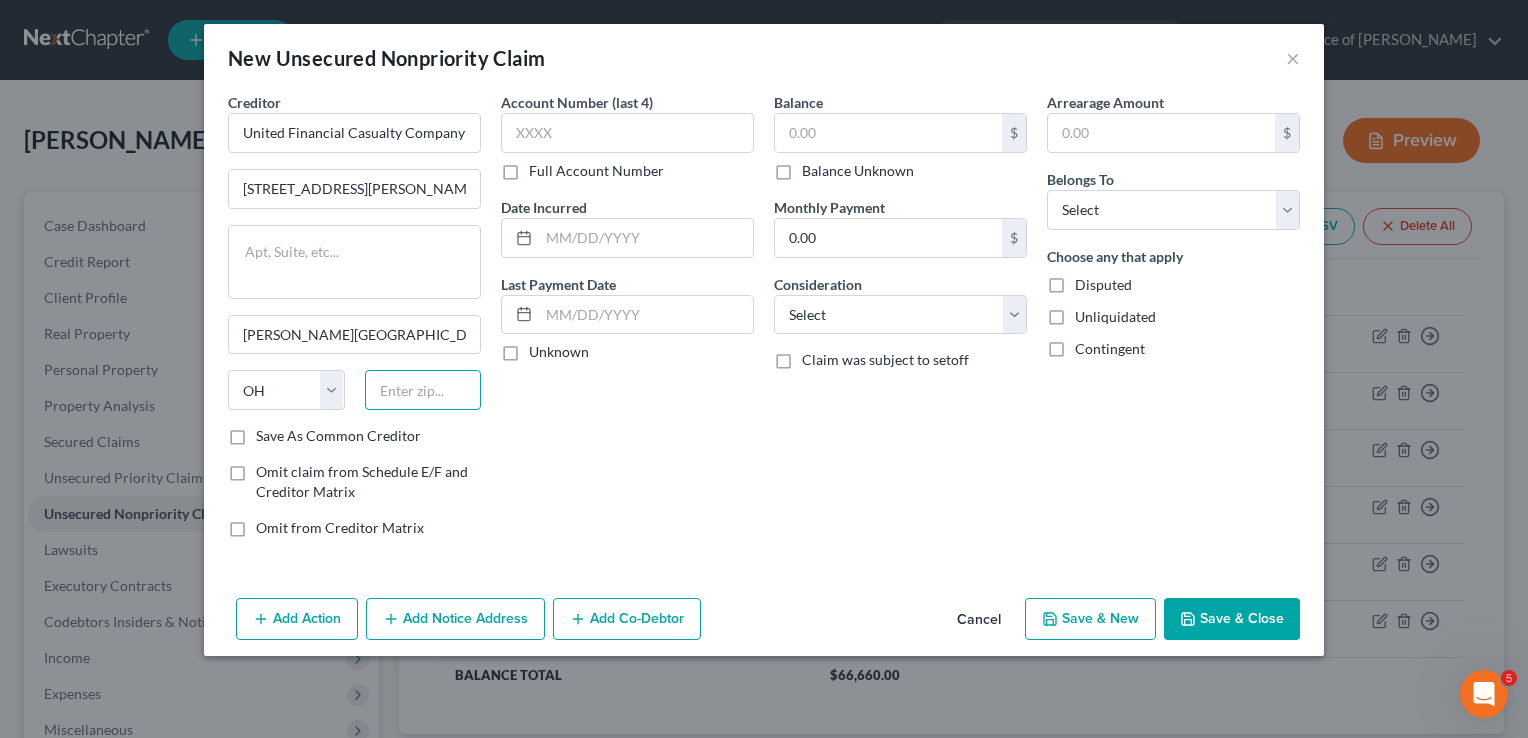 click at bounding box center (423, 390) 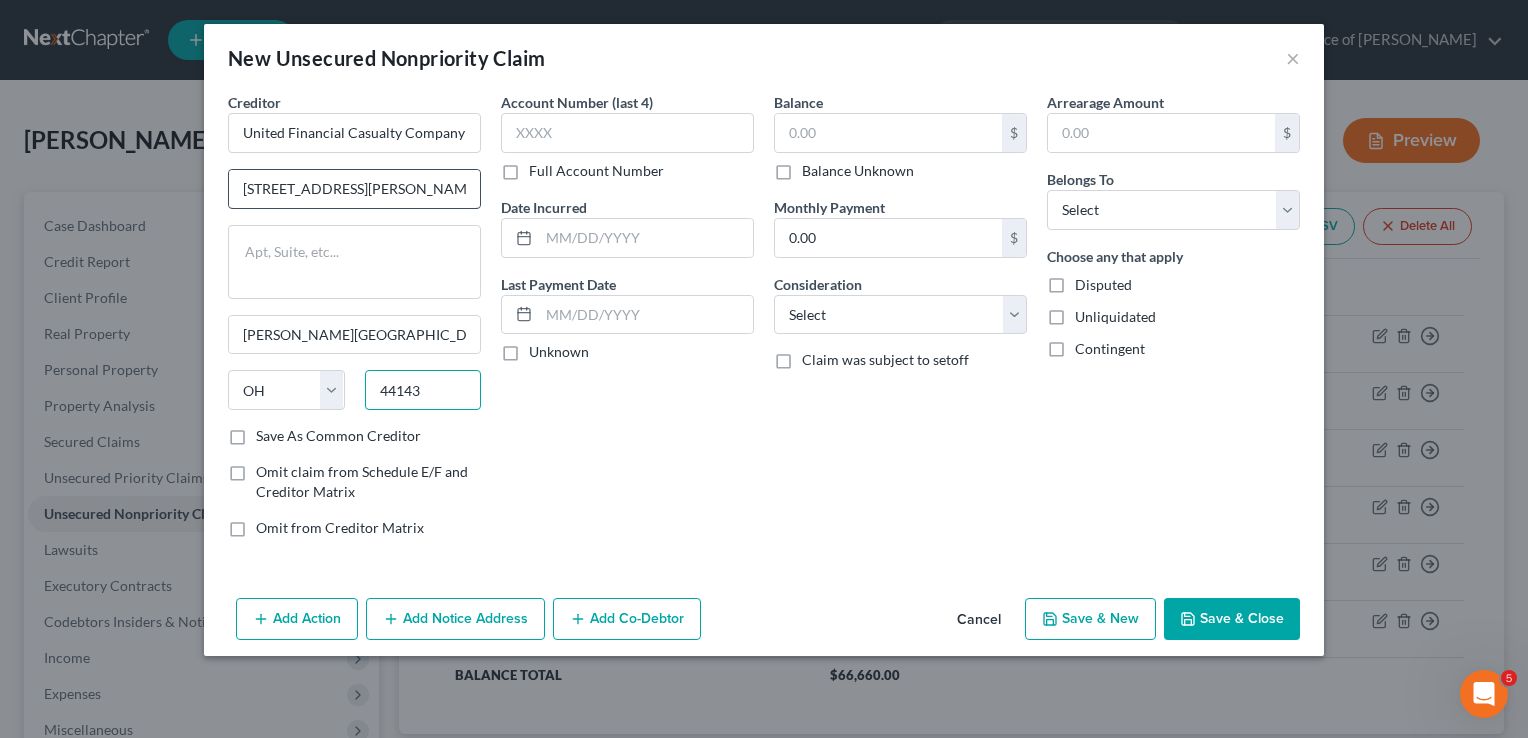 type on "44143" 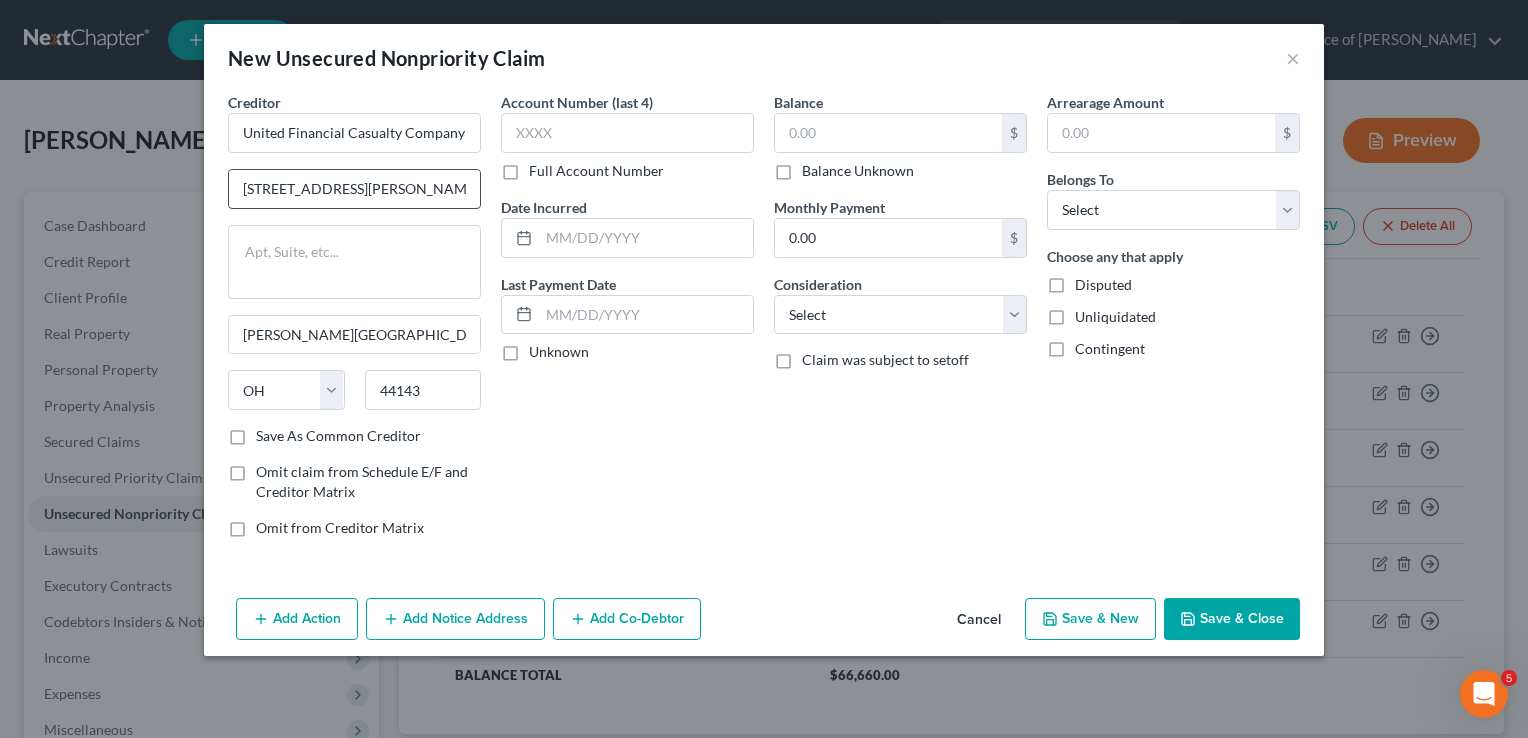 type on "Cleveland" 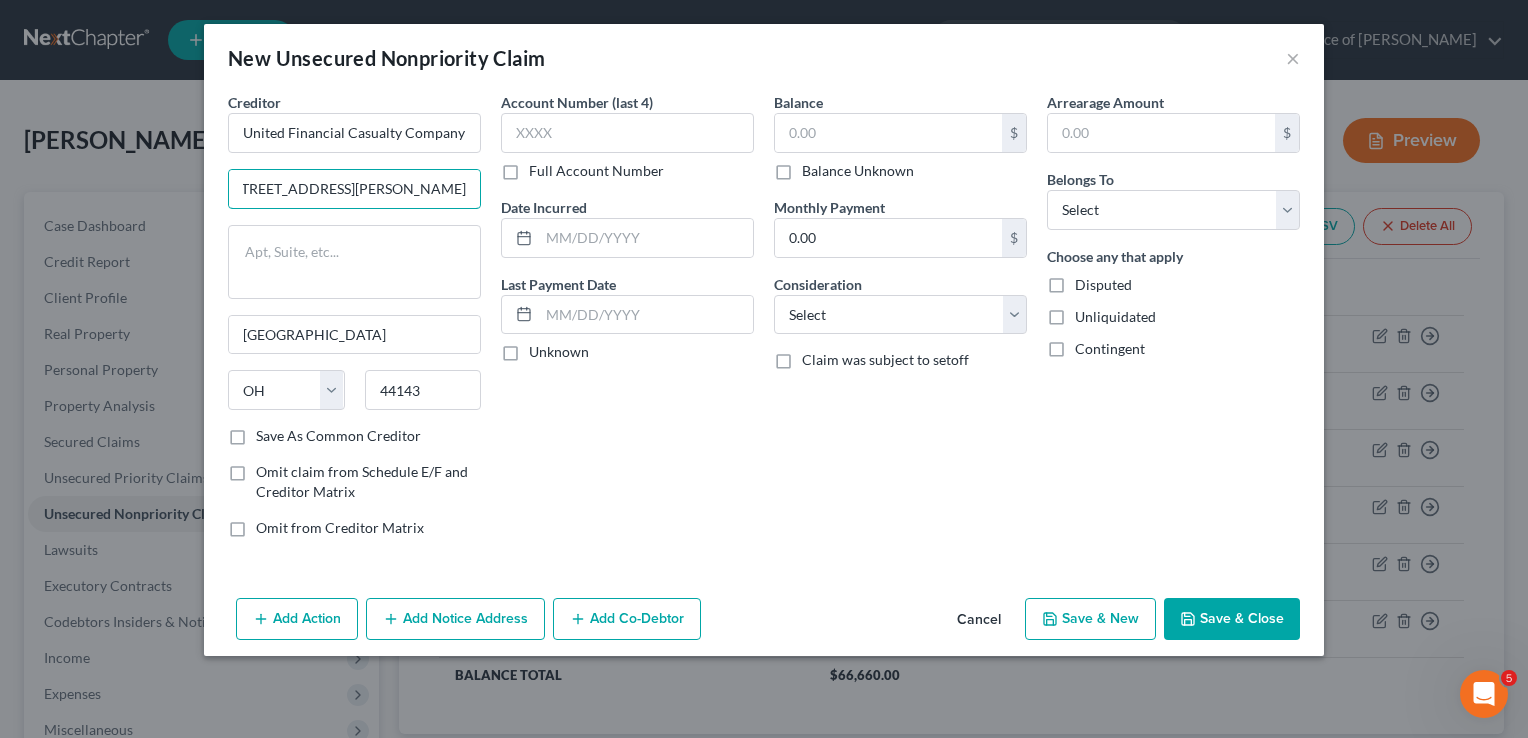 scroll, scrollTop: 0, scrollLeft: 125, axis: horizontal 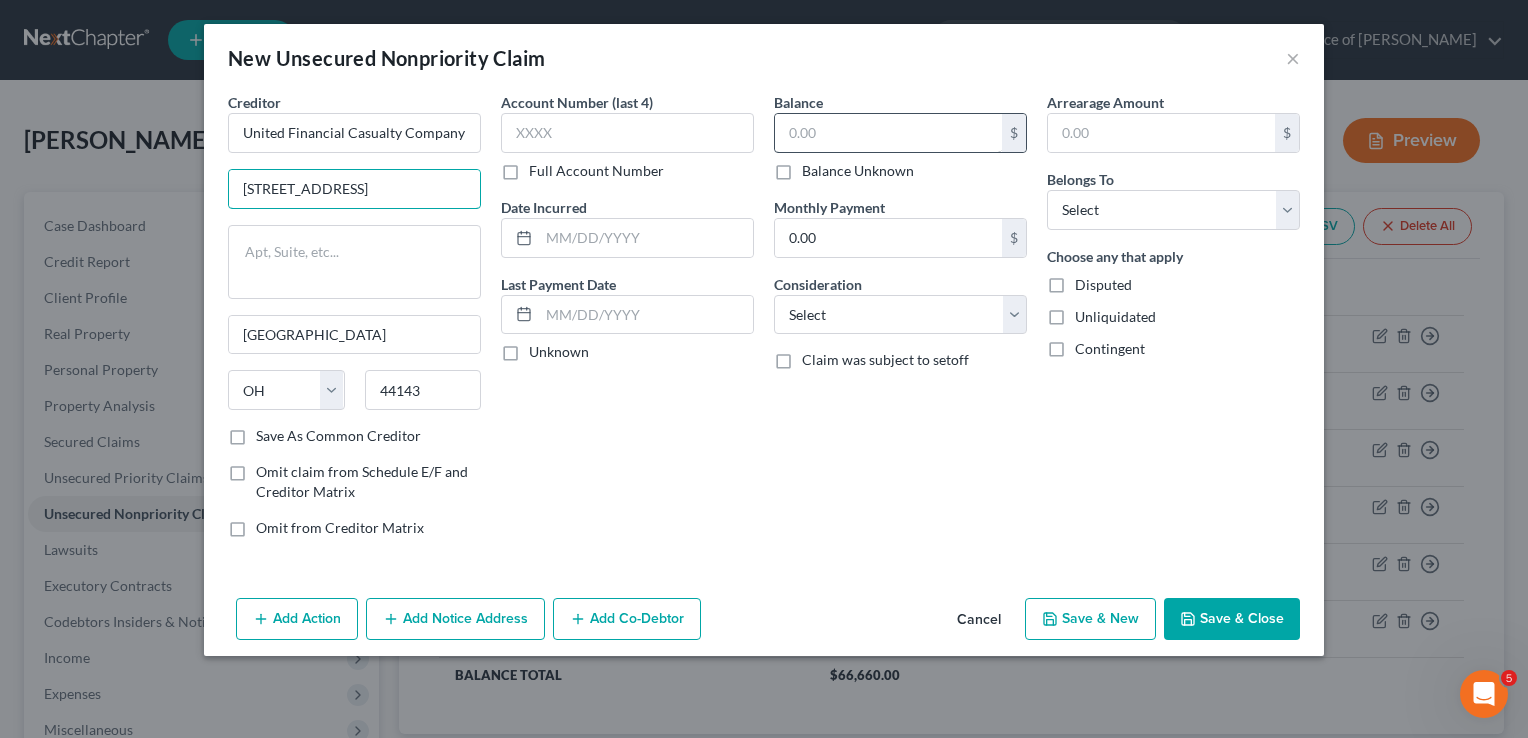 type on "300 N. Commons Boulevard" 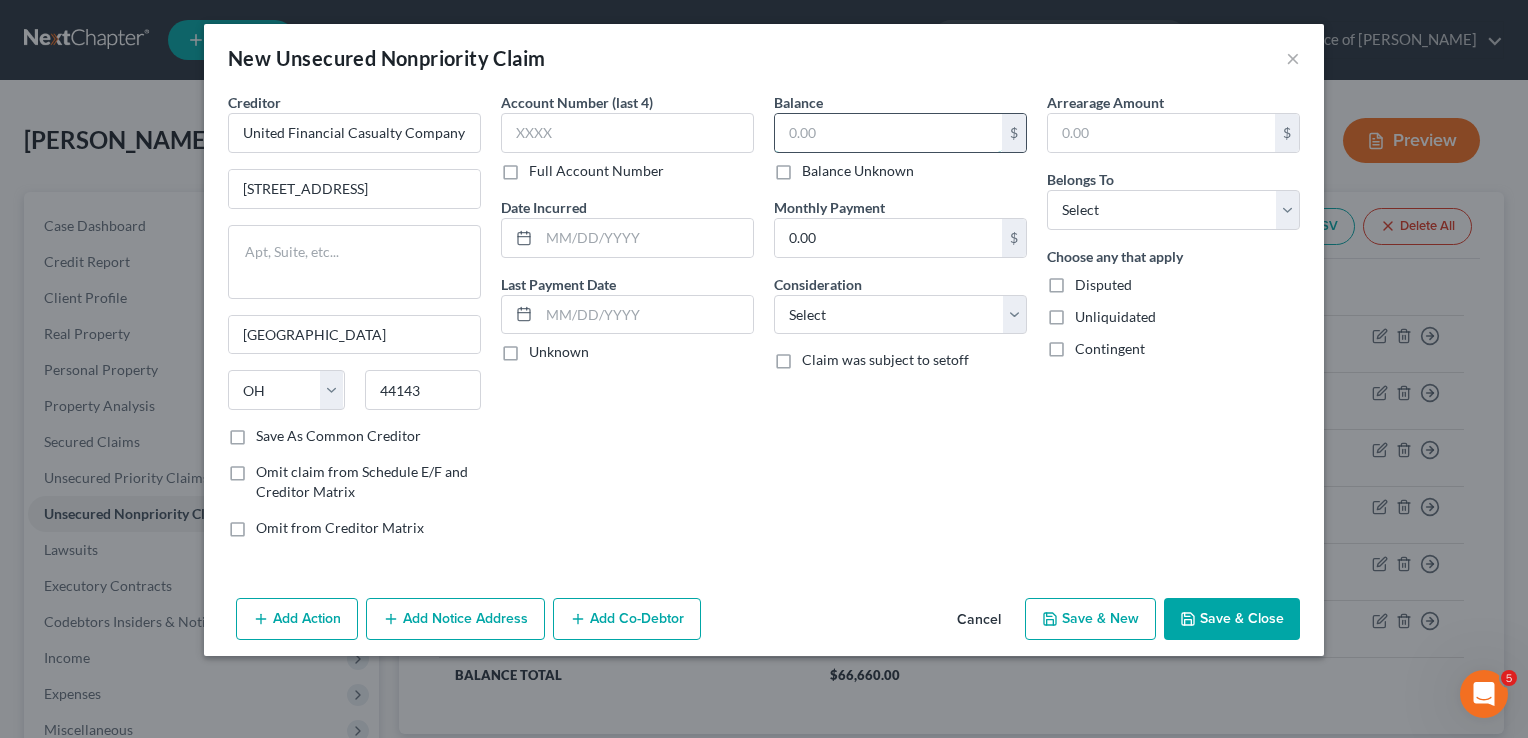 drag, startPoint x: 834, startPoint y: 130, endPoint x: 800, endPoint y: 131, distance: 34.0147 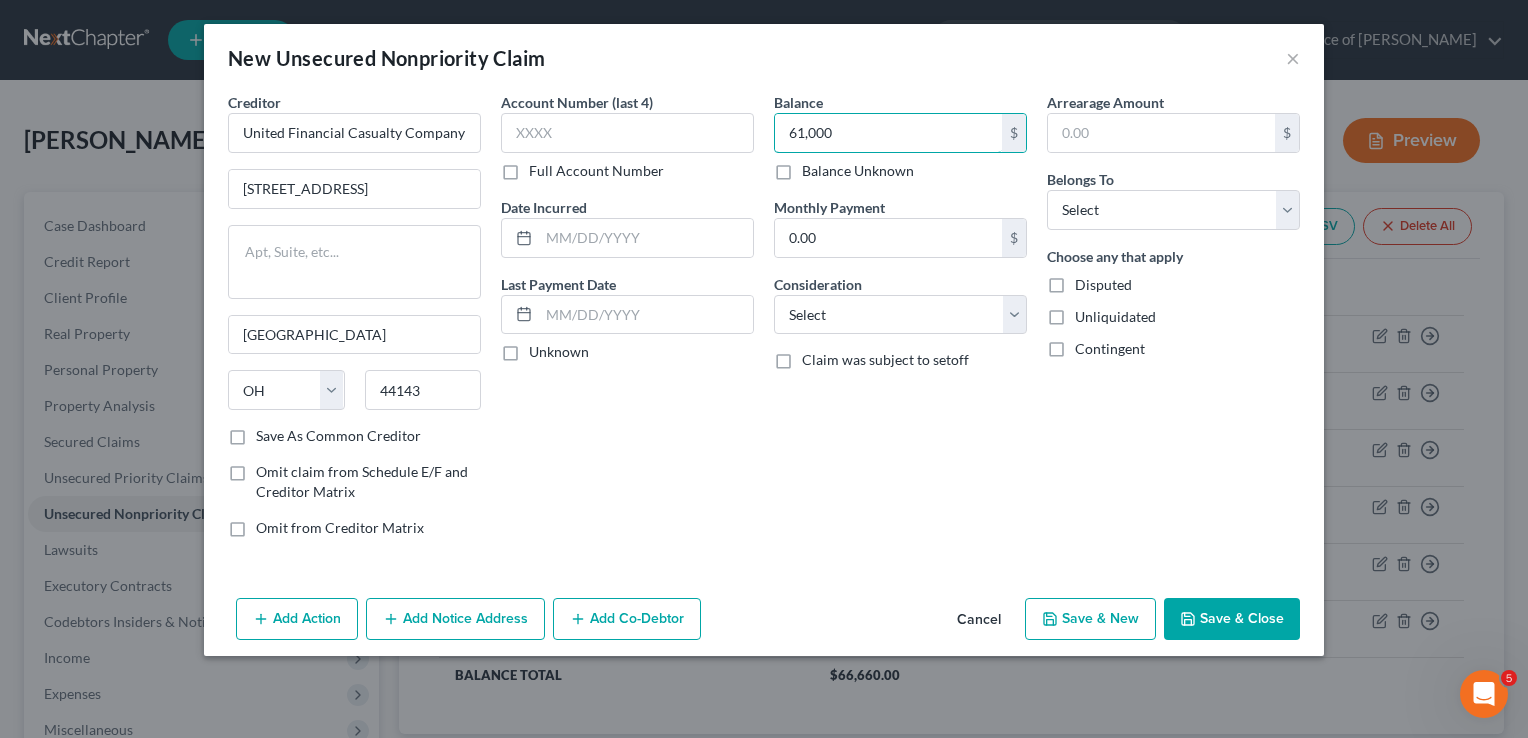 type on "61,000" 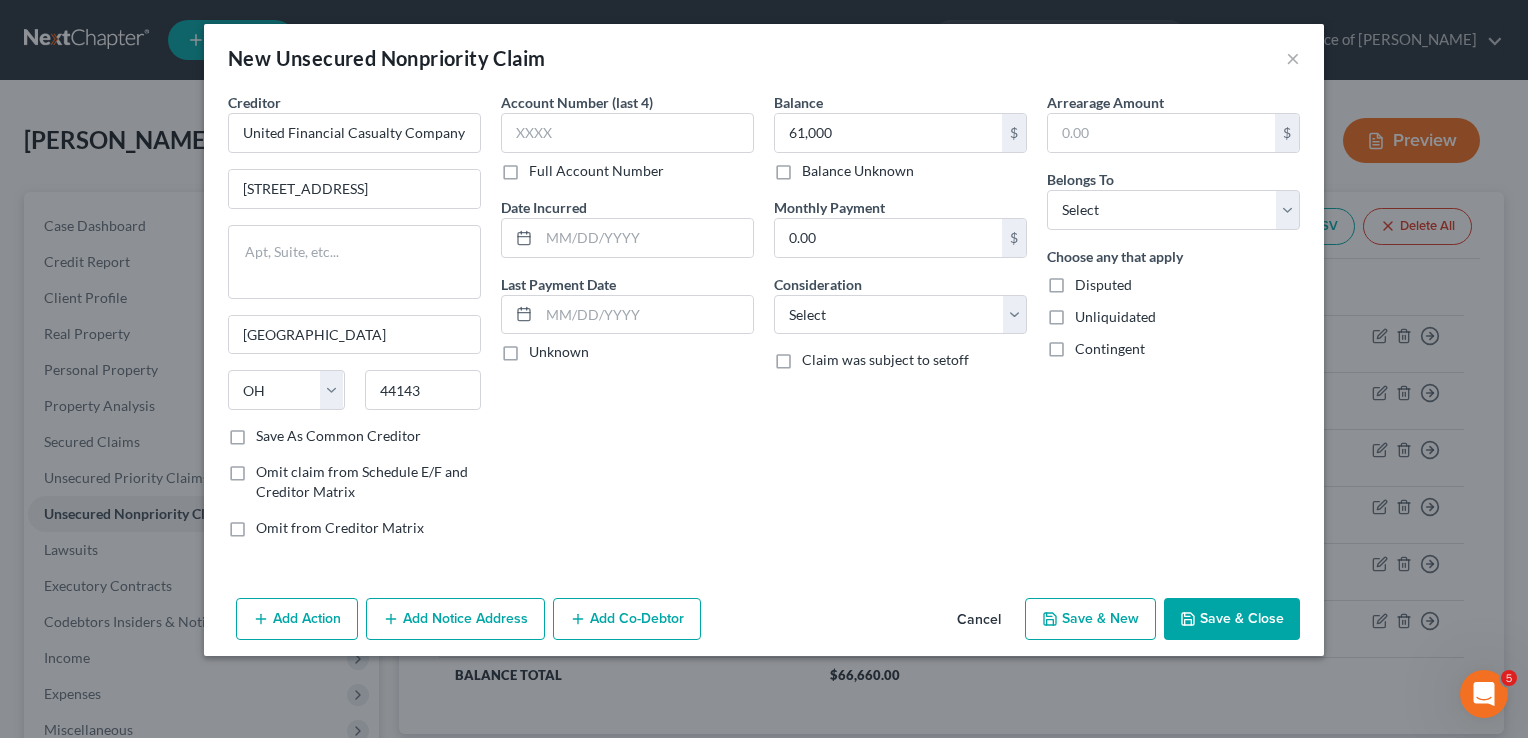 click on "Account Number (last 4)
Full Account Number
Date Incurred         Last Payment Date         Unknown" at bounding box center [627, 323] 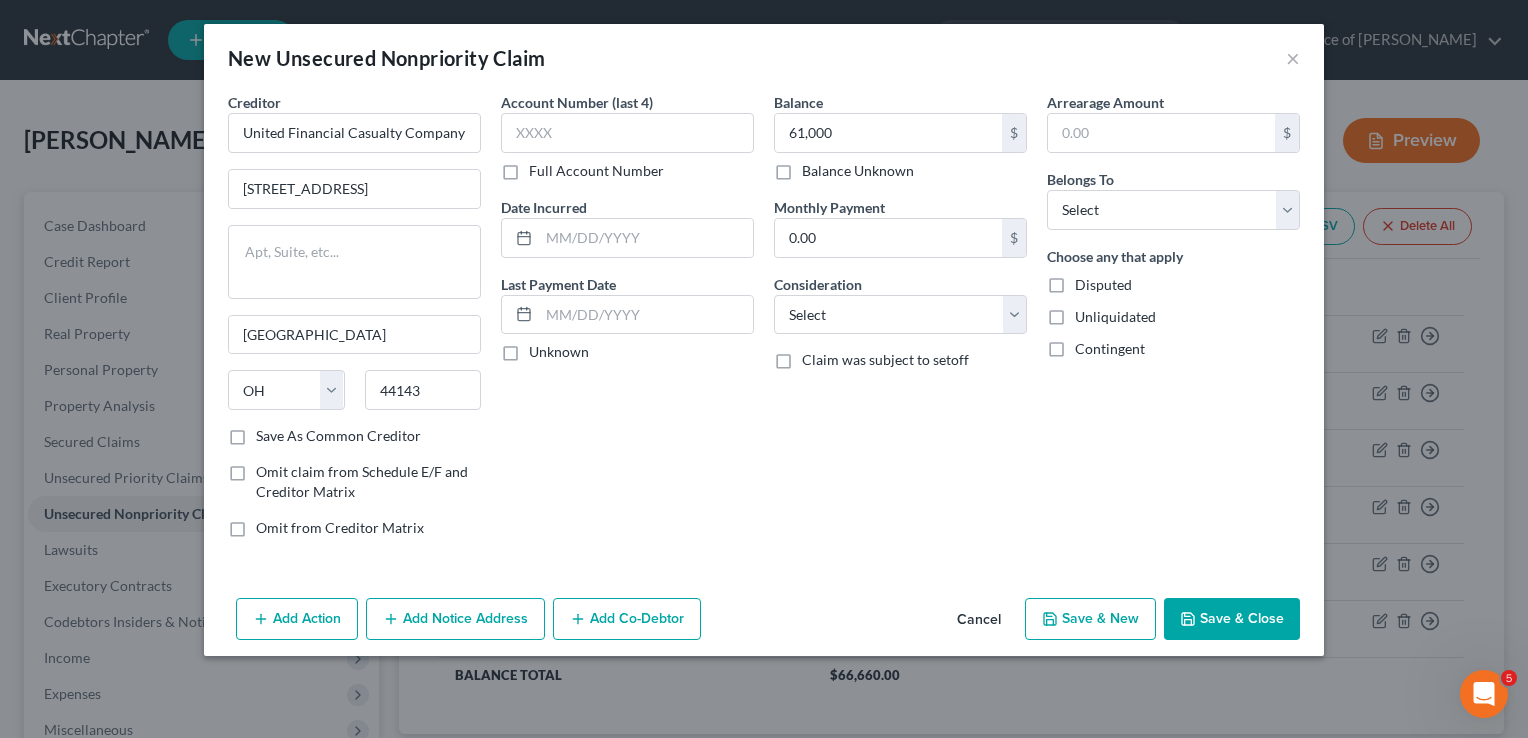 click on "Save & Close" at bounding box center [1232, 619] 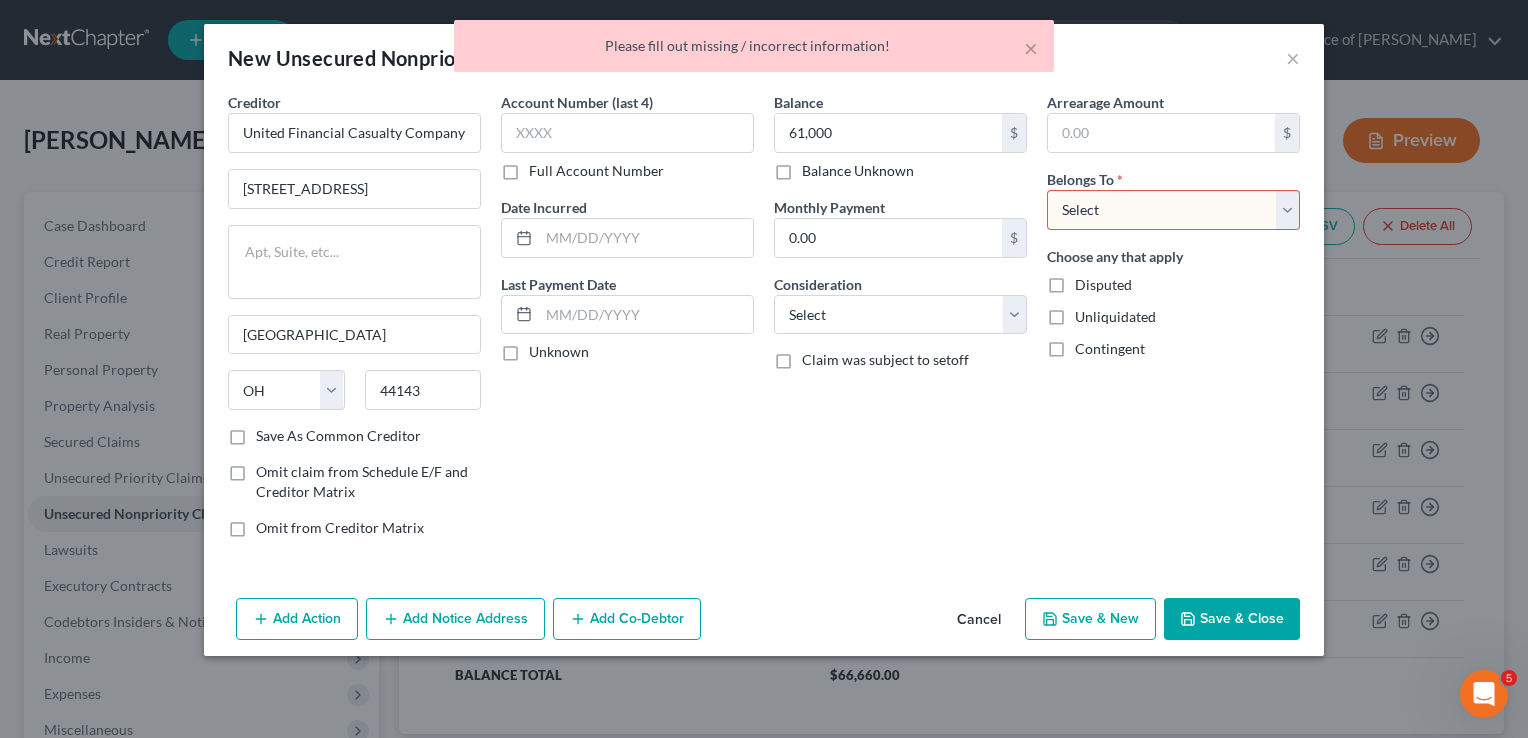 click on "Select Debtor 1 Only Debtor 2 Only Debtor 1 And Debtor 2 Only At Least One Of The Debtors And Another Community Property" at bounding box center [1173, 210] 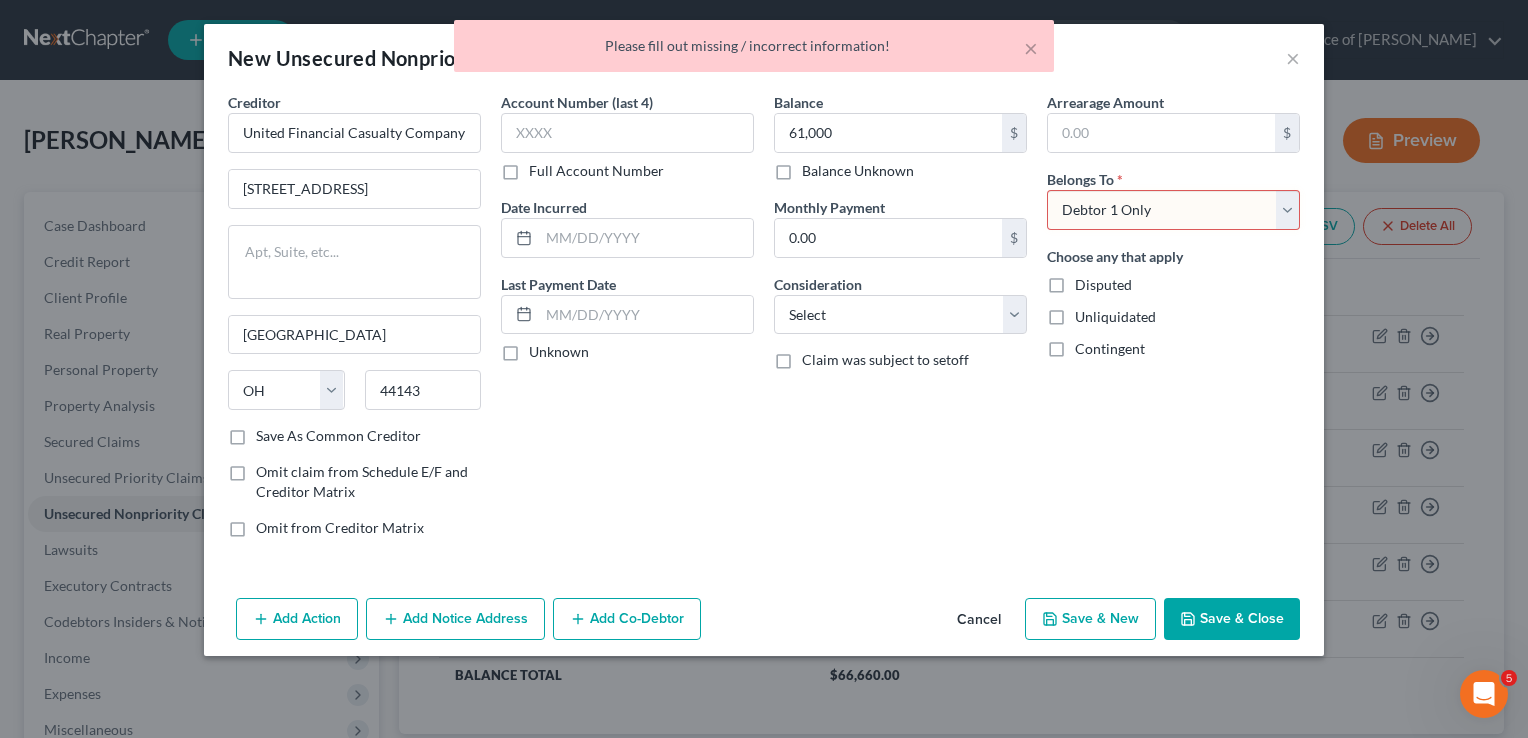 click on "Select Debtor 1 Only Debtor 2 Only Debtor 1 And Debtor 2 Only At Least One Of The Debtors And Another Community Property" at bounding box center (1173, 210) 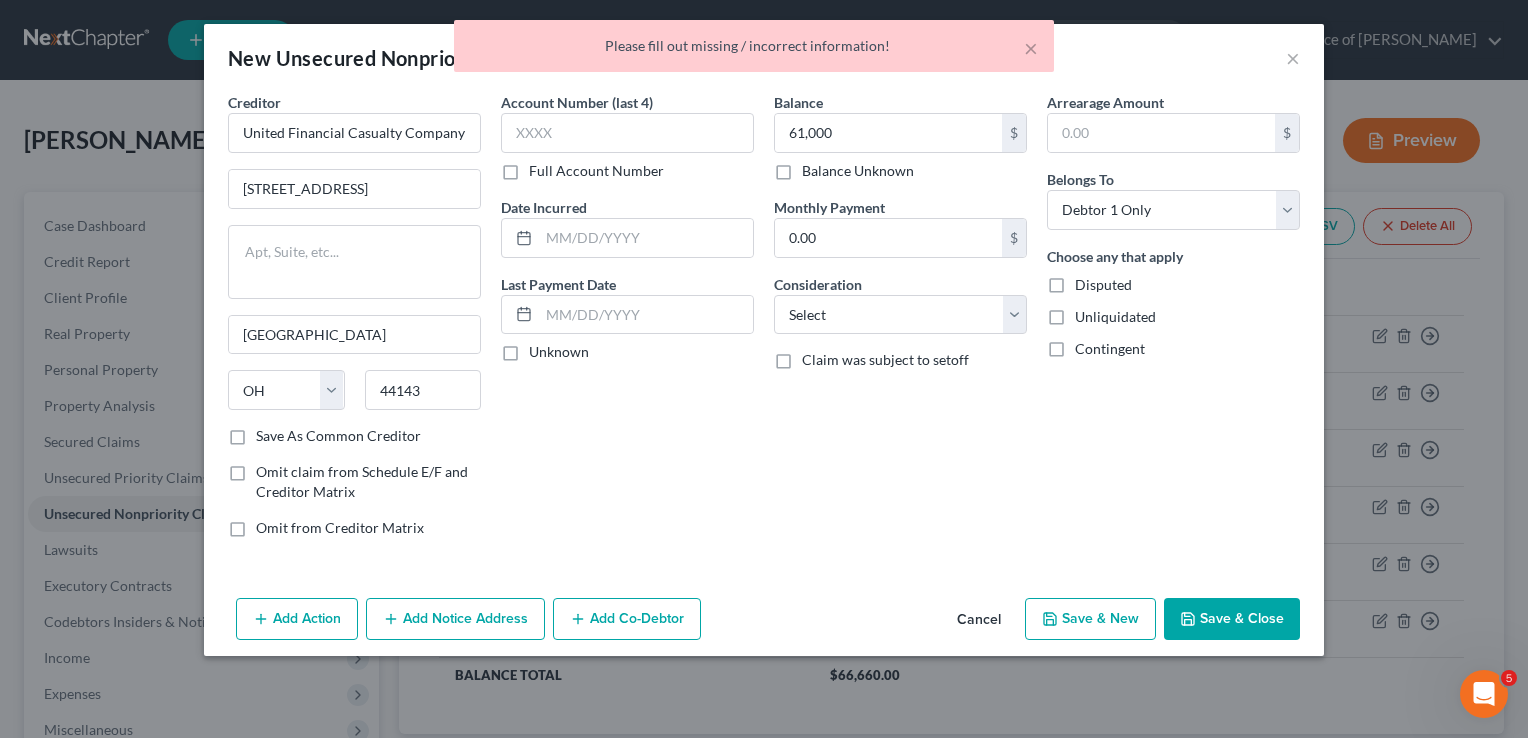 click on "Save & Close" at bounding box center (1232, 619) 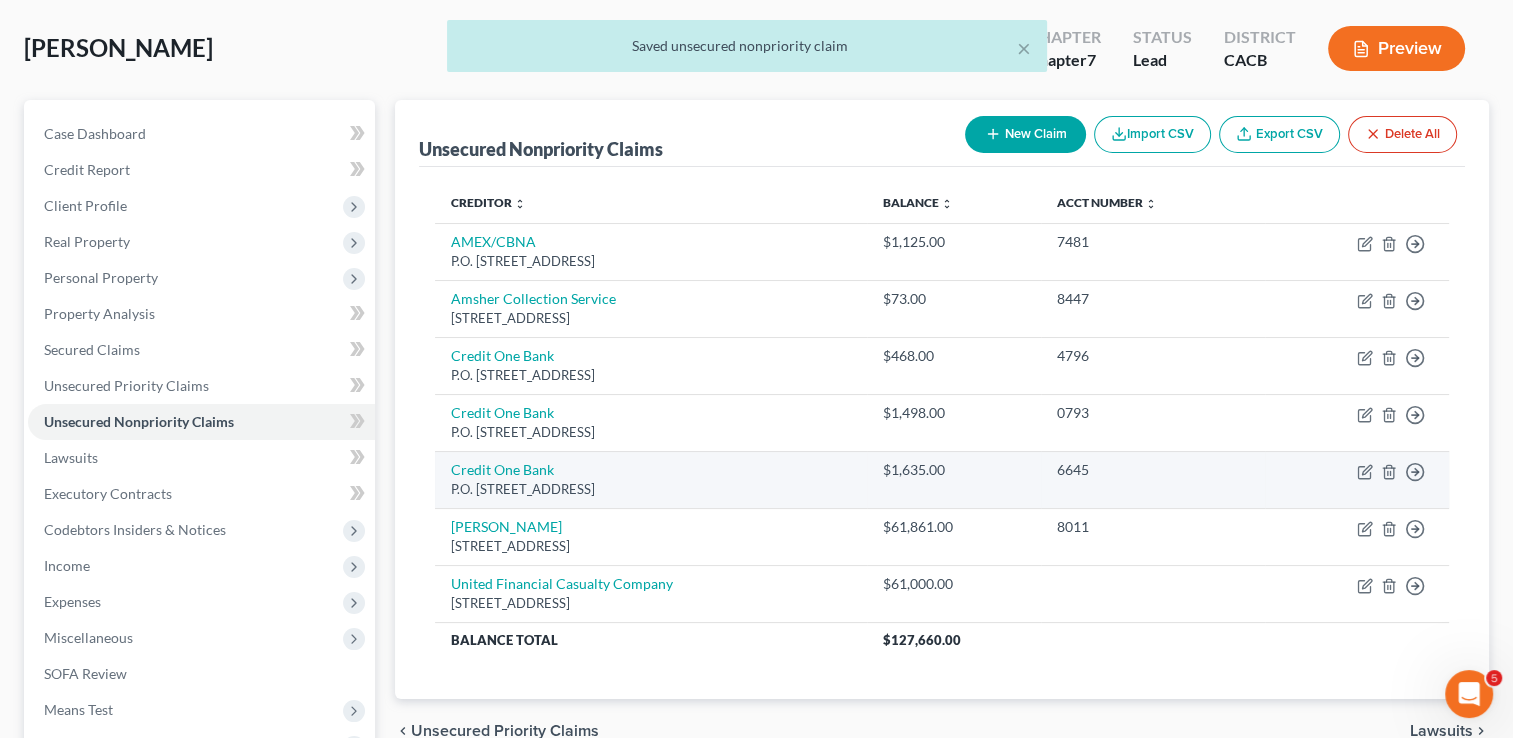 scroll, scrollTop: 200, scrollLeft: 0, axis: vertical 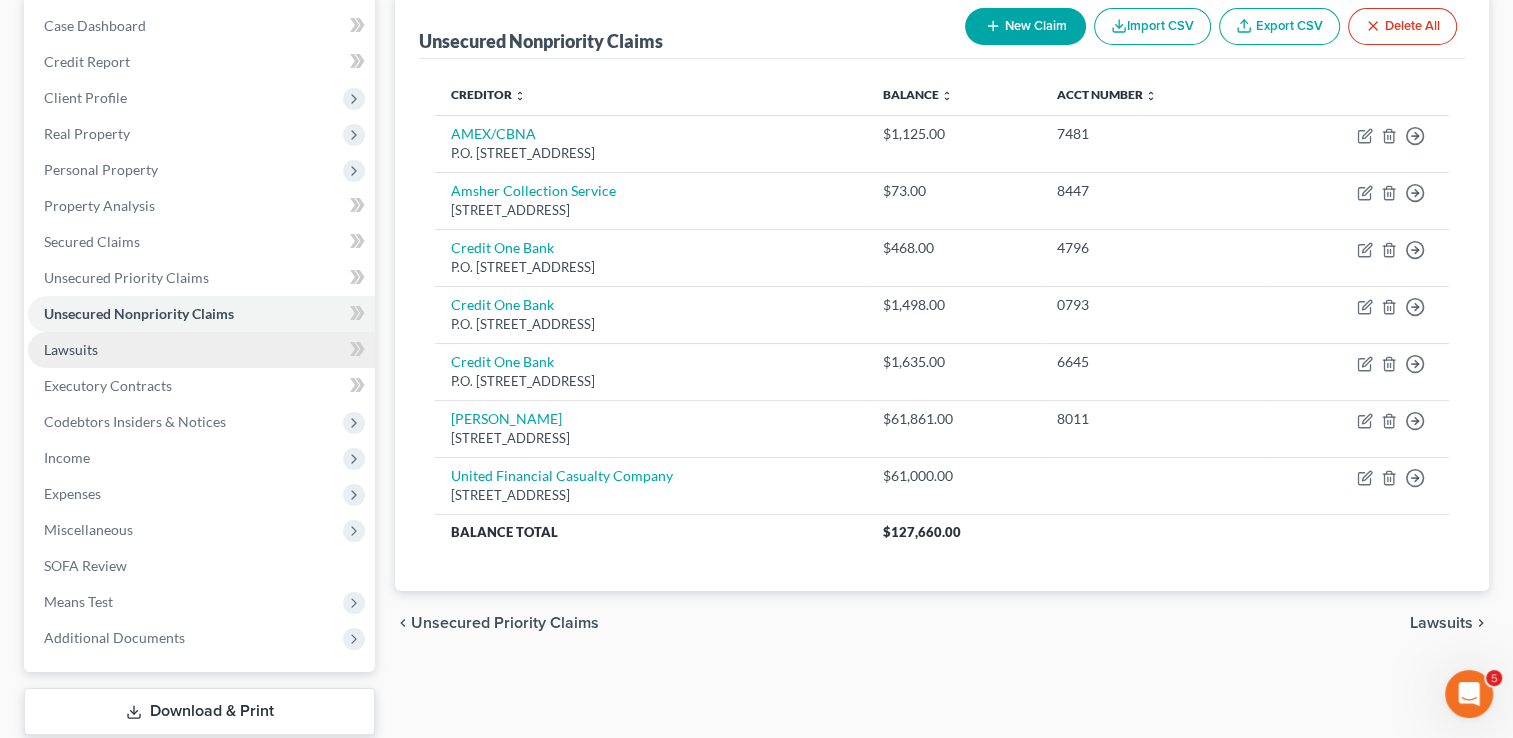 click on "Lawsuits" at bounding box center (201, 350) 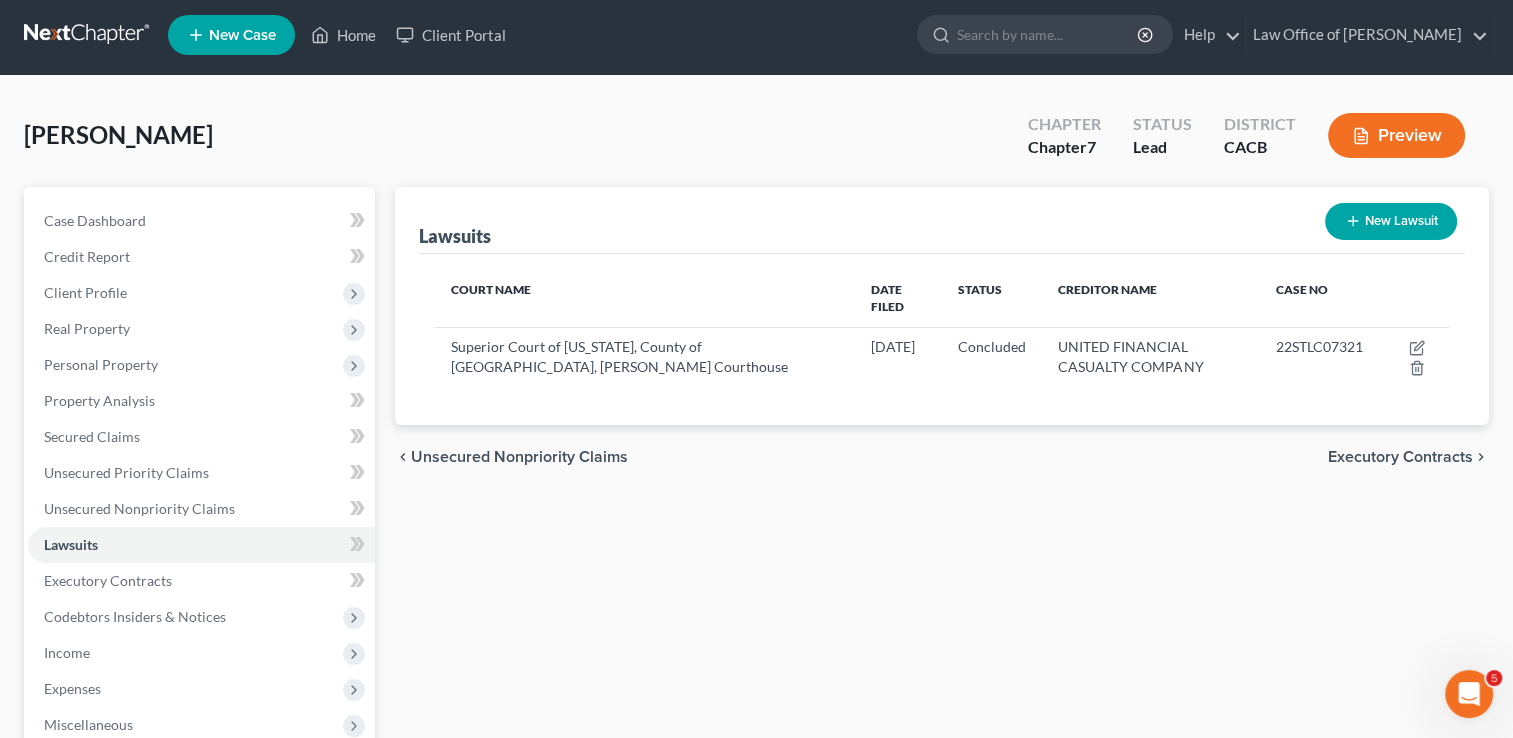 scroll, scrollTop: 0, scrollLeft: 0, axis: both 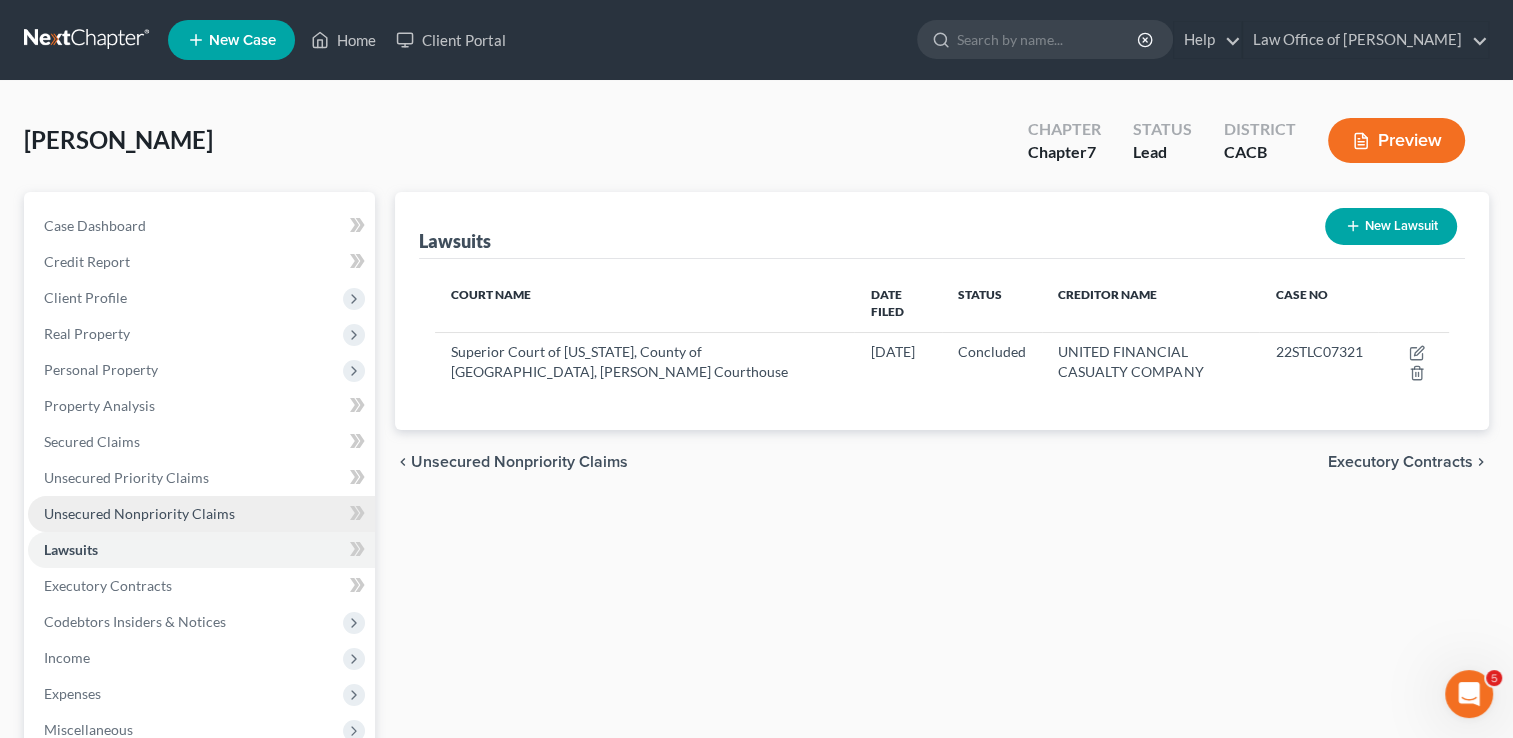 click on "Unsecured Nonpriority Claims" at bounding box center (139, 513) 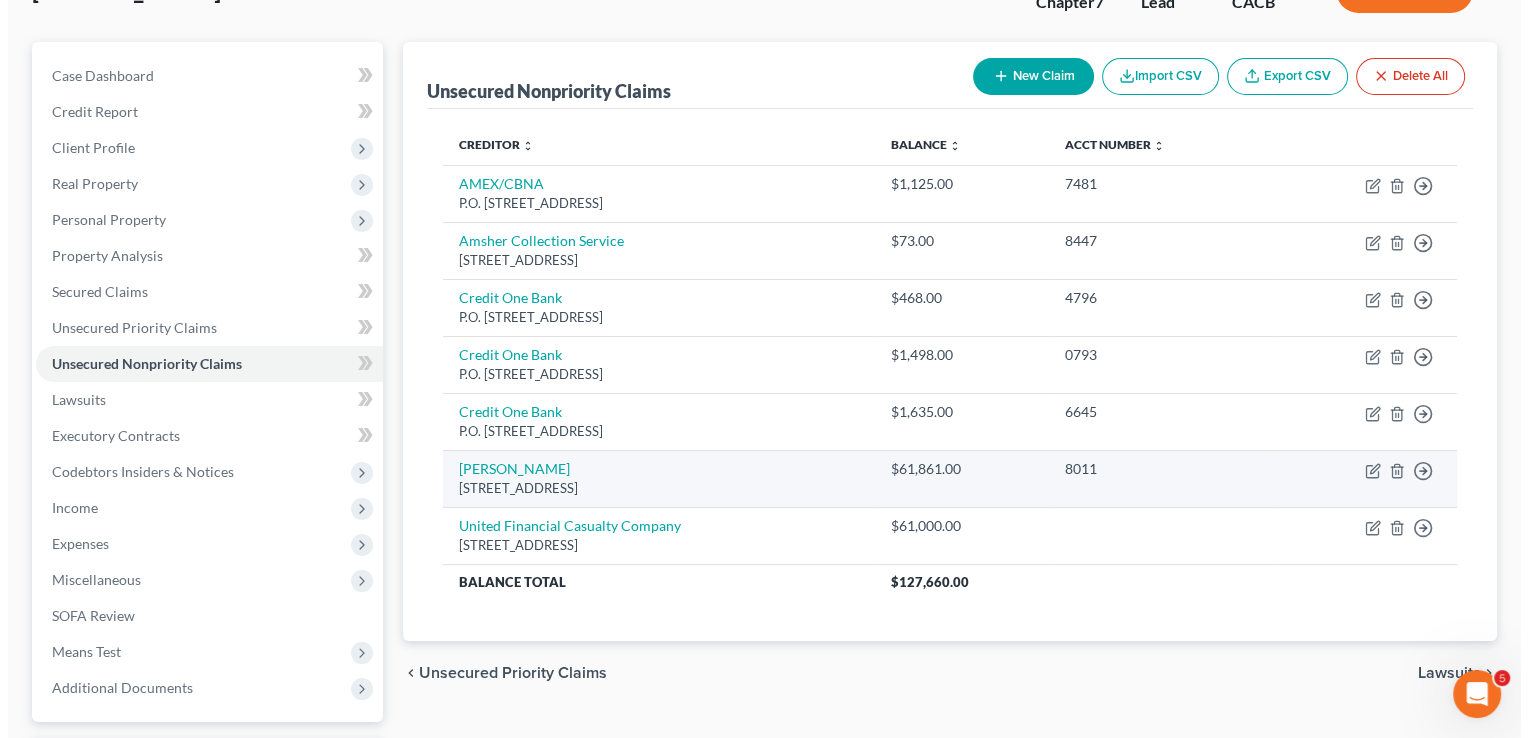 scroll, scrollTop: 100, scrollLeft: 0, axis: vertical 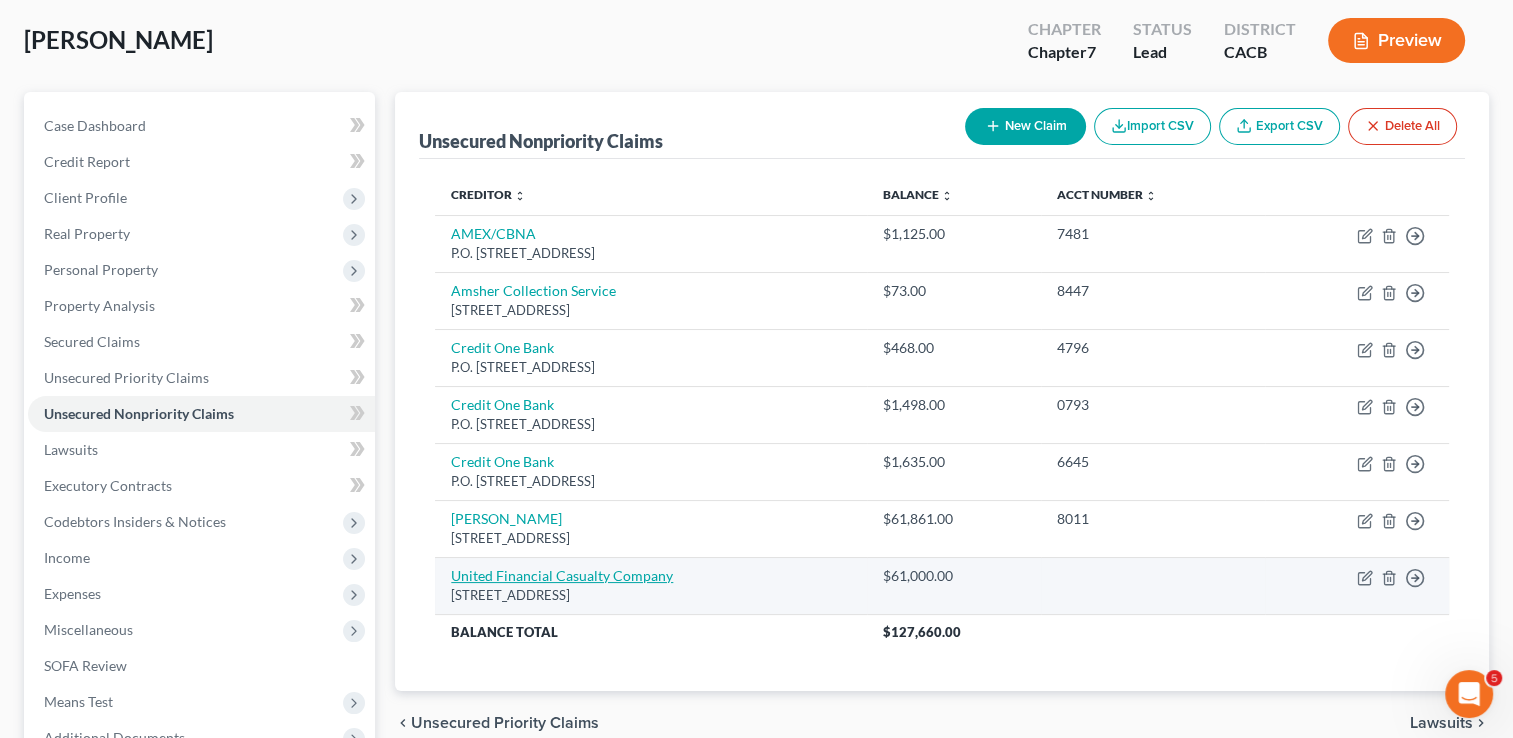 click on "United Financial Casualty Company" at bounding box center (562, 575) 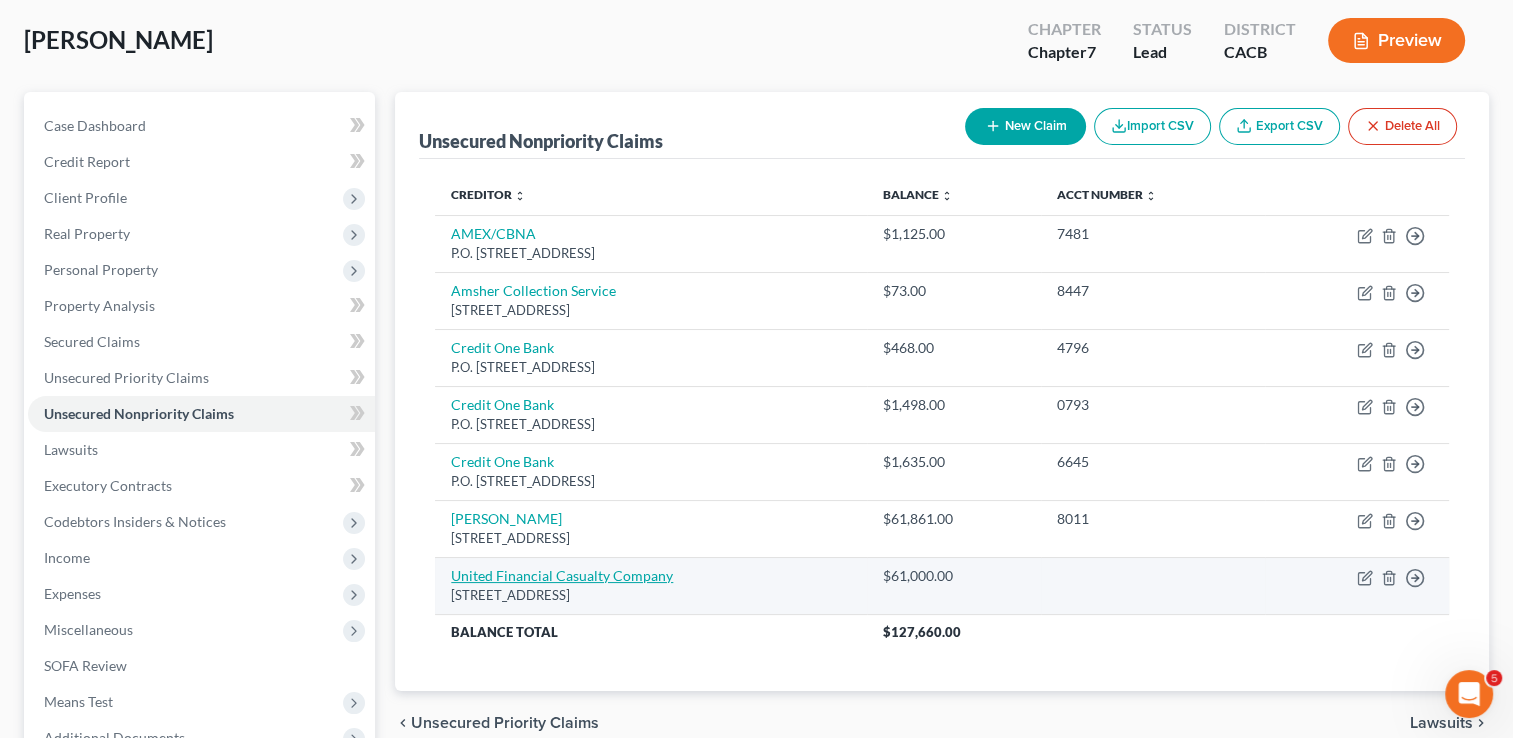 select on "0" 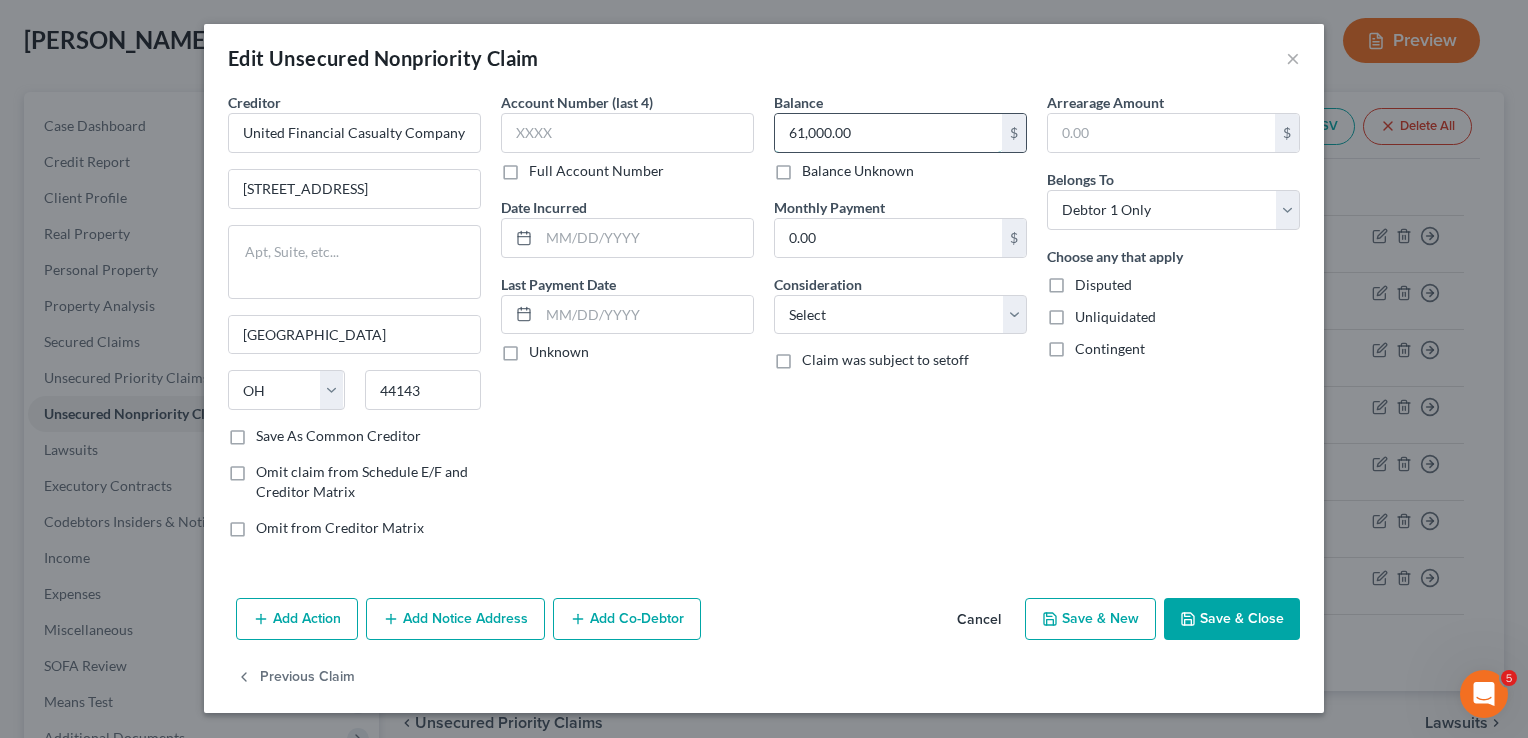 type 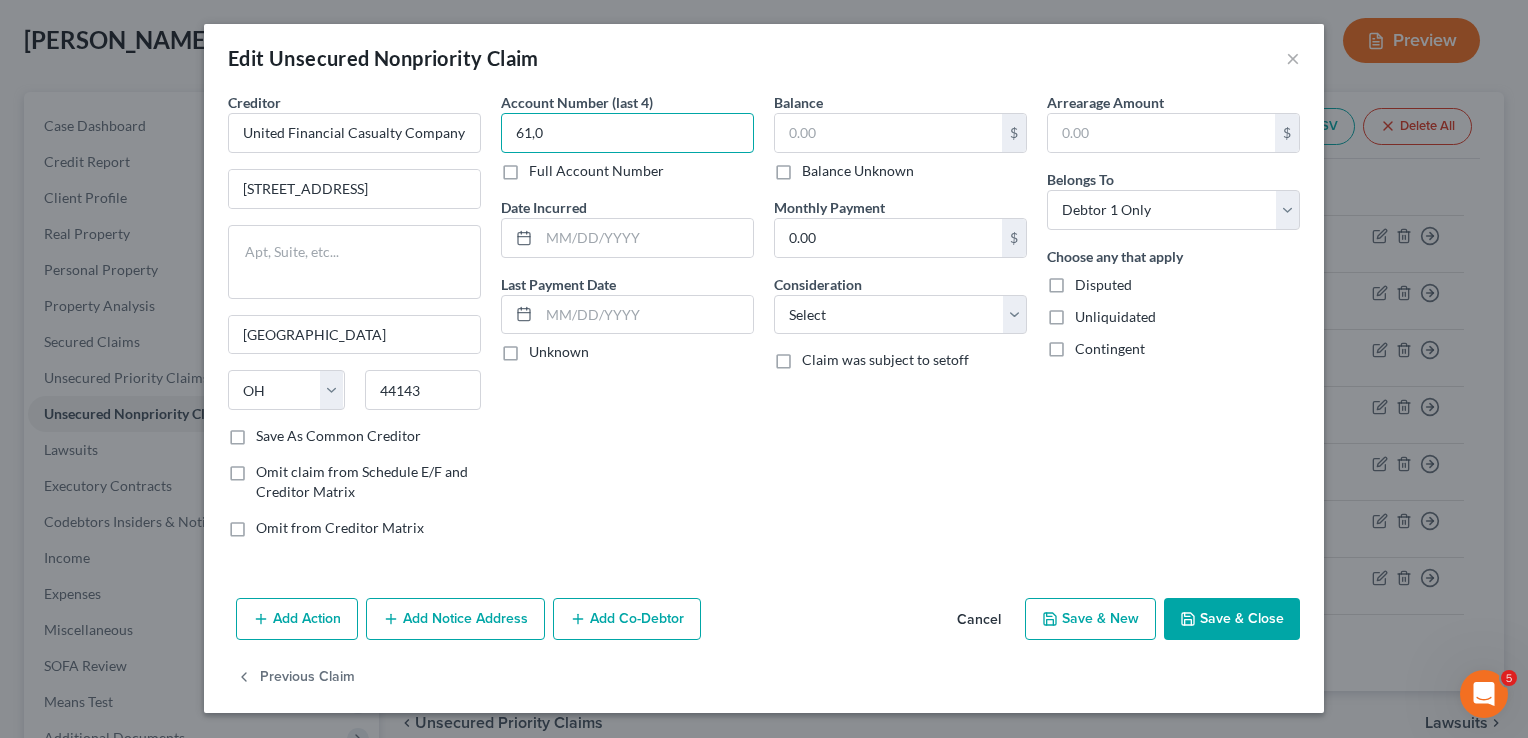 type on "61,0" 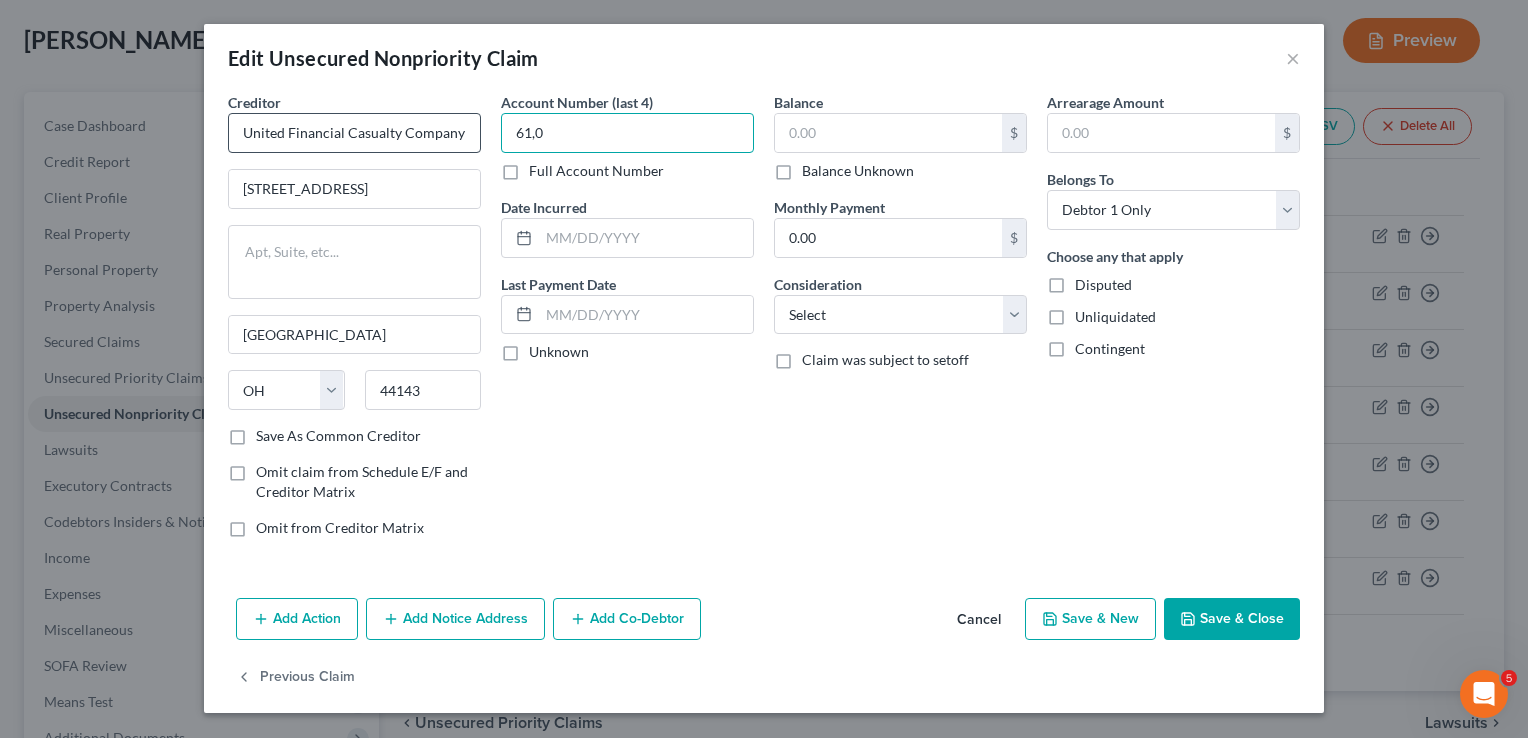 drag, startPoint x: 703, startPoint y: 138, endPoint x: 421, endPoint y: 138, distance: 282 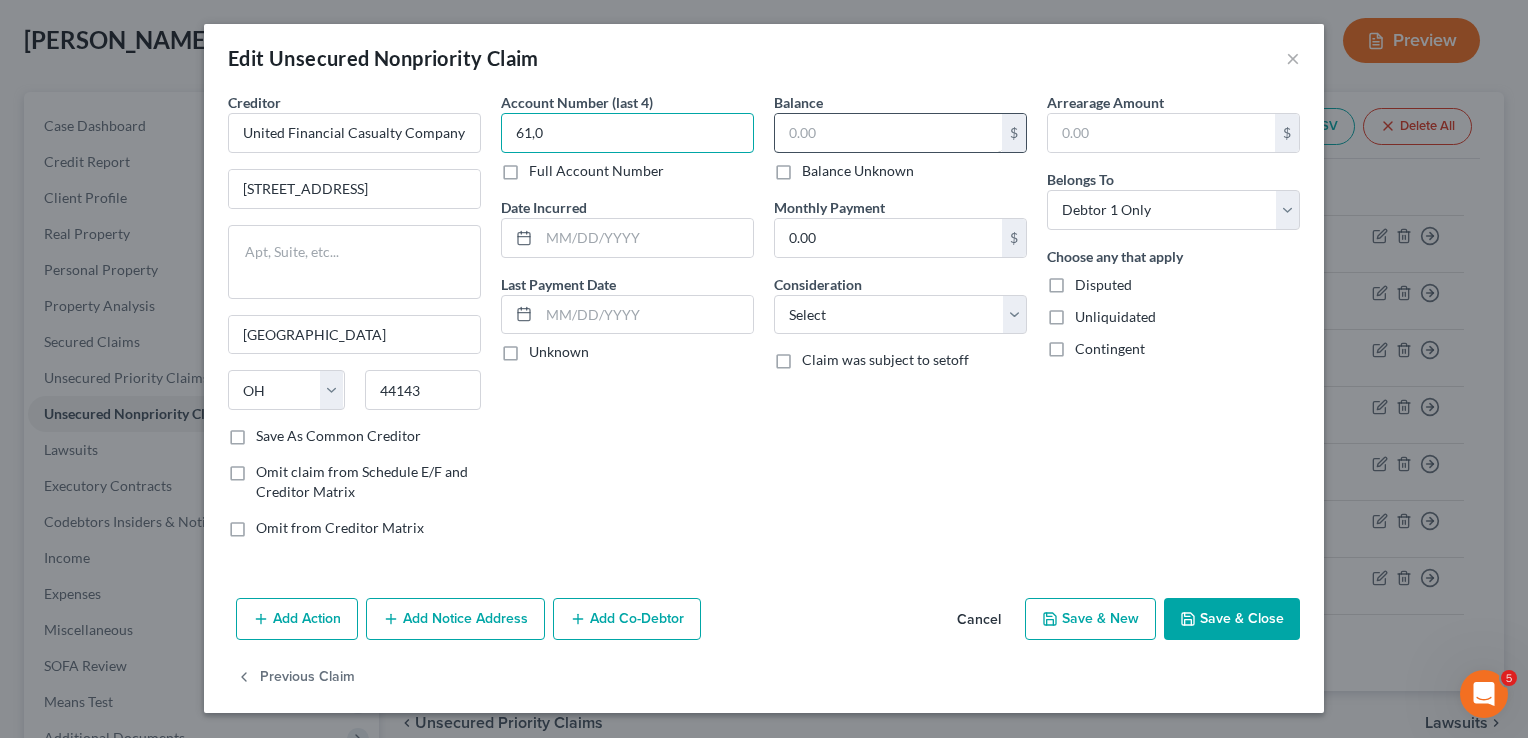 type 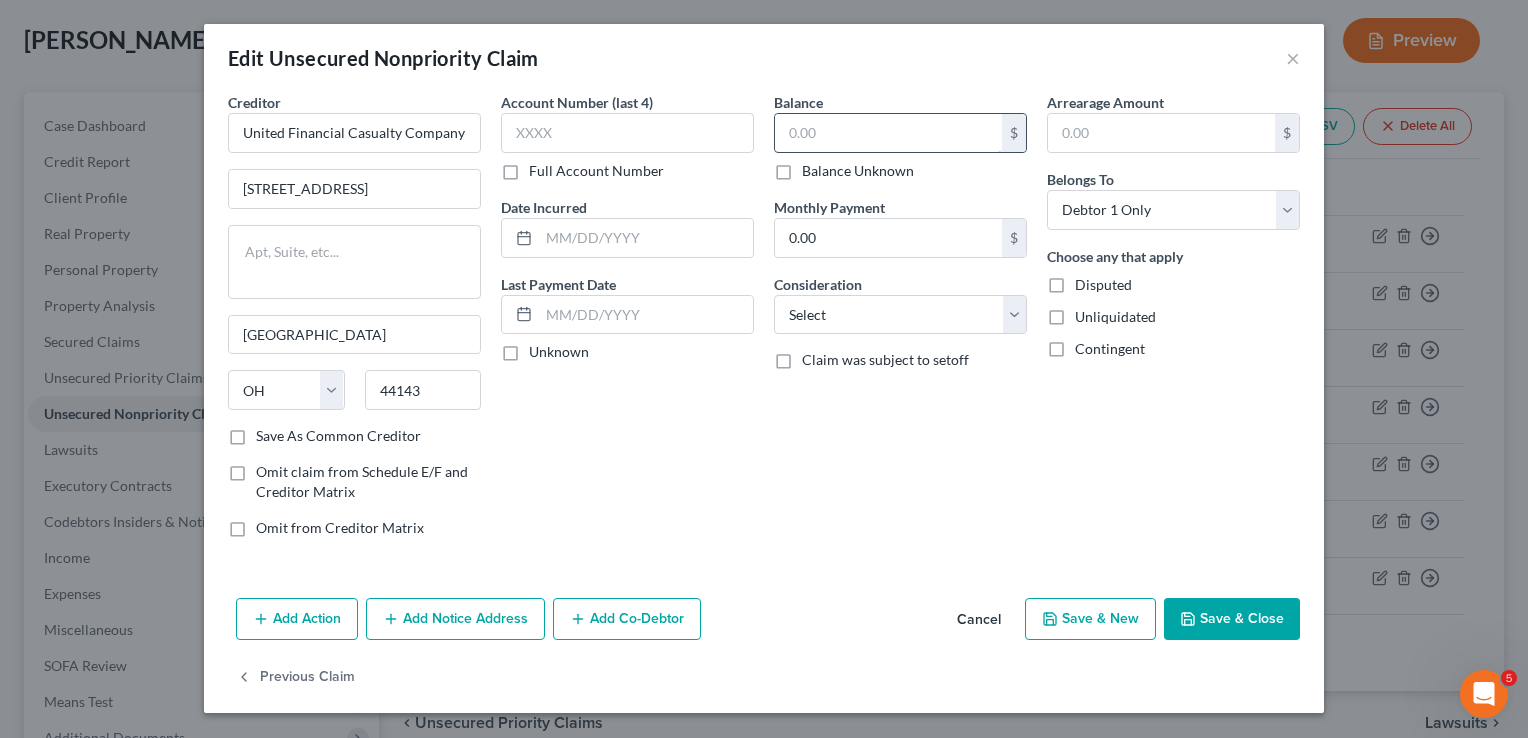 click at bounding box center [888, 133] 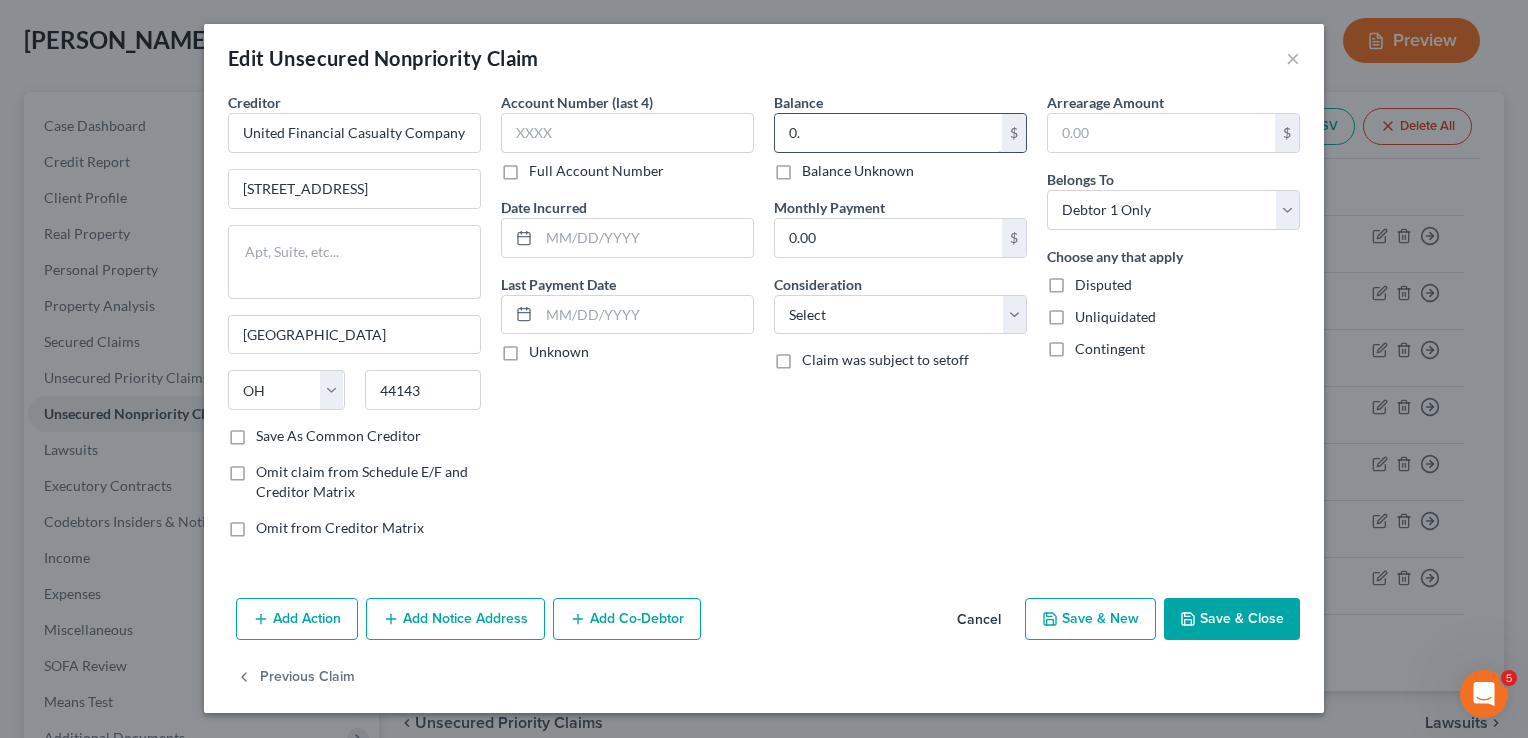 type on "0" 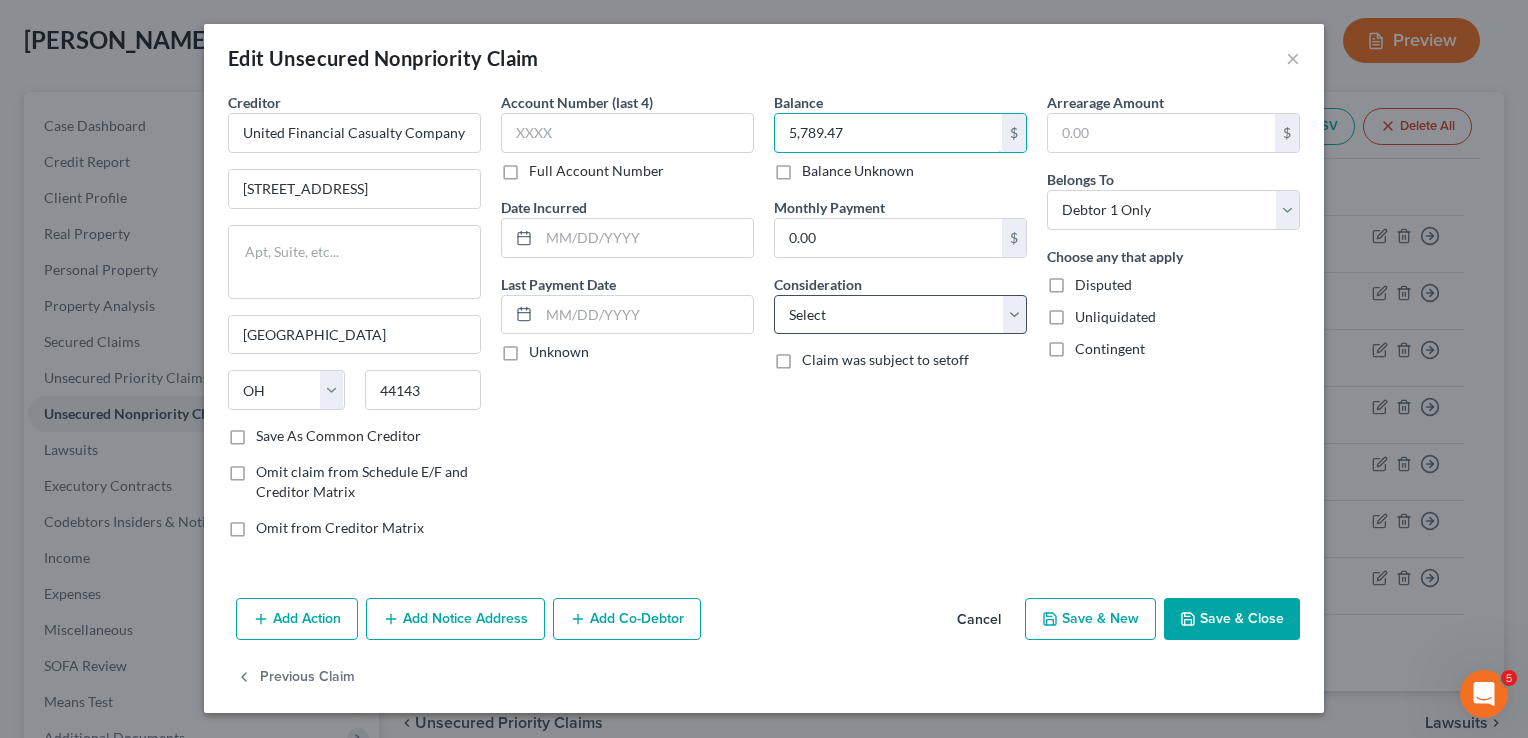 type on "5,789.47" 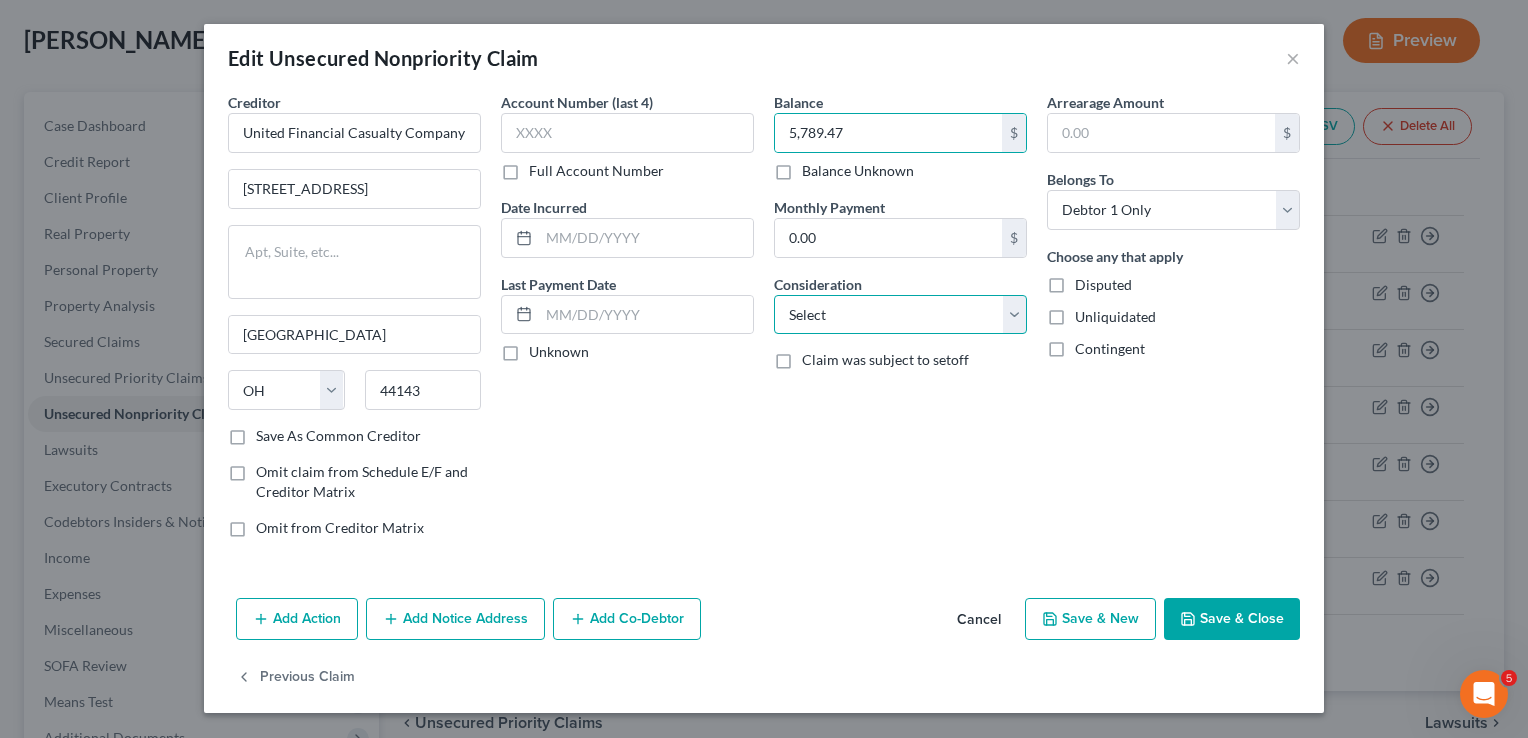 click on "Select Cable / Satellite Services Collection Agency Credit Card Debt Debt Counseling / Attorneys Deficiency Balance Domestic Support Obligations Home / Car Repairs Income Taxes Judgment Liens Medical Services Monies Loaned / Advanced Mortgage Obligation From Divorce Or Separation Obligation To Pensions Other Overdrawn Bank Account Promised To Help Pay Creditors Student Loans Suppliers And Vendors Telephone / Internet Services Utility Services" at bounding box center [900, 315] 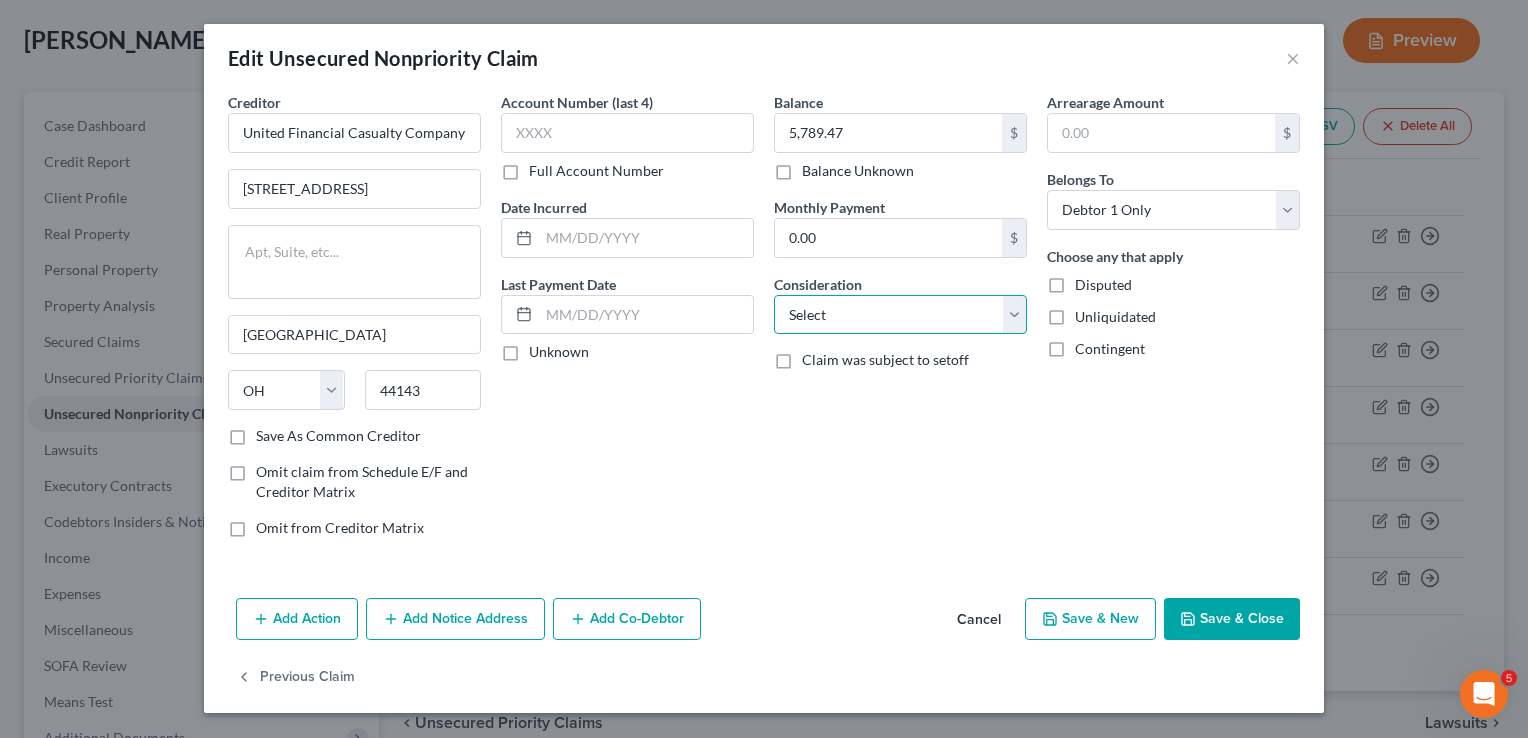 select on "8" 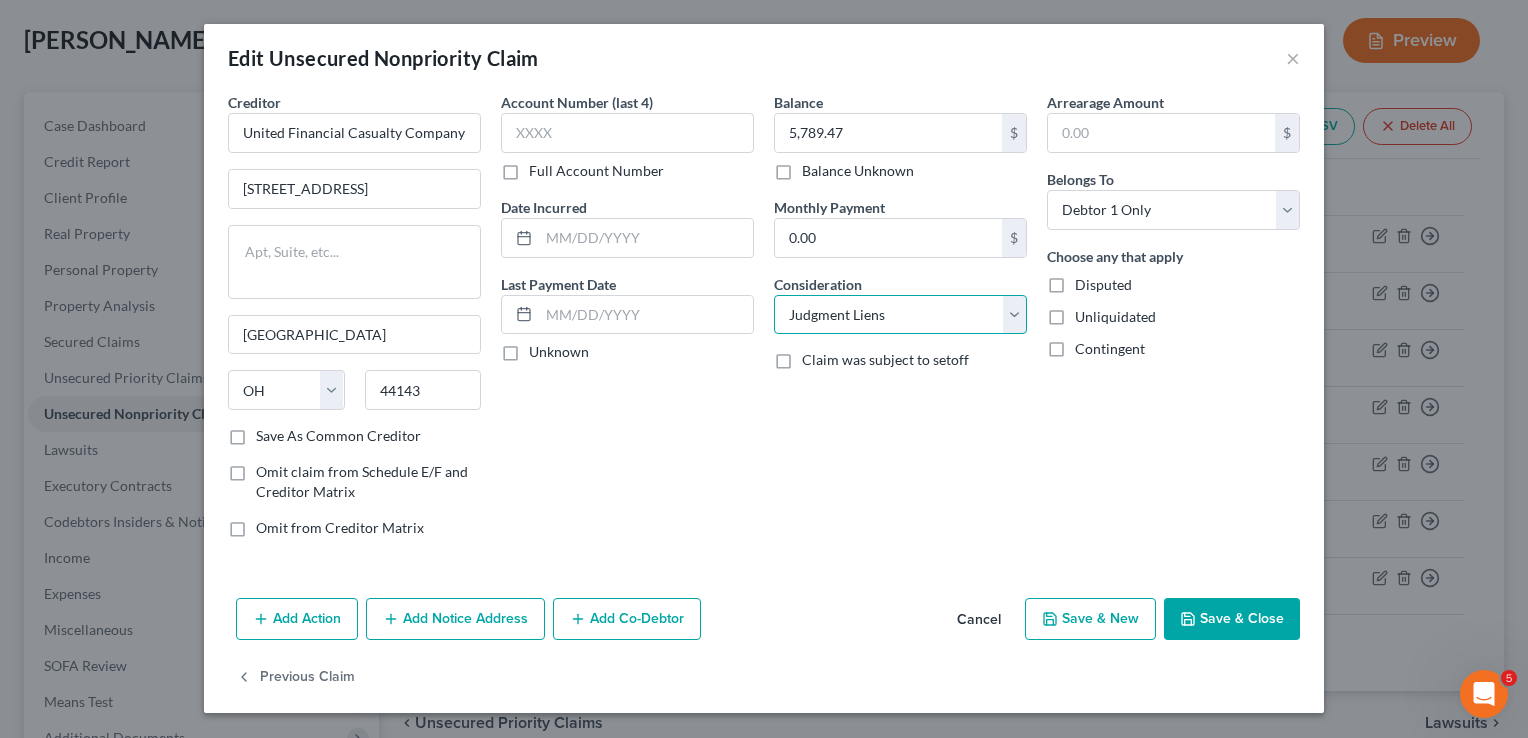 click on "Select Cable / Satellite Services Collection Agency Credit Card Debt Debt Counseling / Attorneys Deficiency Balance Domestic Support Obligations Home / Car Repairs Income Taxes Judgment Liens Medical Services Monies Loaned / Advanced Mortgage Obligation From Divorce Or Separation Obligation To Pensions Other Overdrawn Bank Account Promised To Help Pay Creditors Student Loans Suppliers And Vendors Telephone / Internet Services Utility Services" at bounding box center [900, 315] 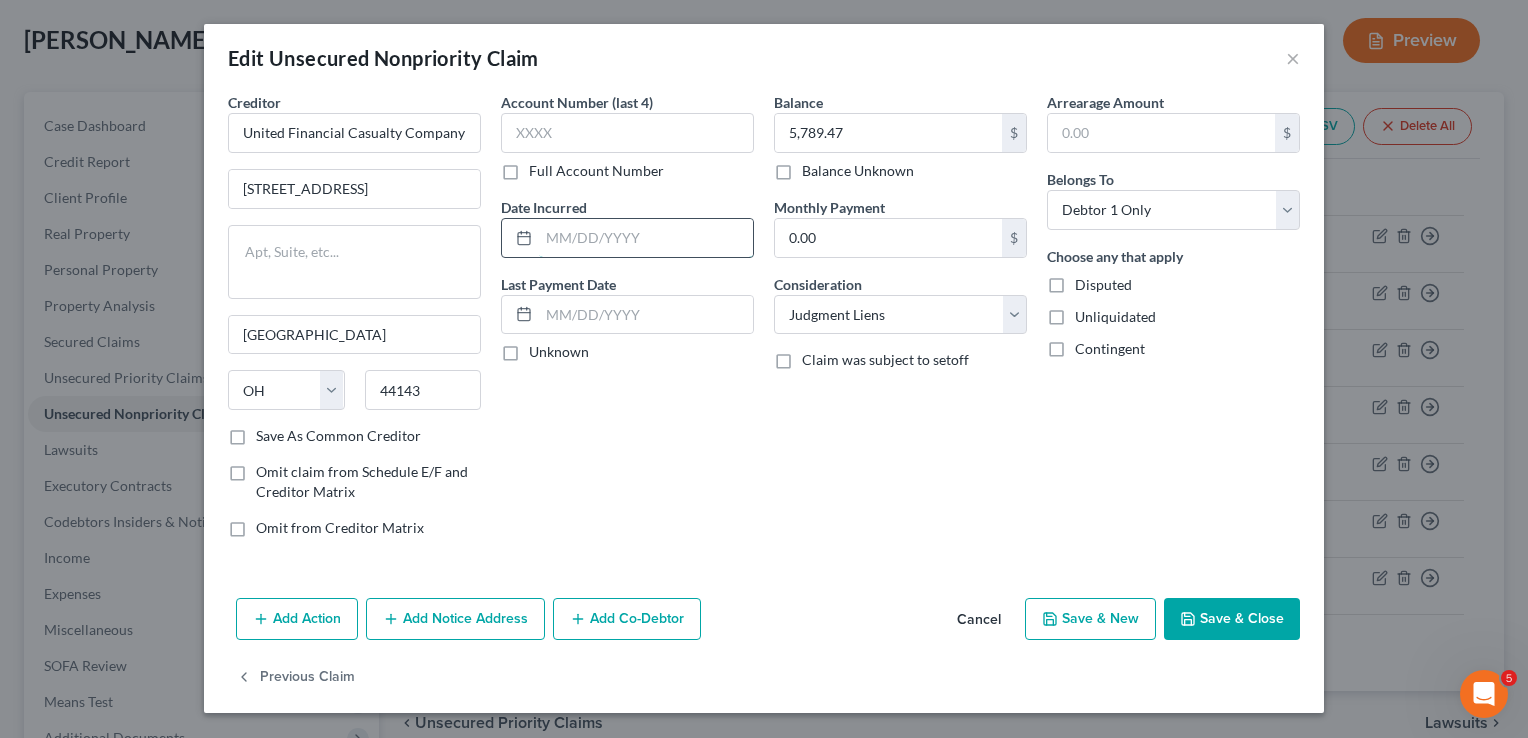 click at bounding box center [646, 238] 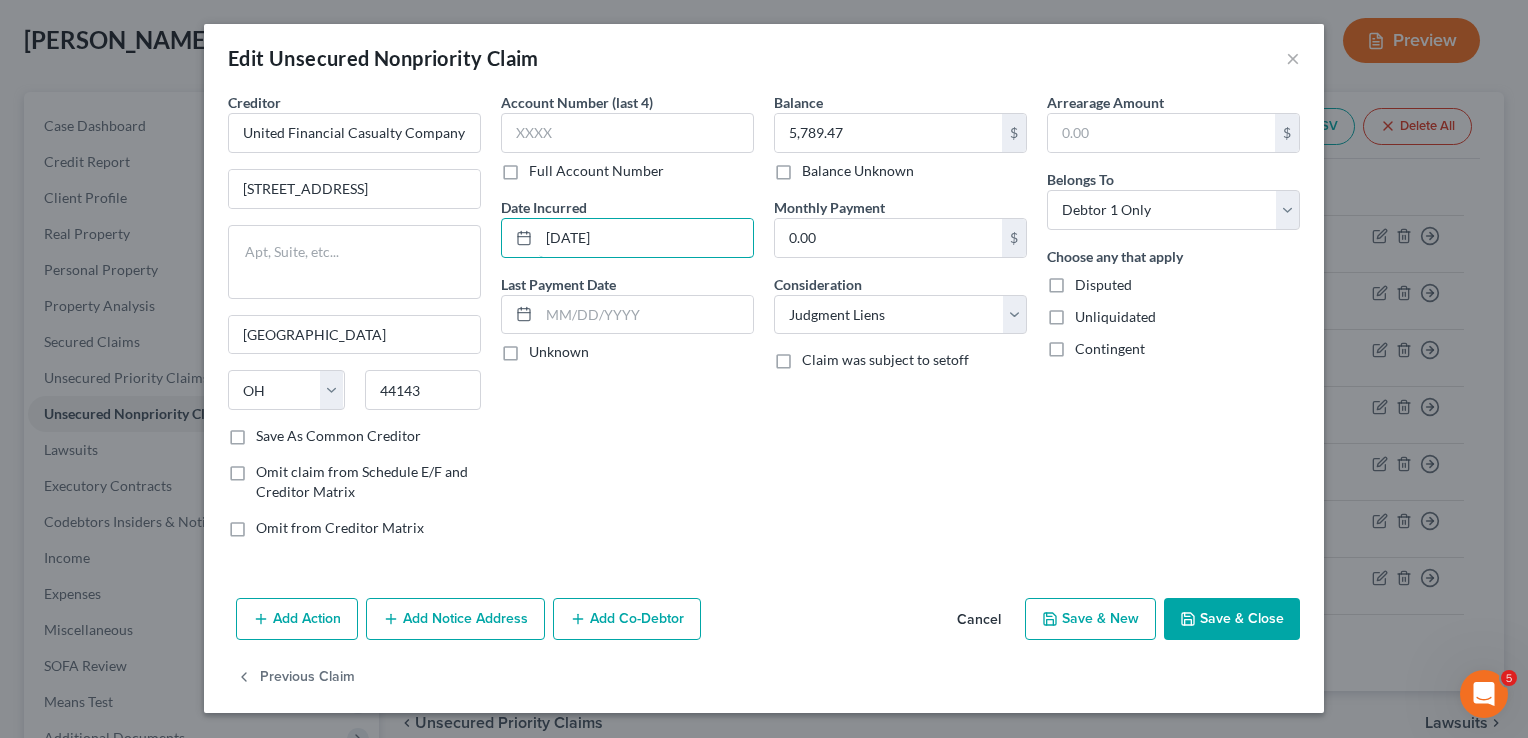 type on "04/30/2024" 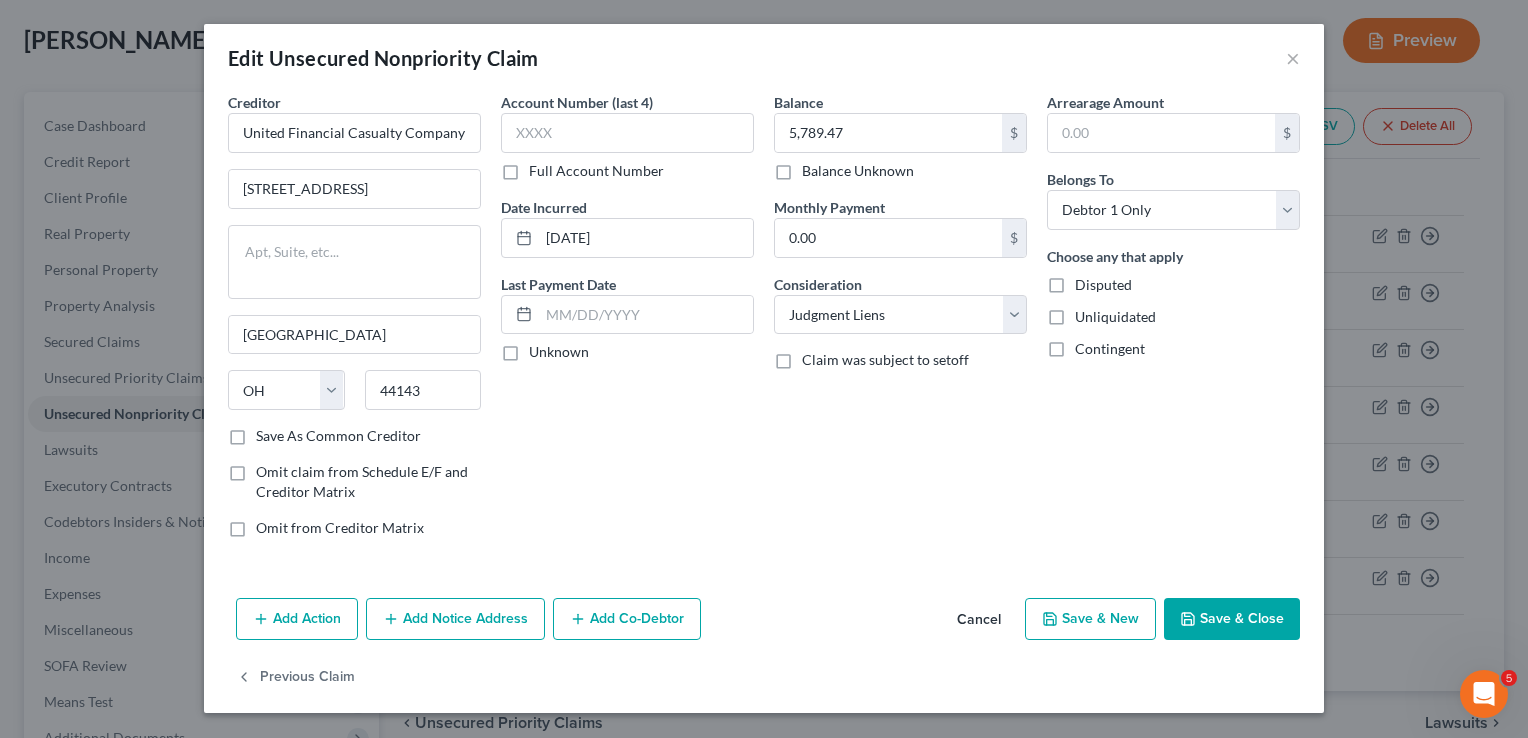 click on "Add Notice Address" at bounding box center (455, 619) 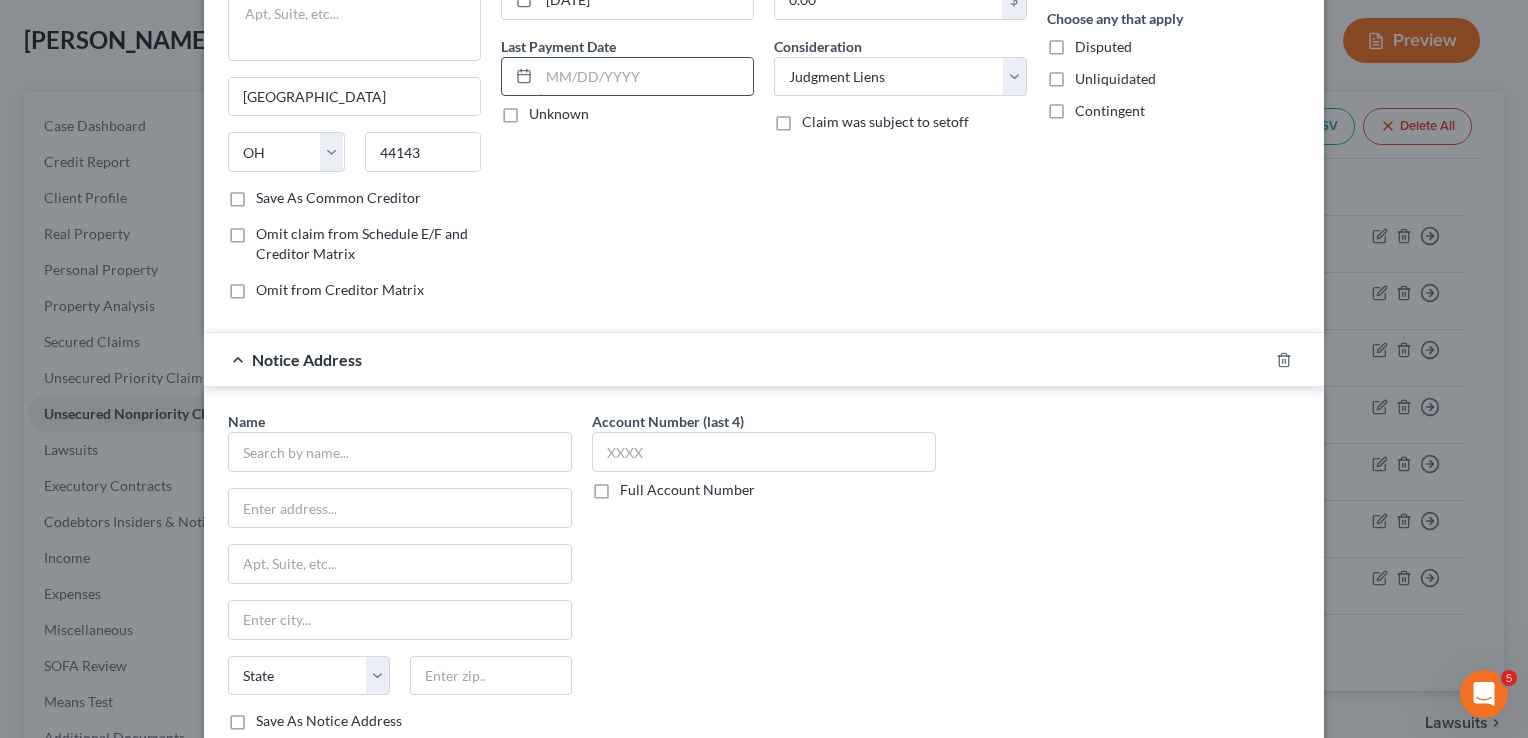 scroll, scrollTop: 400, scrollLeft: 0, axis: vertical 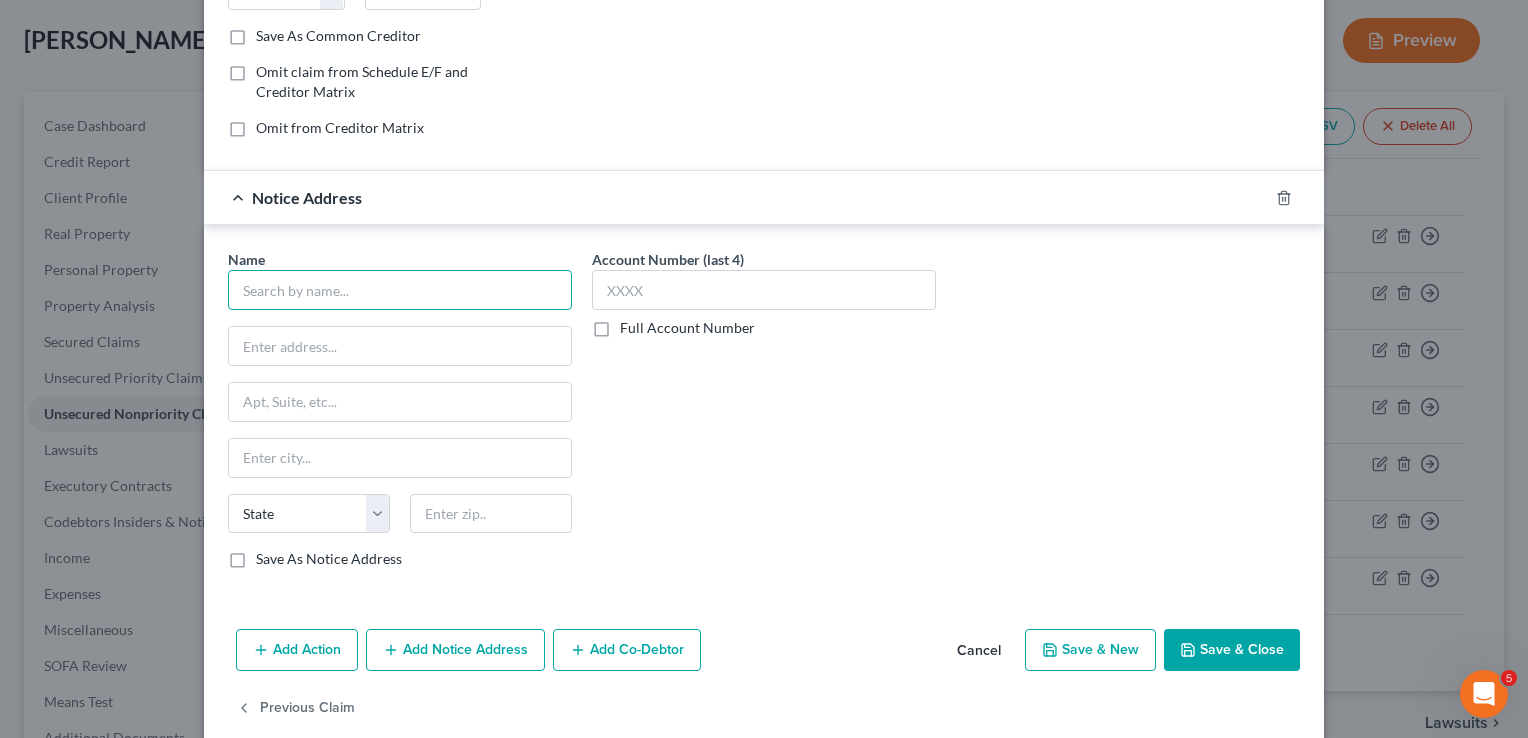 click at bounding box center (400, 290) 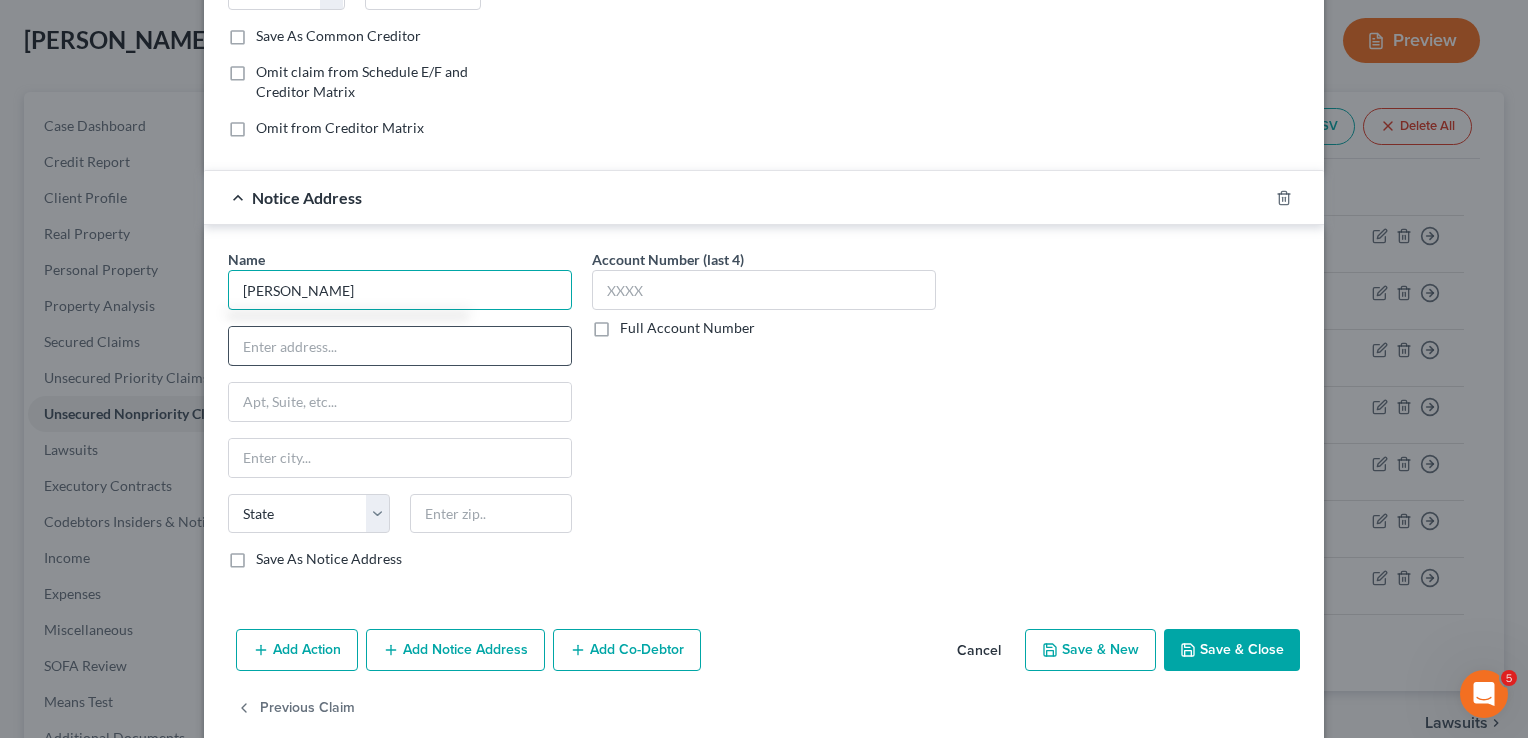 type on "Mark R. Nivinskus" 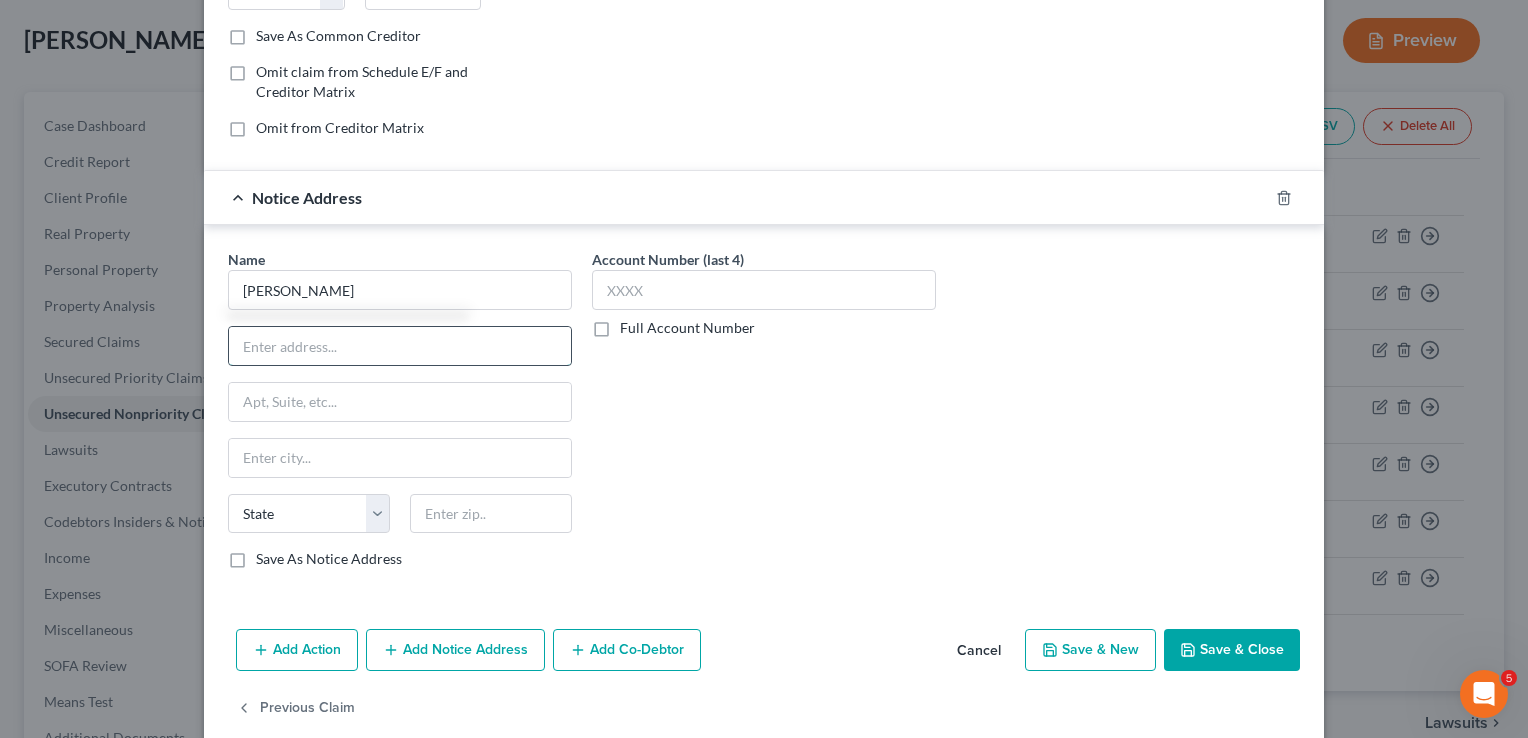 click at bounding box center (400, 346) 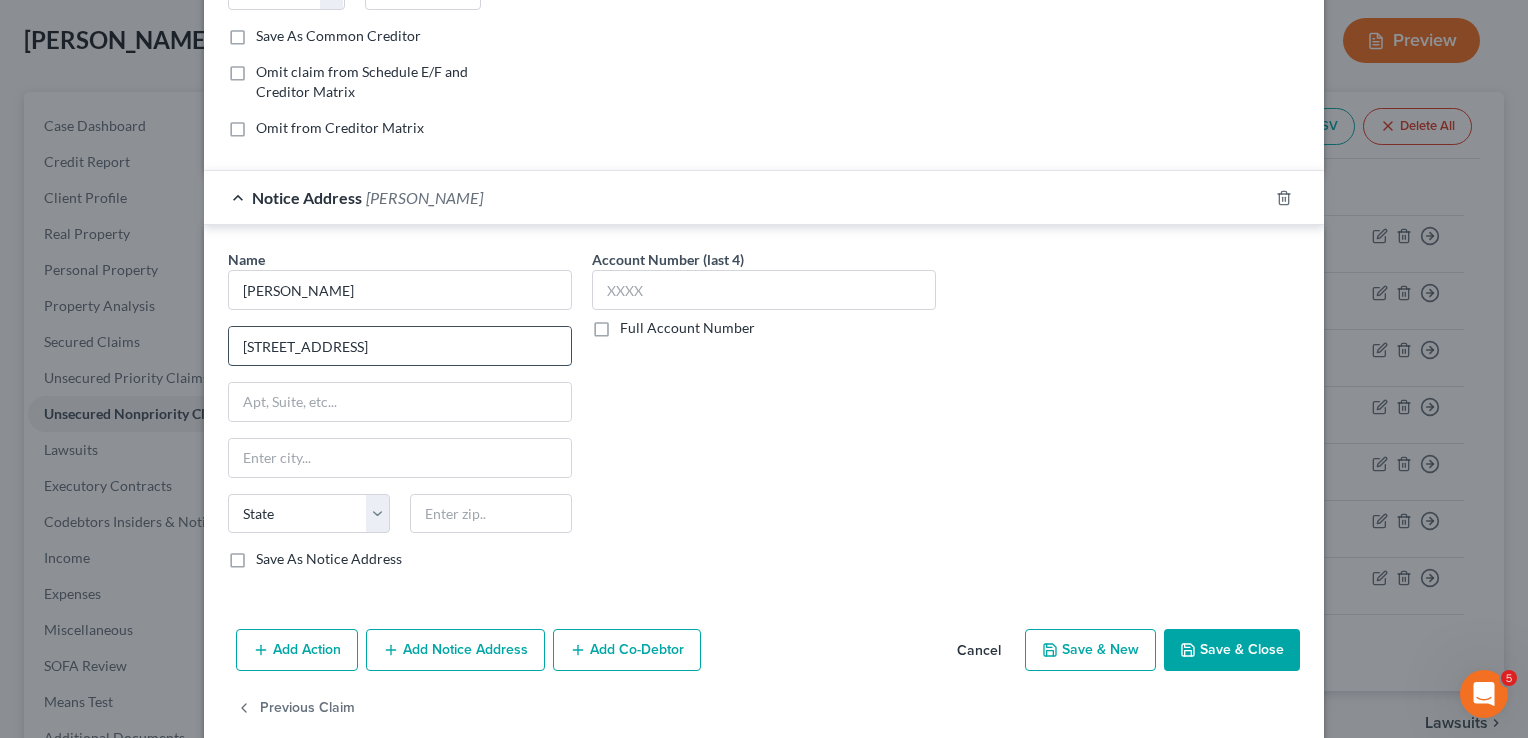 type on "134 W. Wilshire Ave." 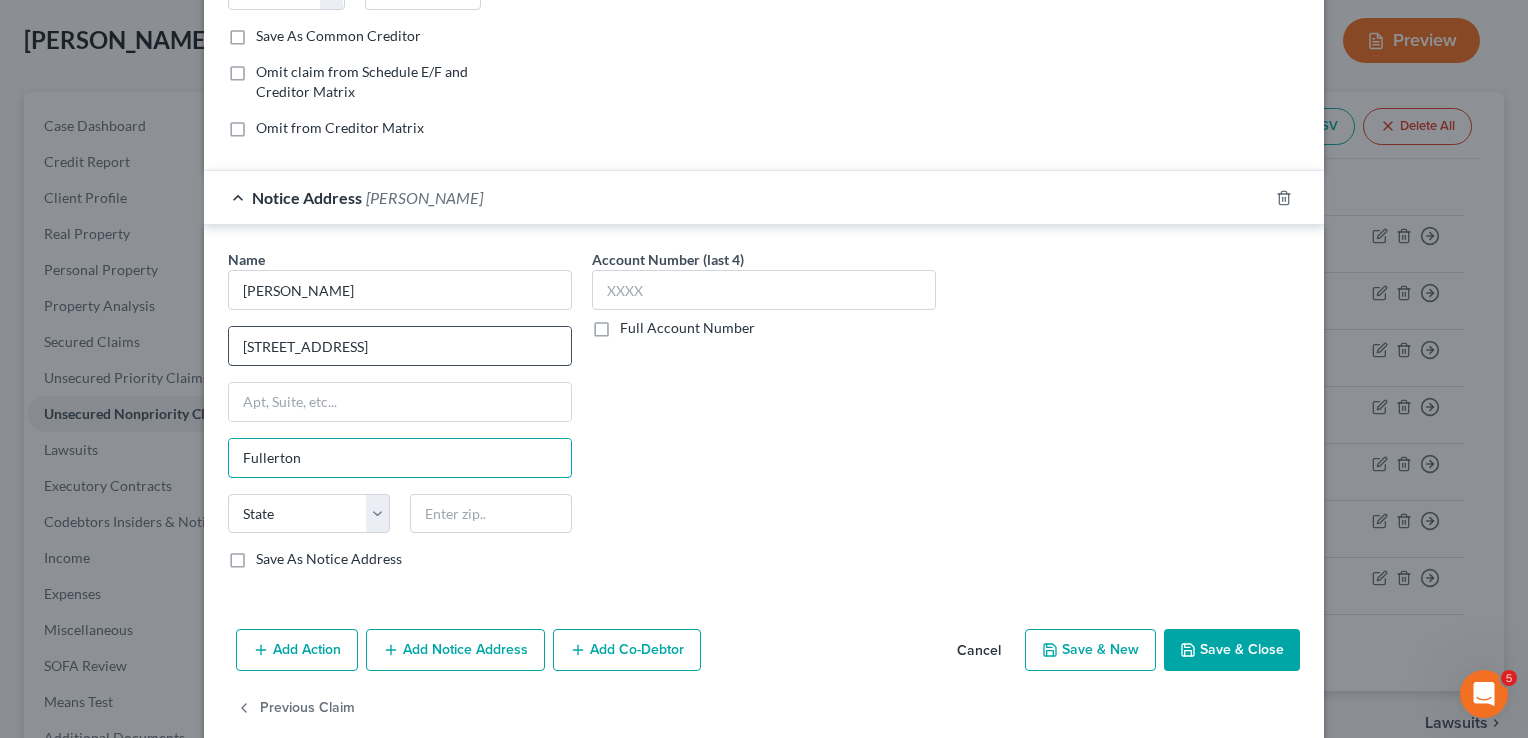type on "Fullerton" 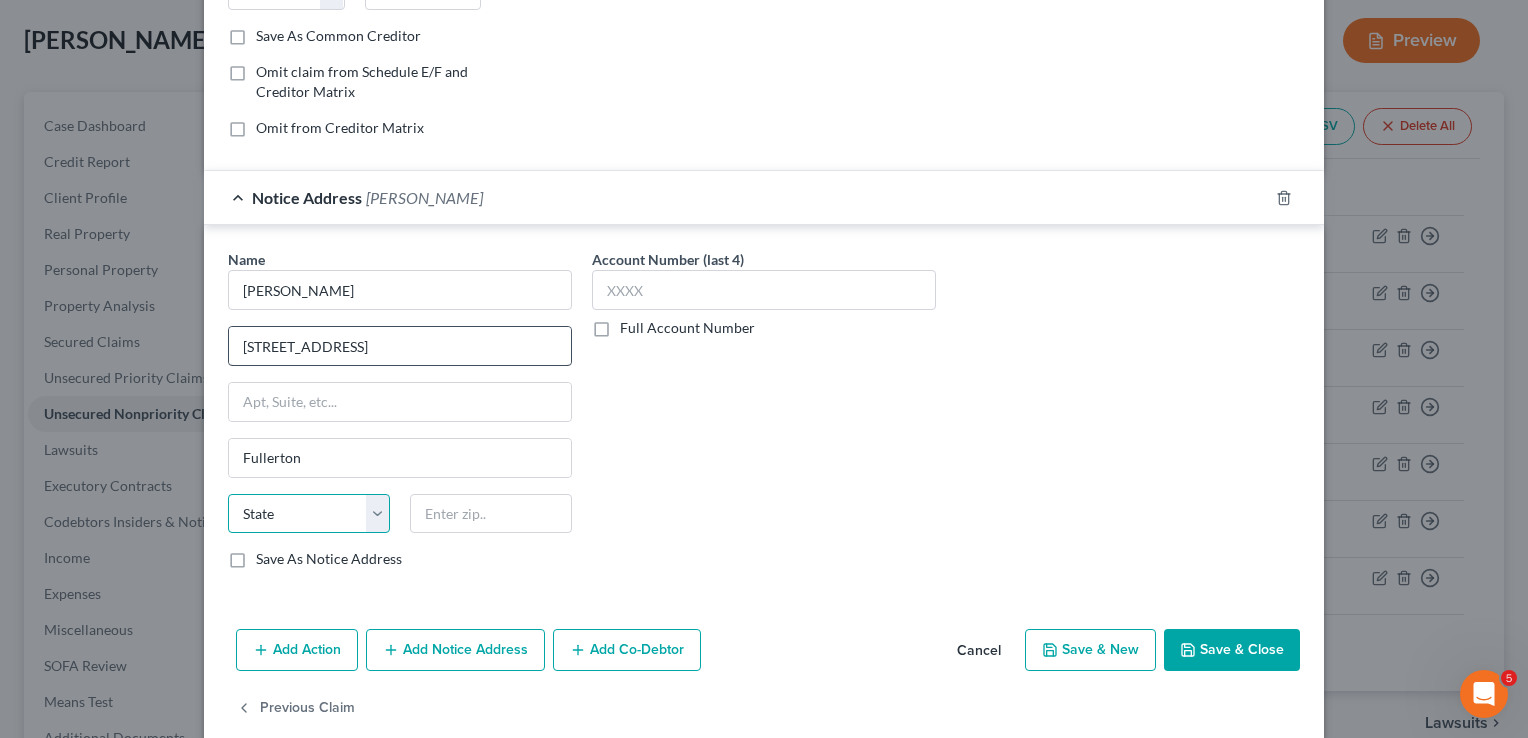 select on "4" 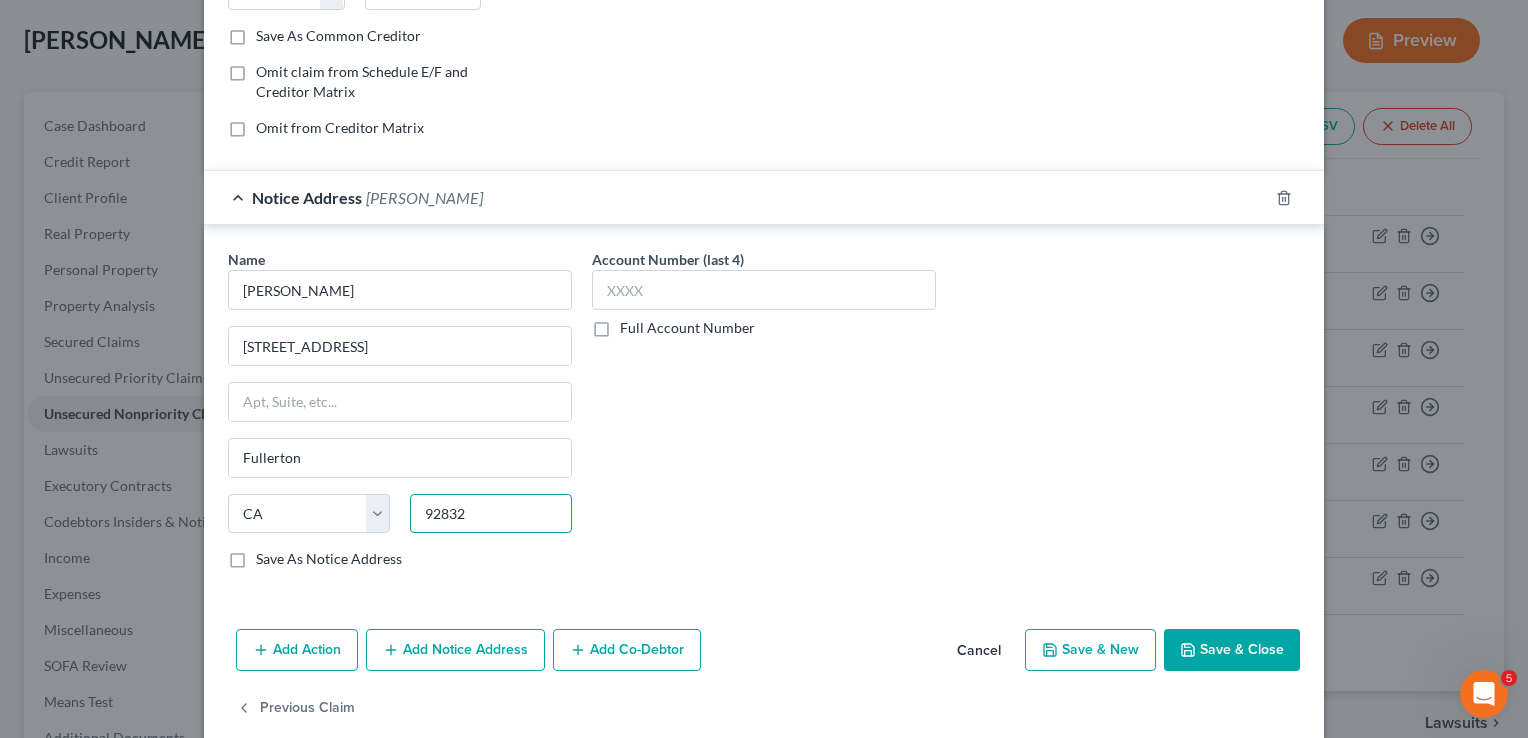 type on "92832" 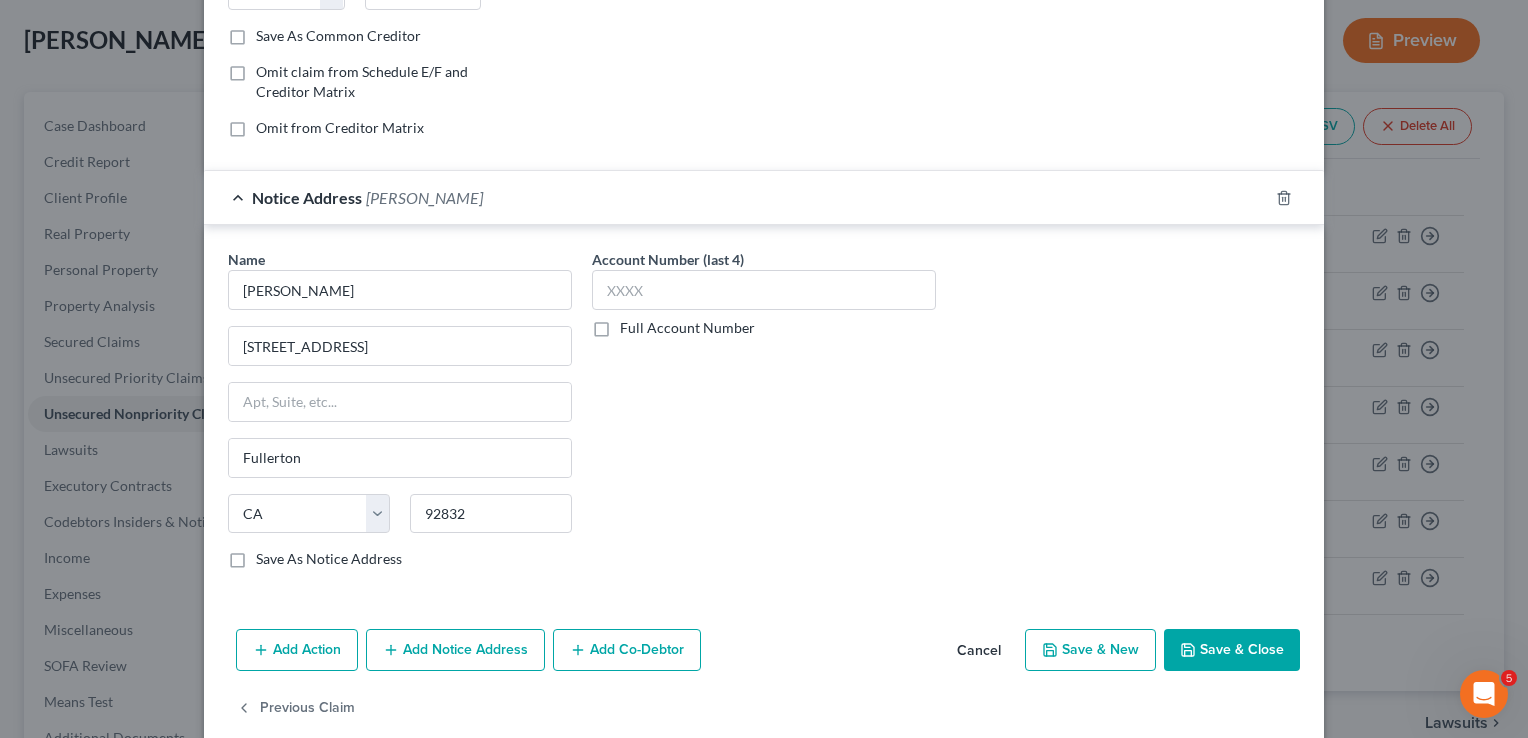 click on "Full Account Number" at bounding box center (687, 328) 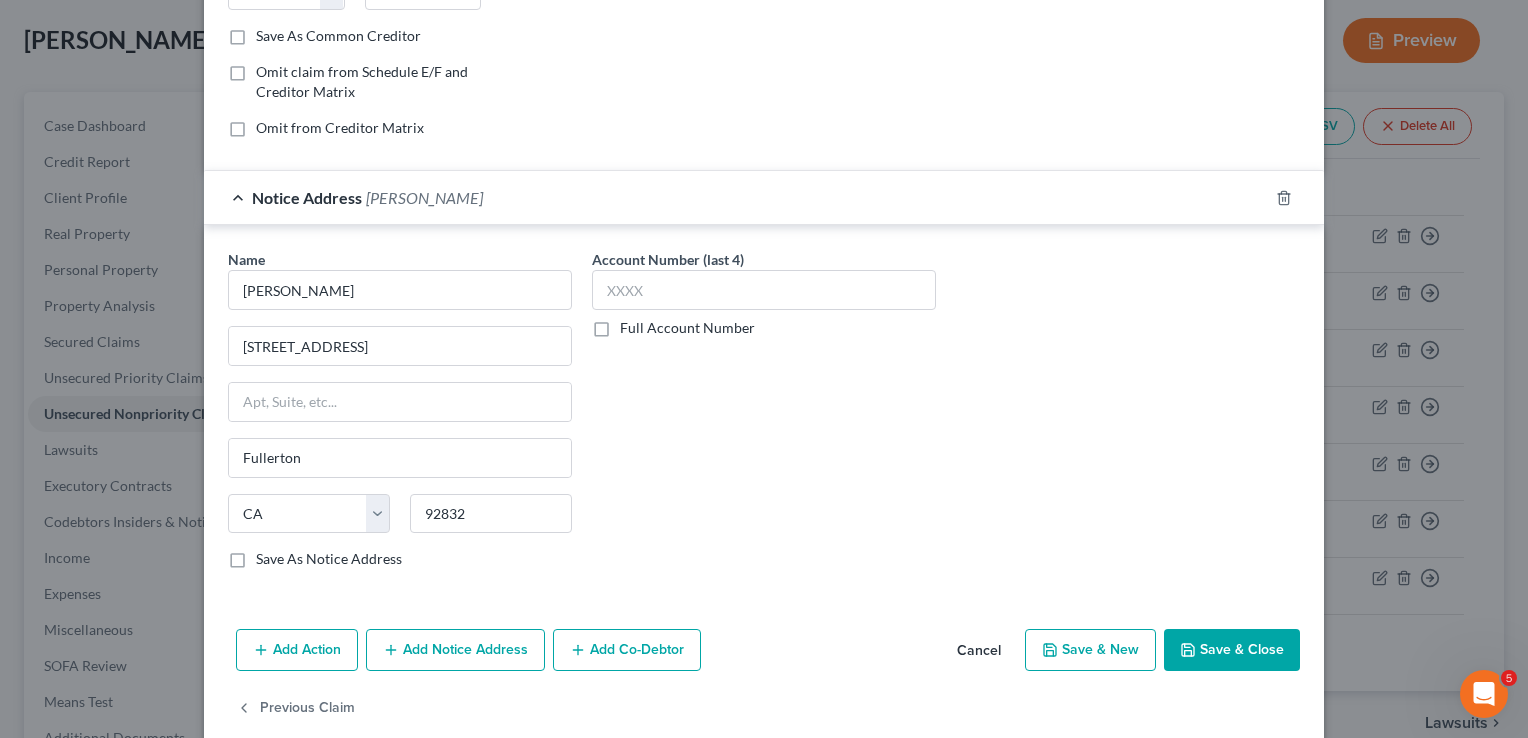 click on "Full Account Number" at bounding box center [634, 324] 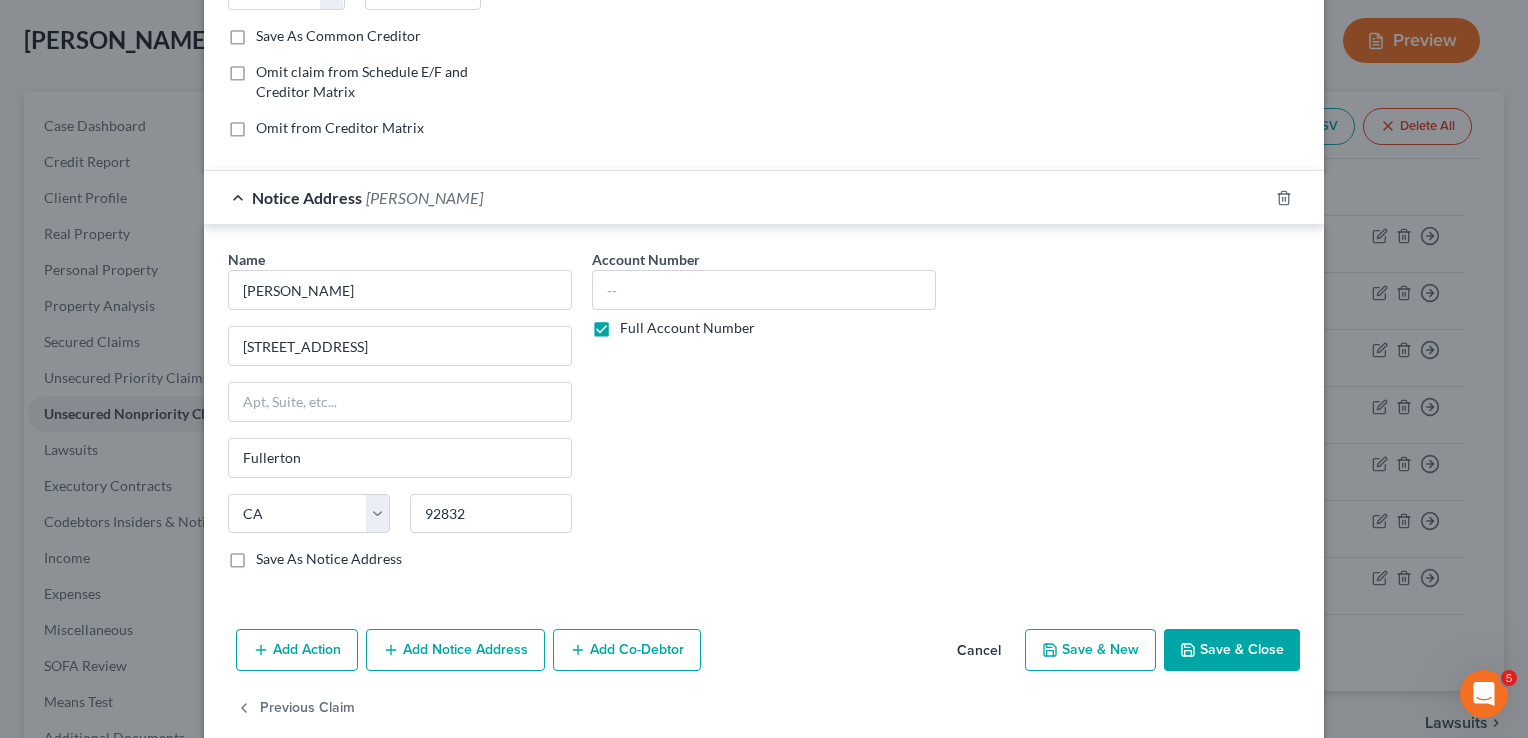 click on "Full Account Number" at bounding box center [687, 328] 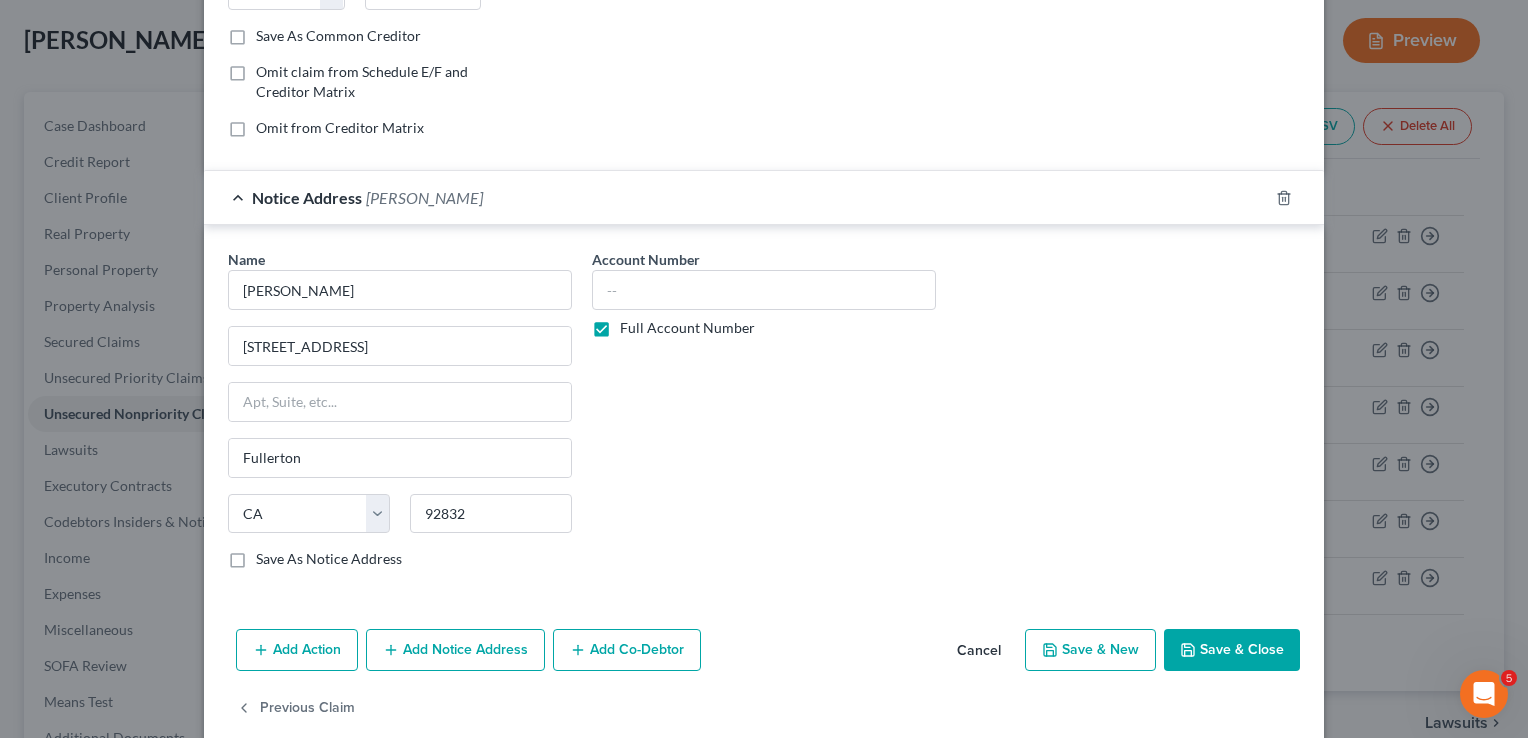 click on "Full Account Number" at bounding box center [634, 324] 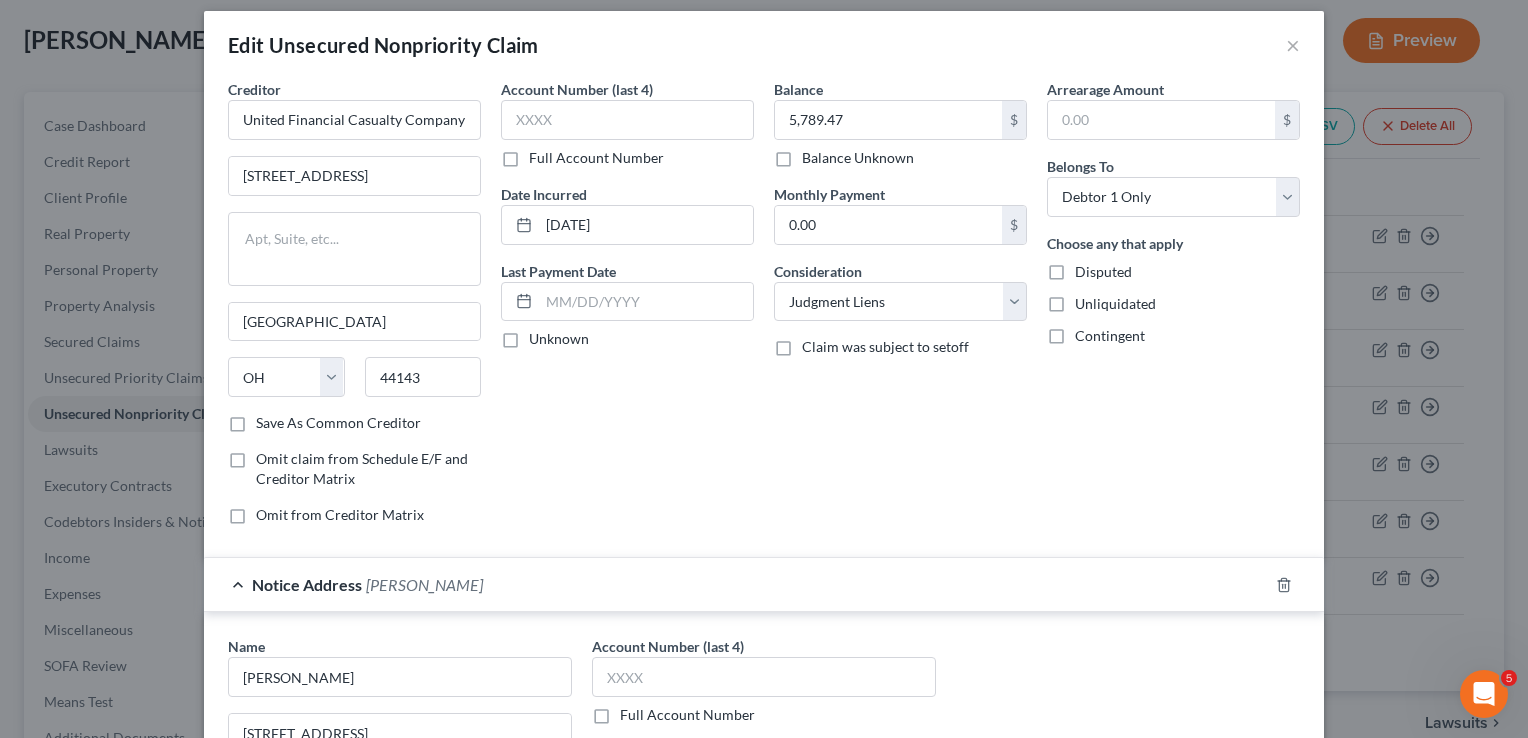 scroll, scrollTop: 0, scrollLeft: 0, axis: both 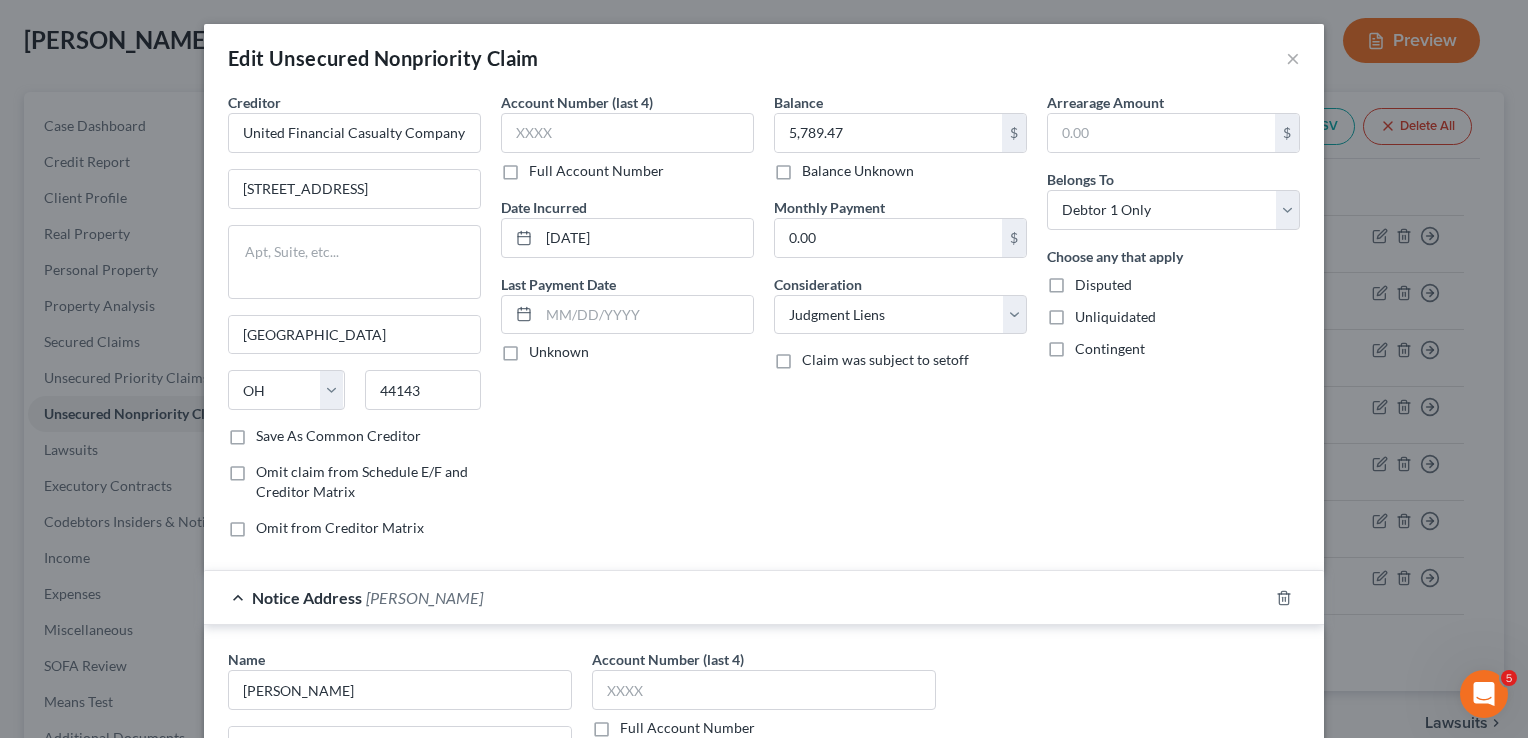 click on "Full Account Number" at bounding box center (596, 171) 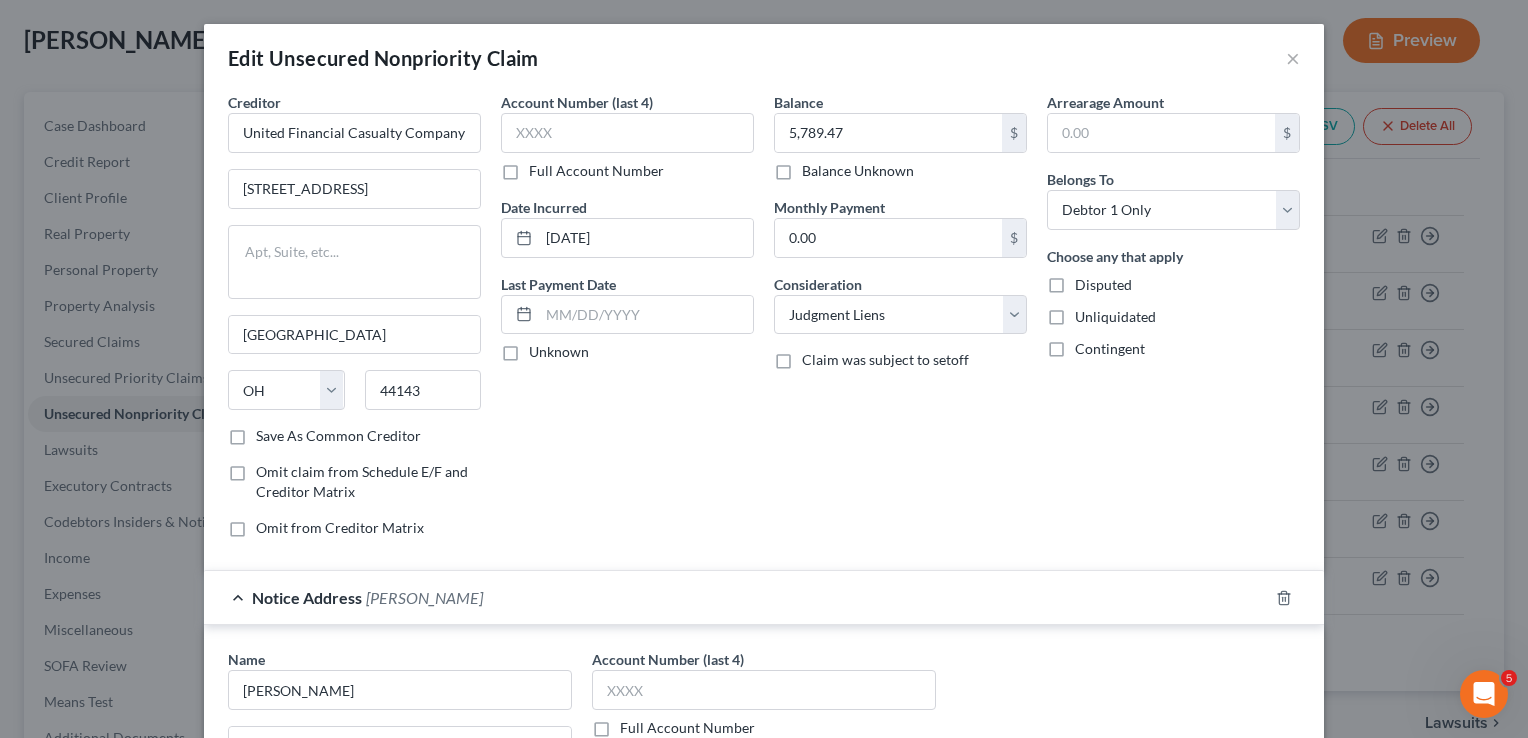 click on "Full Account Number" at bounding box center (543, 167) 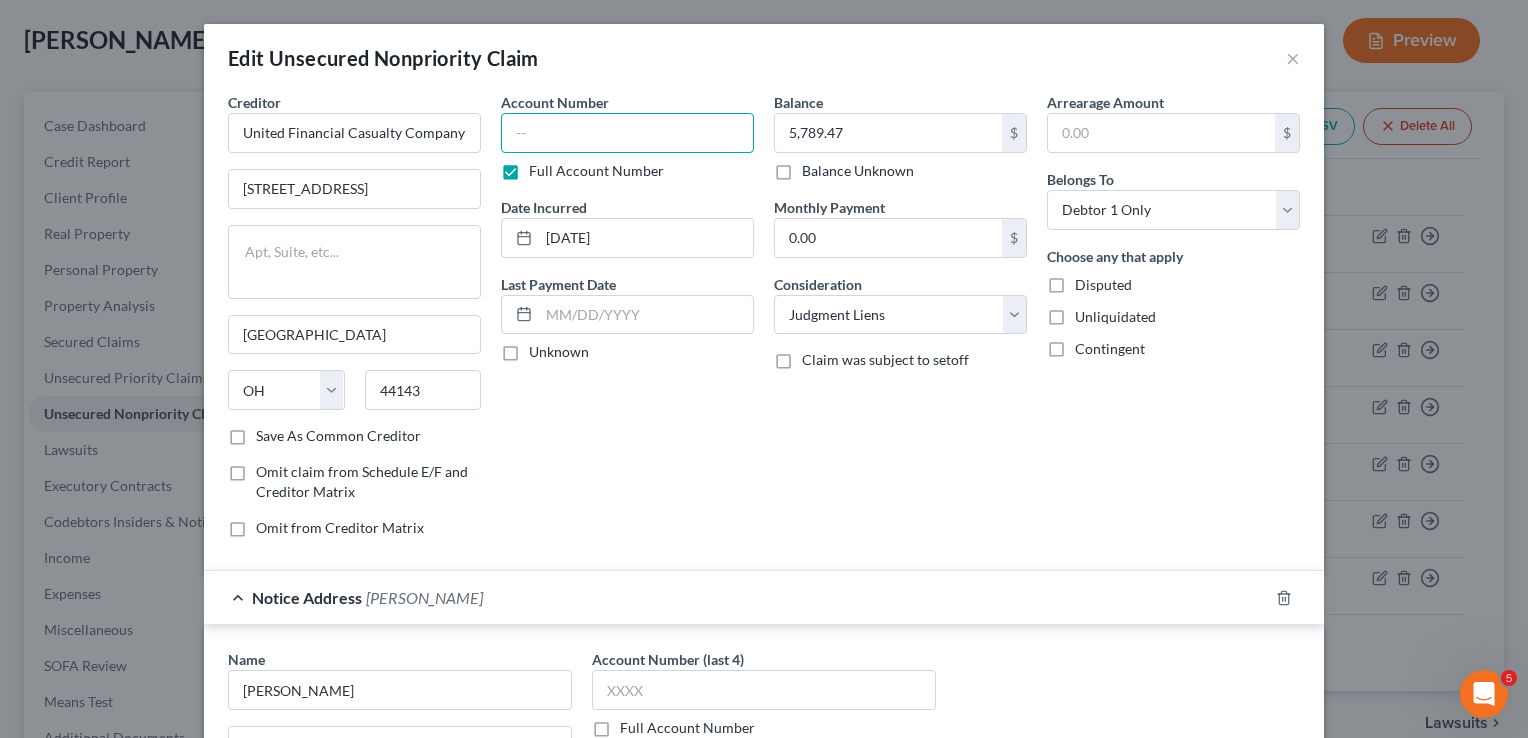 click at bounding box center [627, 133] 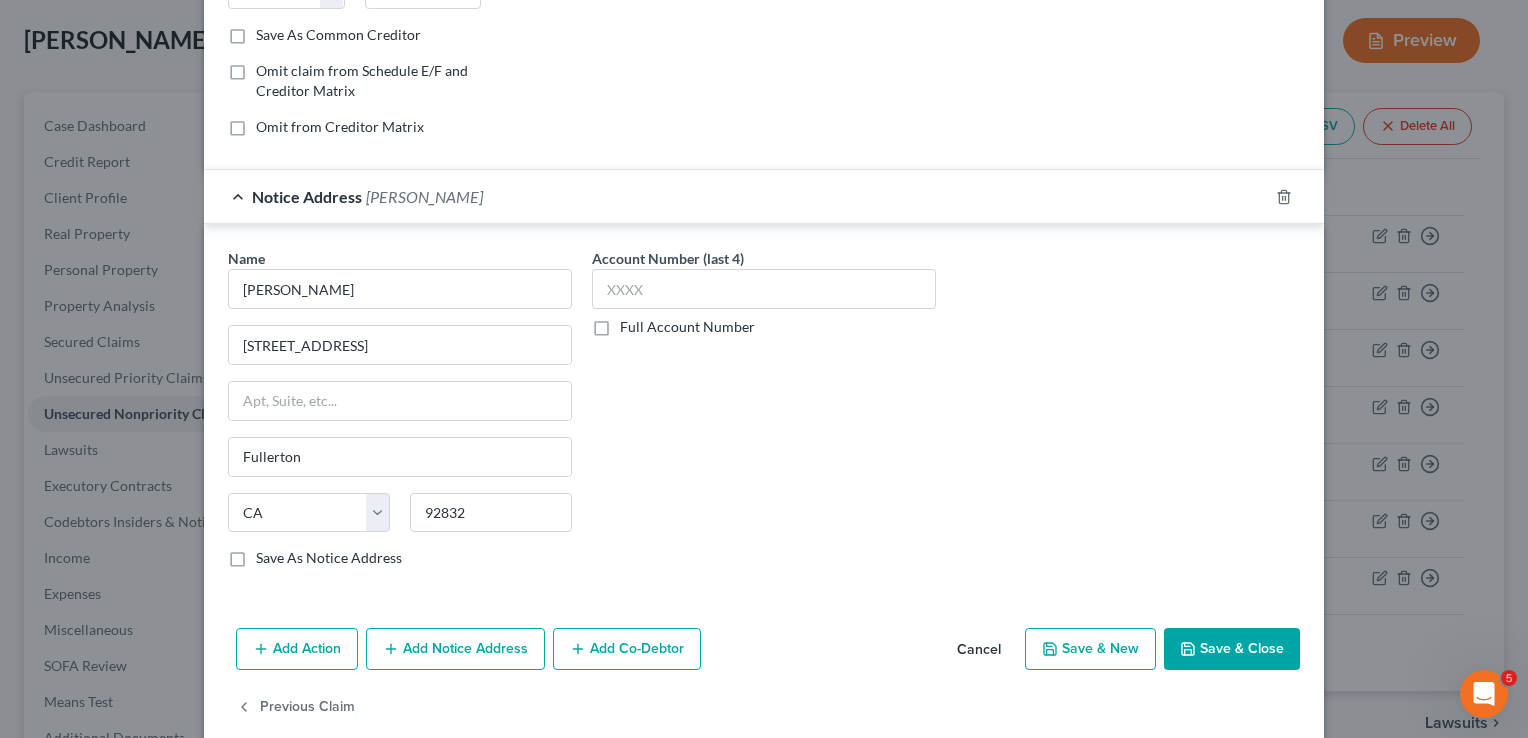 scroll, scrollTop: 425, scrollLeft: 0, axis: vertical 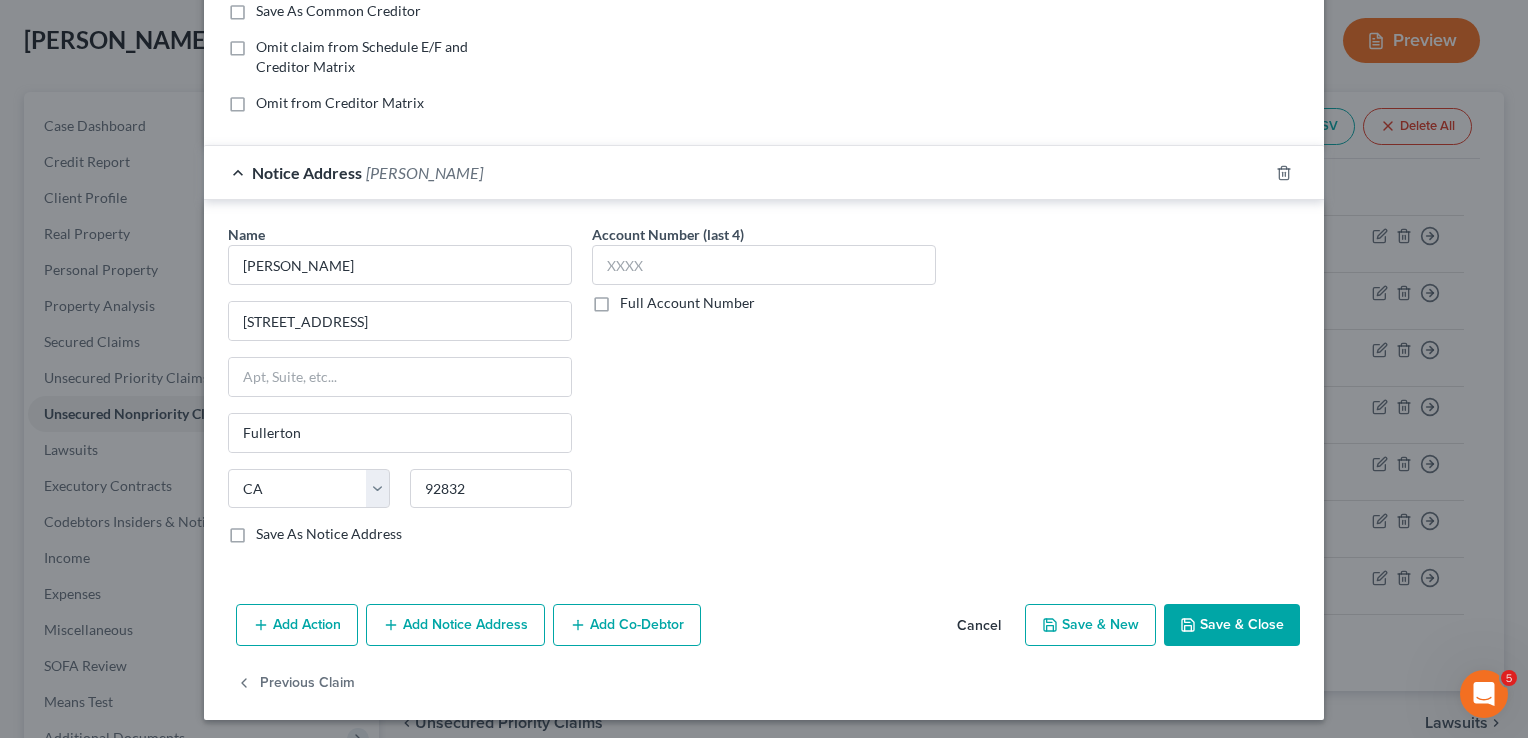 type on "22STLC07321" 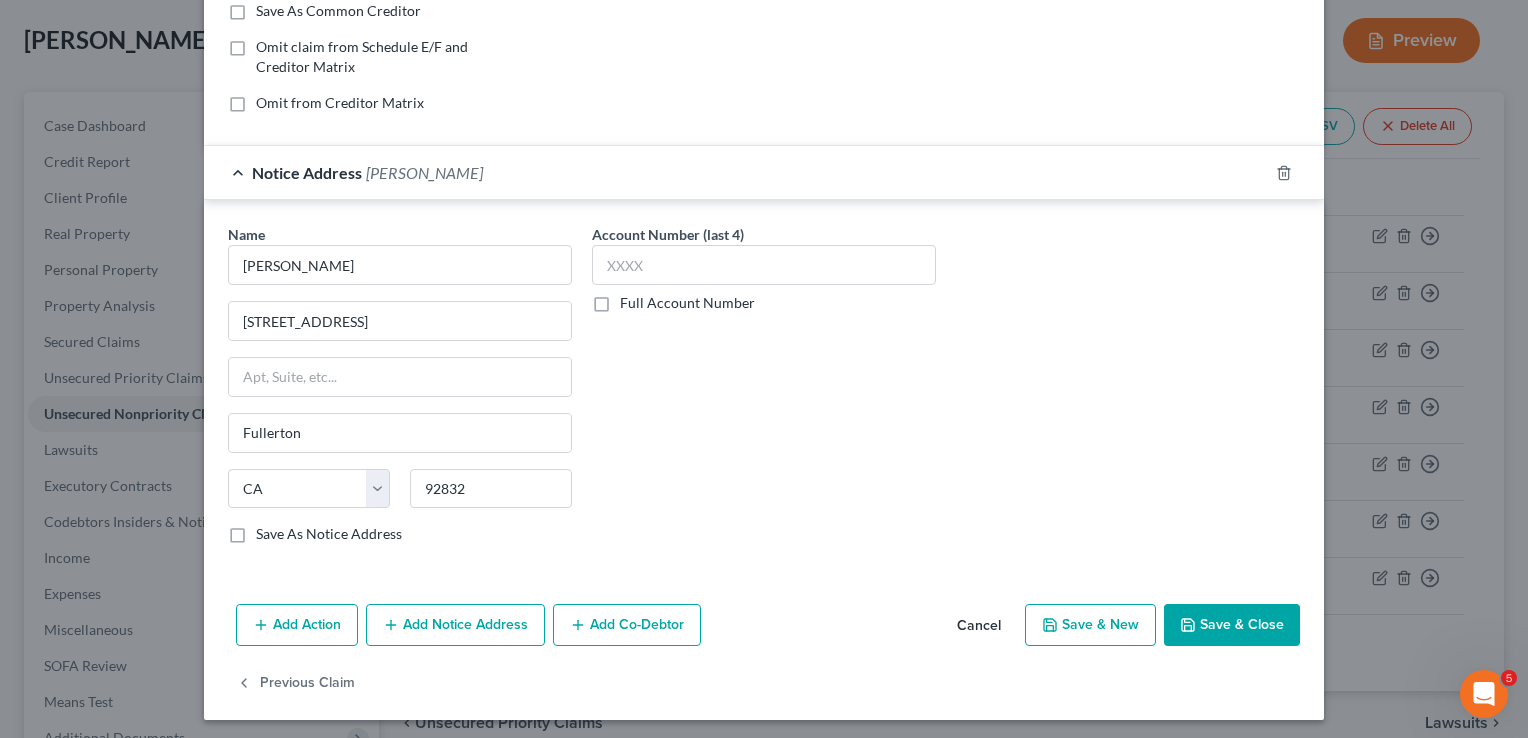 click on "Full Account Number" at bounding box center (687, 303) 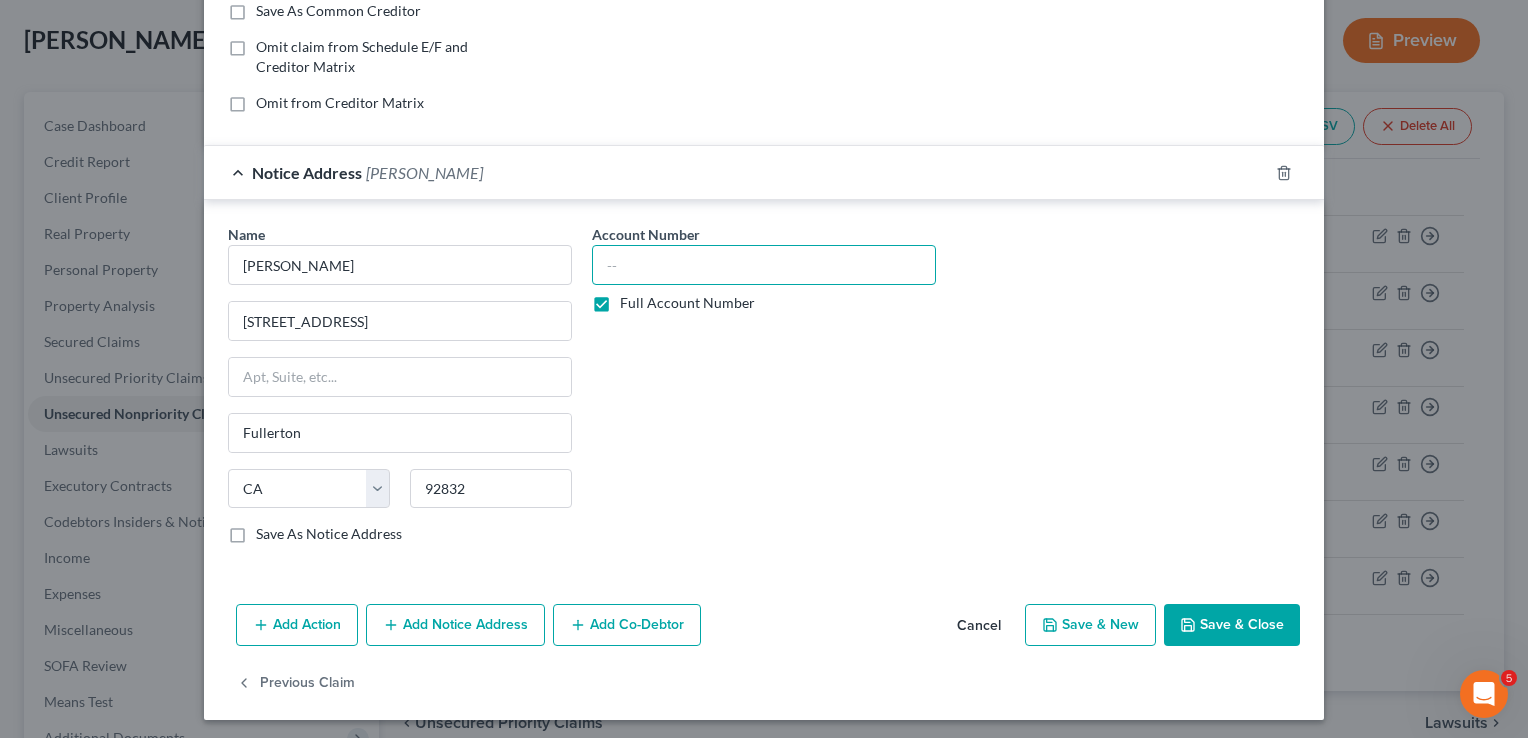 click at bounding box center [764, 265] 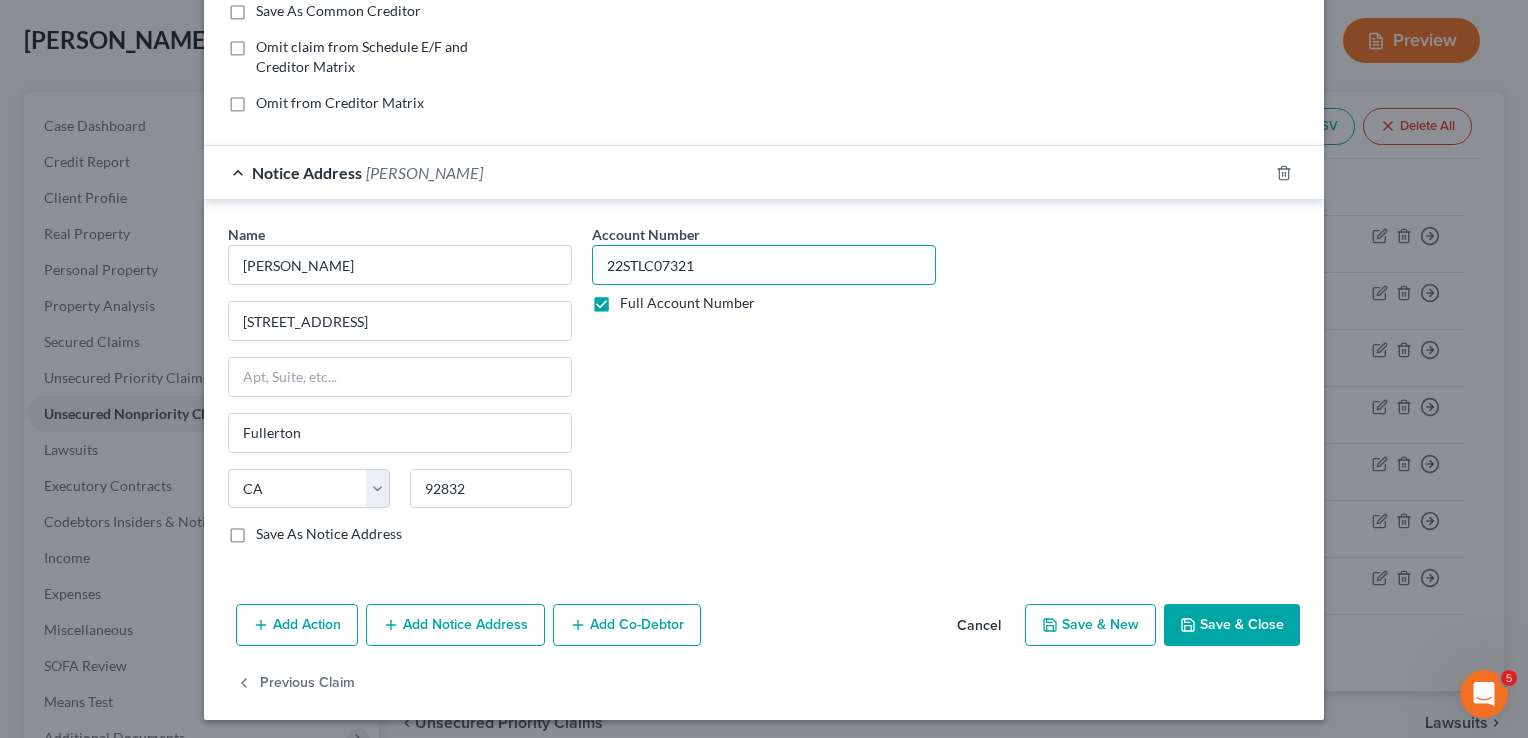 type on "22STLC07321" 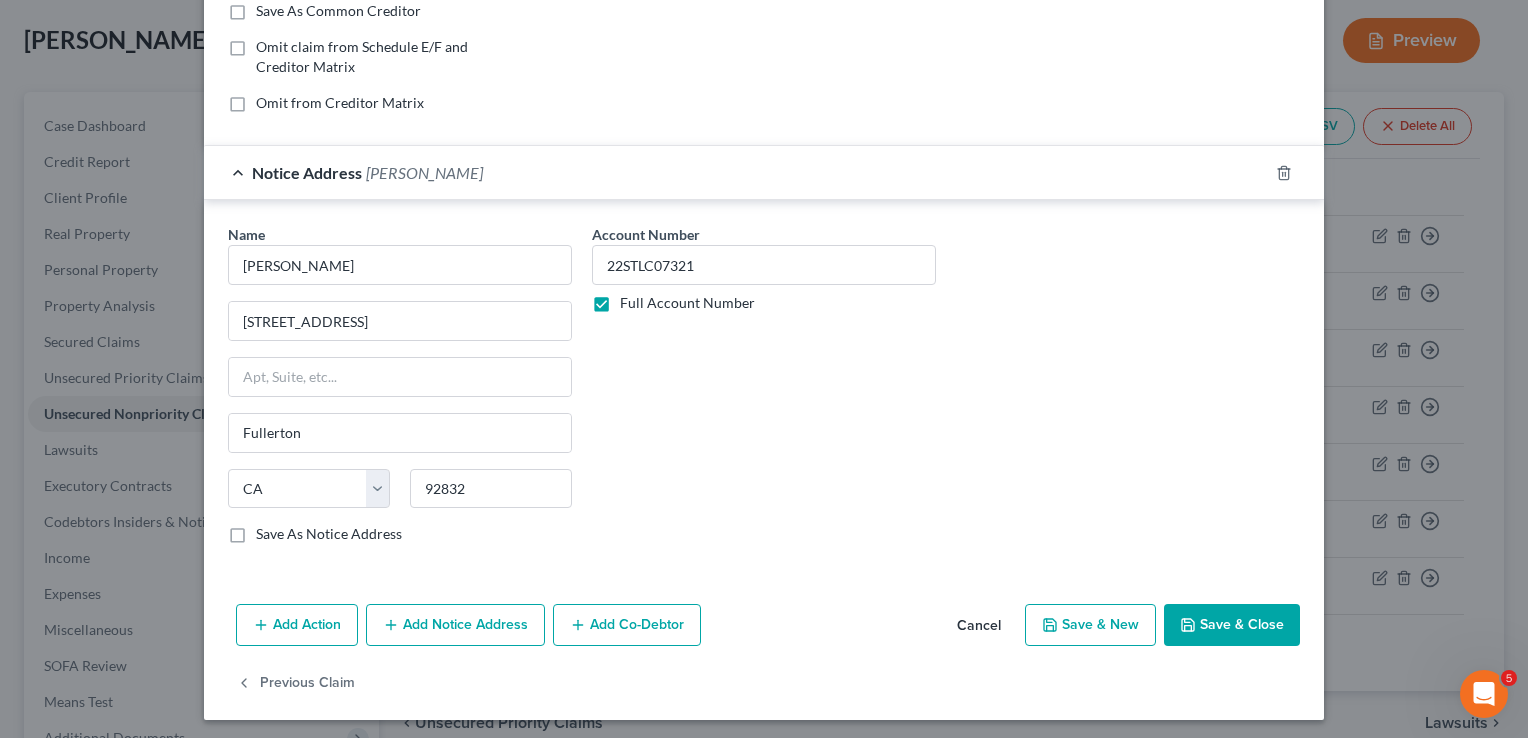 click on "Account Number
22STLC07321
Full Account Number" at bounding box center [764, 392] 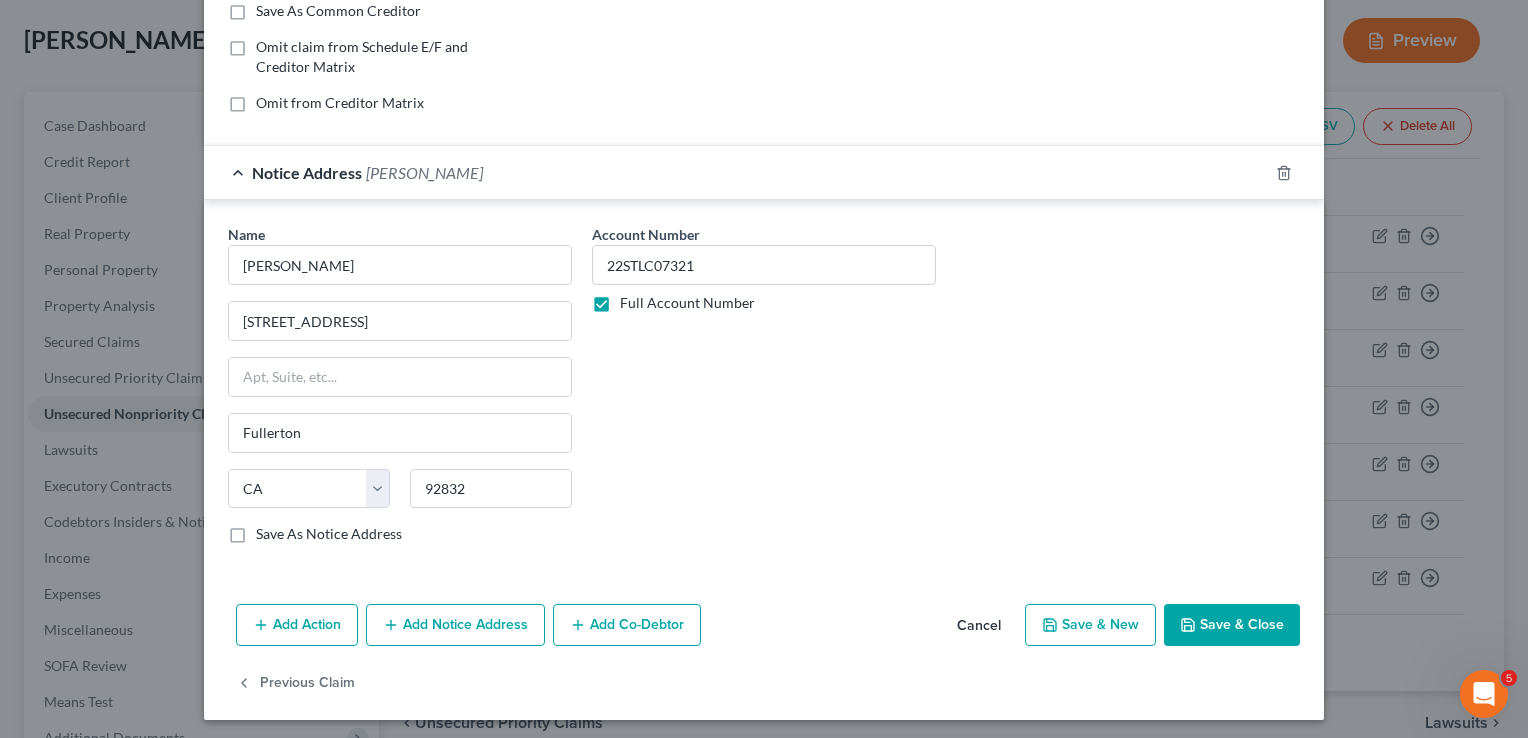 click on "Save & Close" at bounding box center (1232, 625) 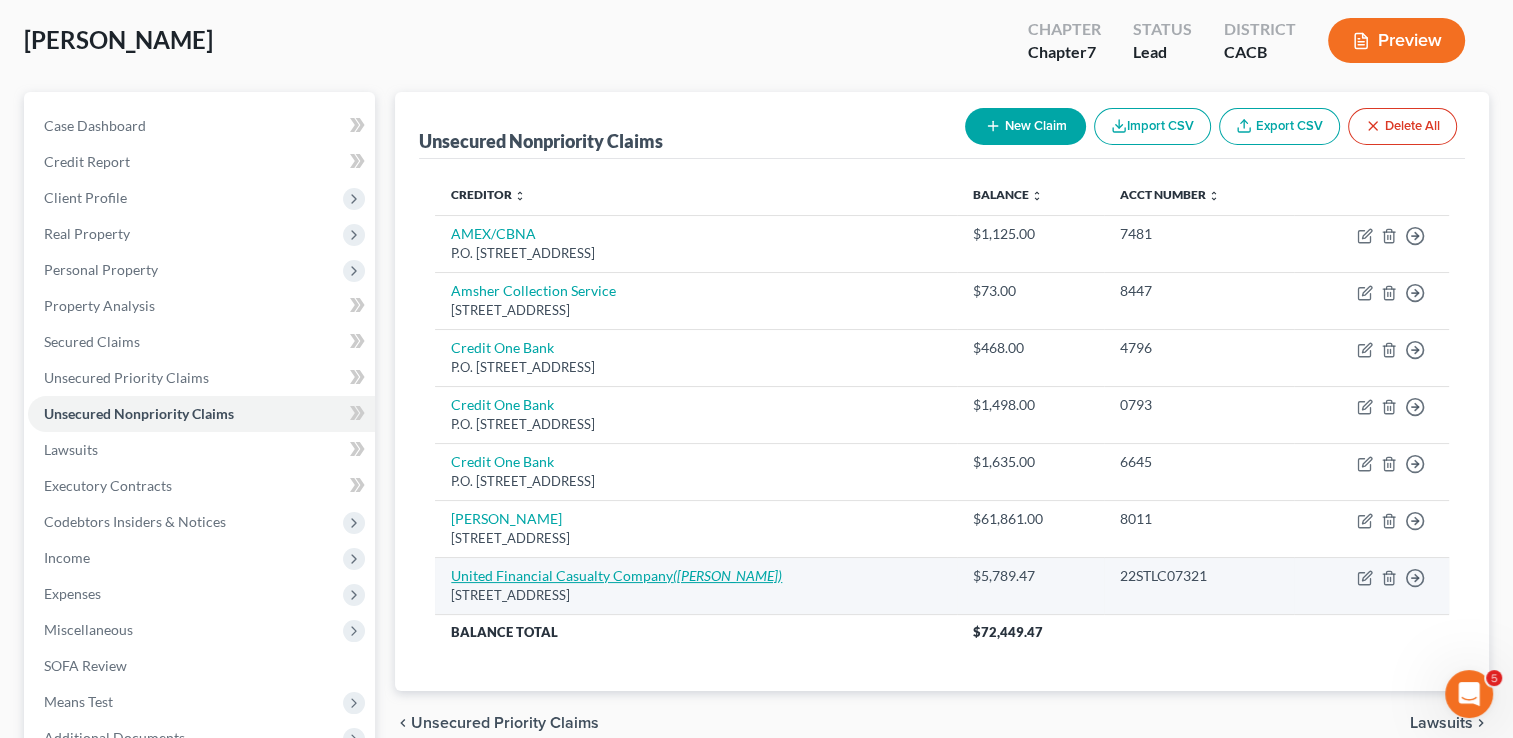 click on "(Mark R. Nivinskus)" at bounding box center [727, 575] 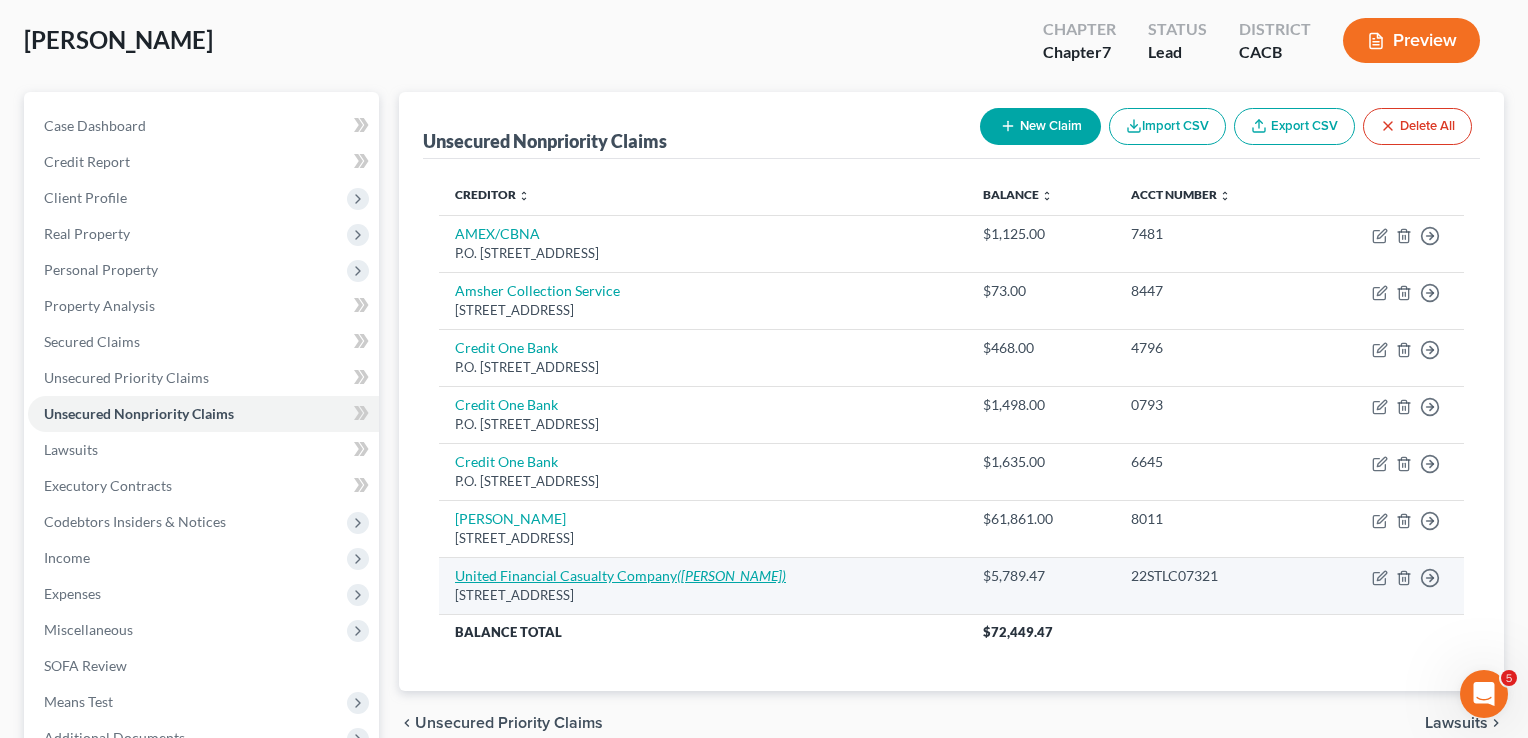 select on "36" 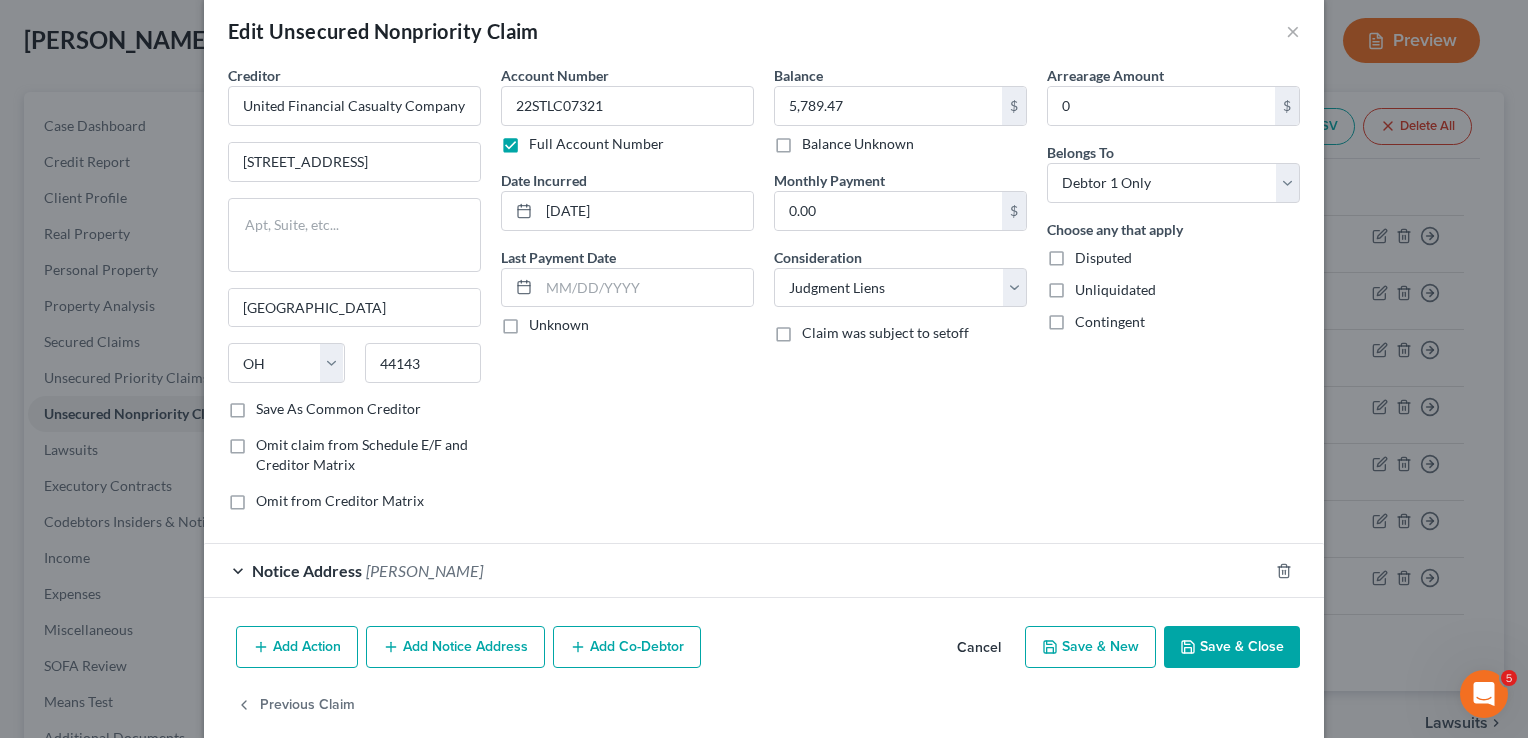 scroll, scrollTop: 52, scrollLeft: 0, axis: vertical 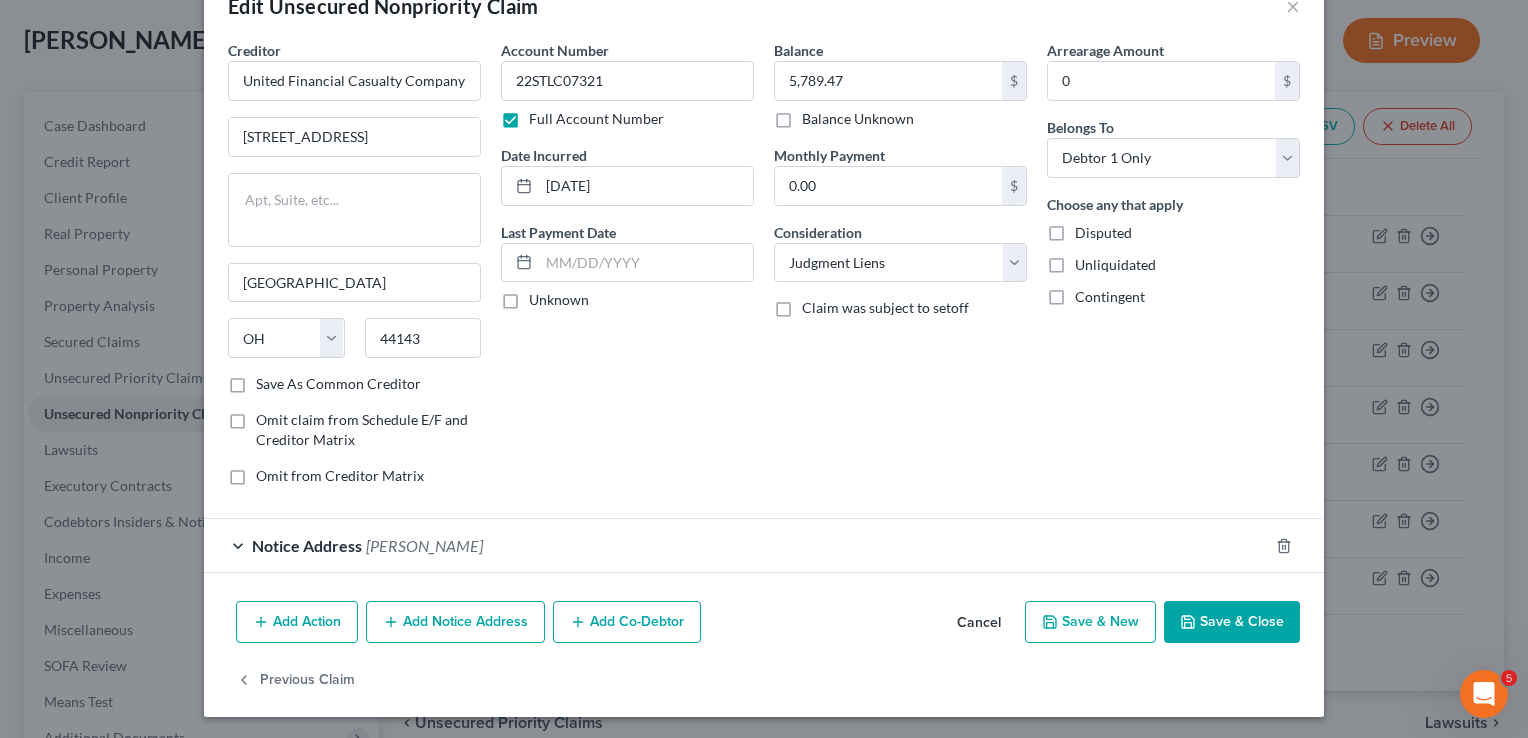 click on "Notice Address Mark R. Nivinskus" at bounding box center [736, 545] 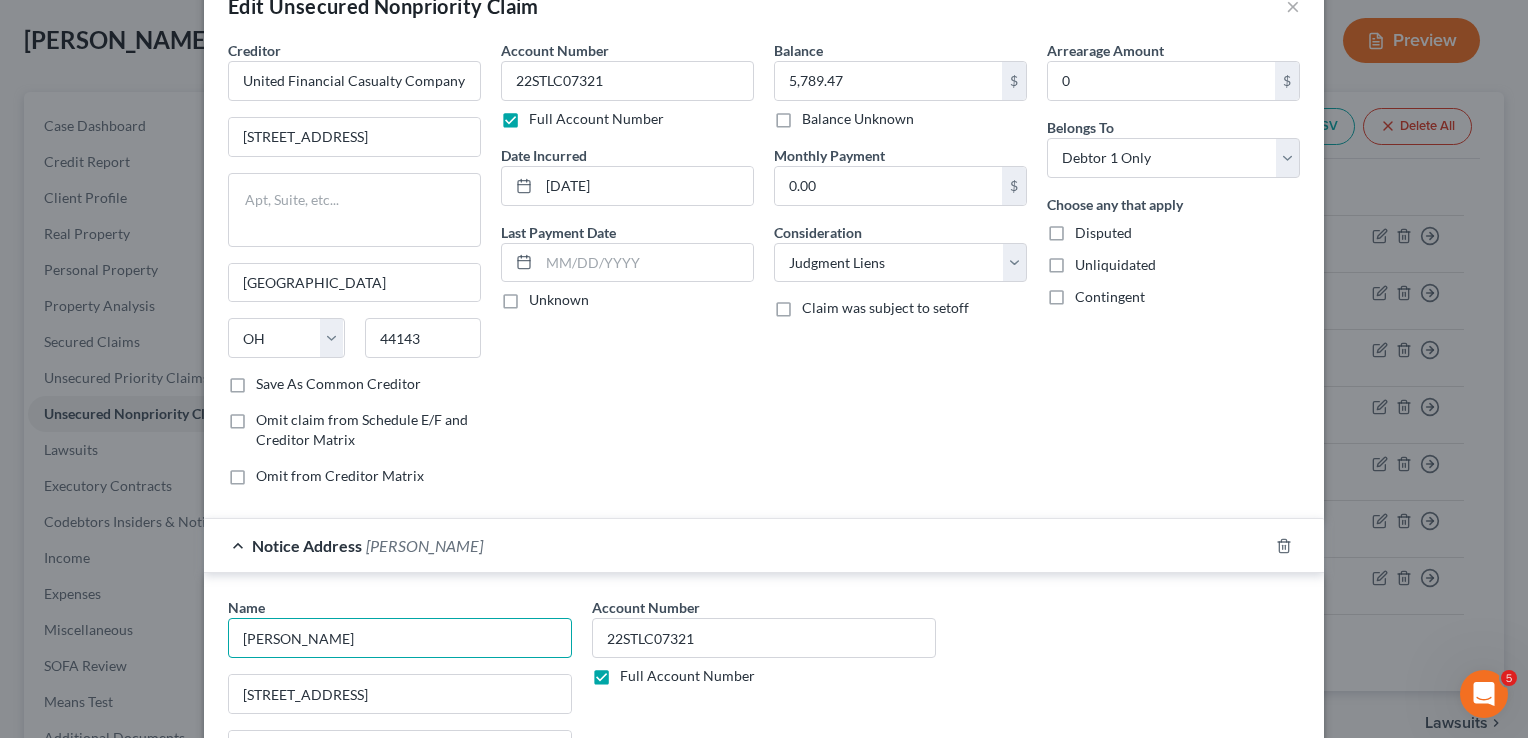 click on "Mark R. Nivinskus" at bounding box center (400, 638) 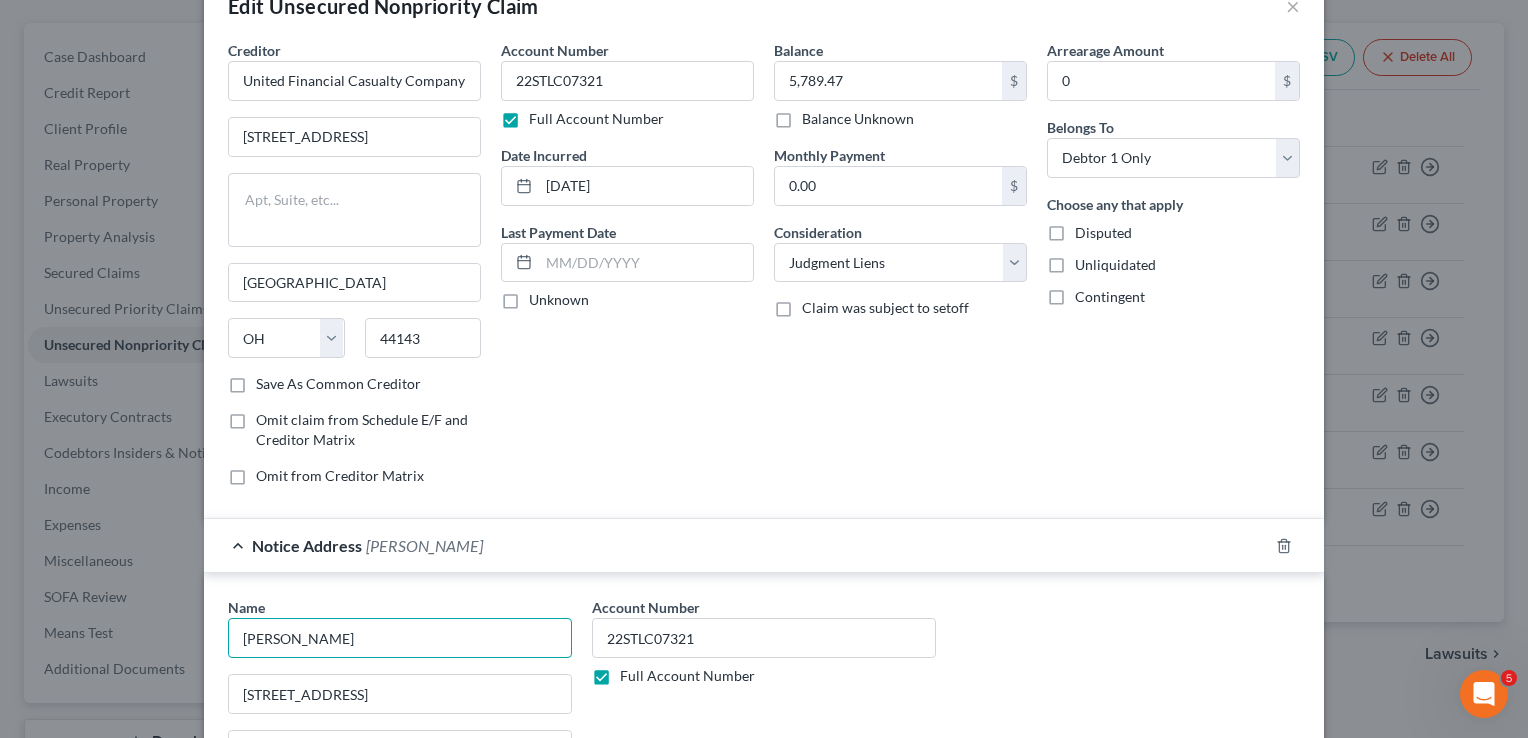 scroll, scrollTop: 196, scrollLeft: 0, axis: vertical 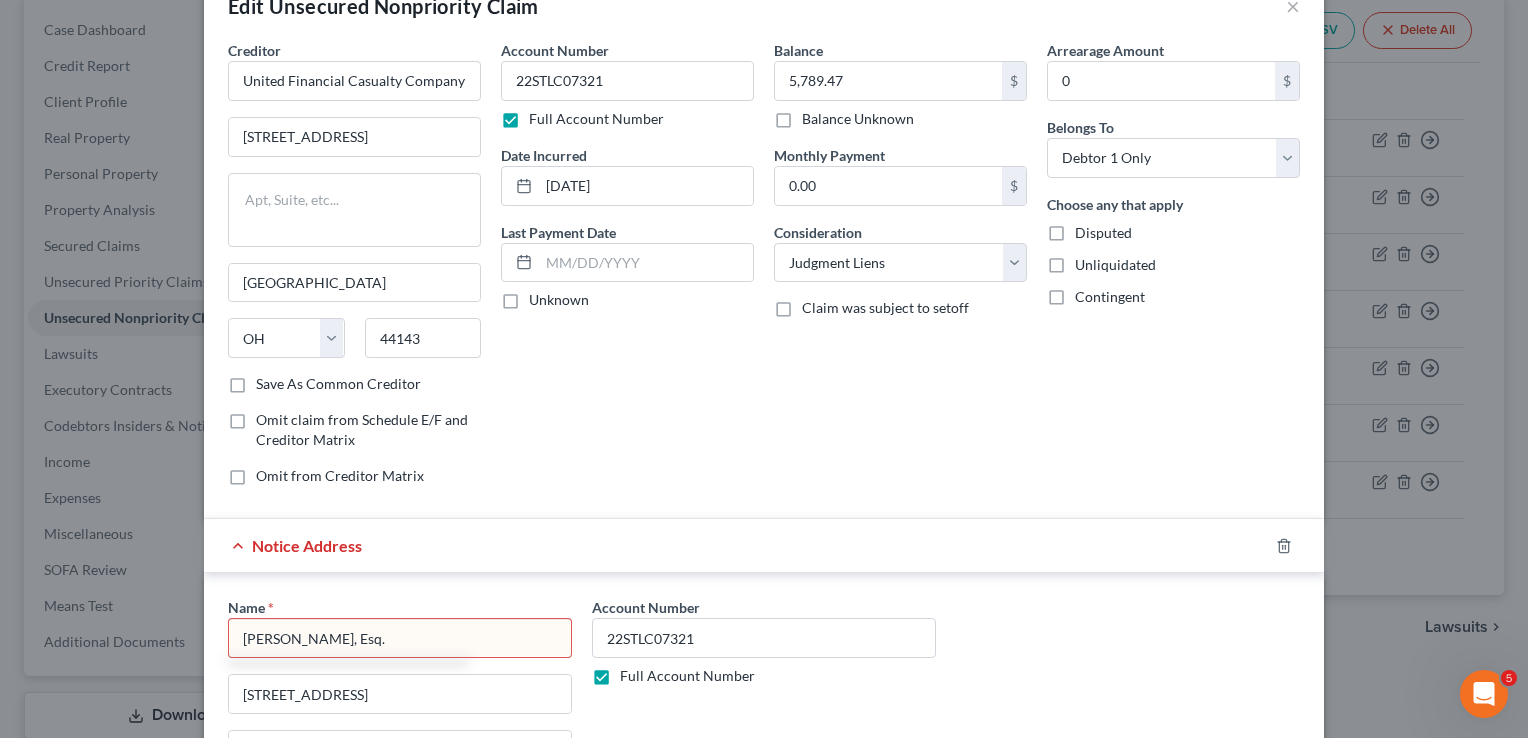 type on "Mark R. Nivinskus, Esq." 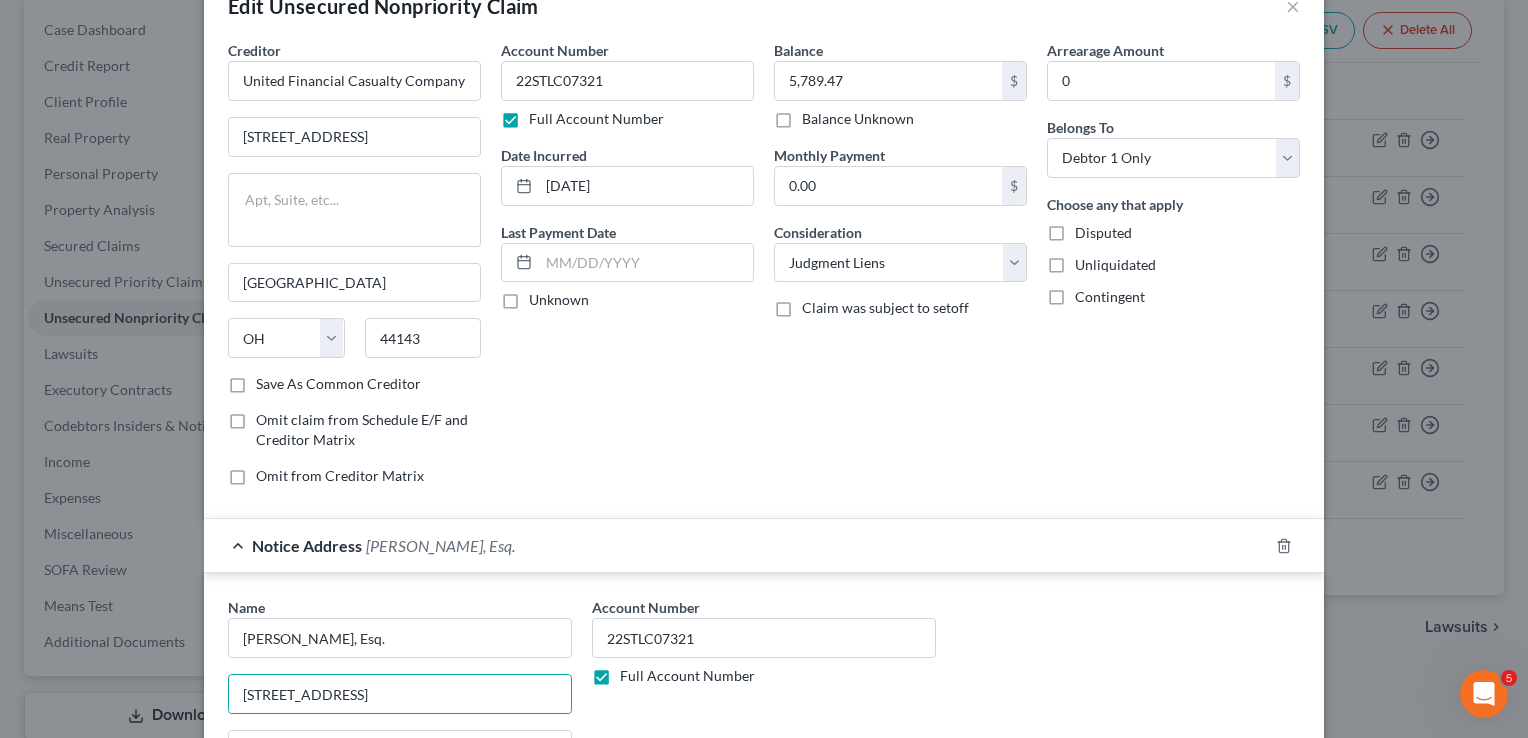 click on "Balance
5,789.47 $
Balance Unknown
Balance Undetermined
5,789.47 $
Balance Unknown
Monthly Payment 0.00 $ Consideration Select Cable / Satellite Services Collection Agency Credit Card Debt Debt Counseling / Attorneys Deficiency Balance Domestic Support Obligations Home / Car Repairs Income Taxes Judgment Liens Medical Services Monies Loaned / Advanced Mortgage Obligation From Divorce Or Separation Obligation To Pensions Other Overdrawn Bank Account Promised To Help Pay Creditors Student Loans Suppliers And Vendors Telephone / Internet Services Utility Services Claim was subject to setoff" at bounding box center [900, 271] 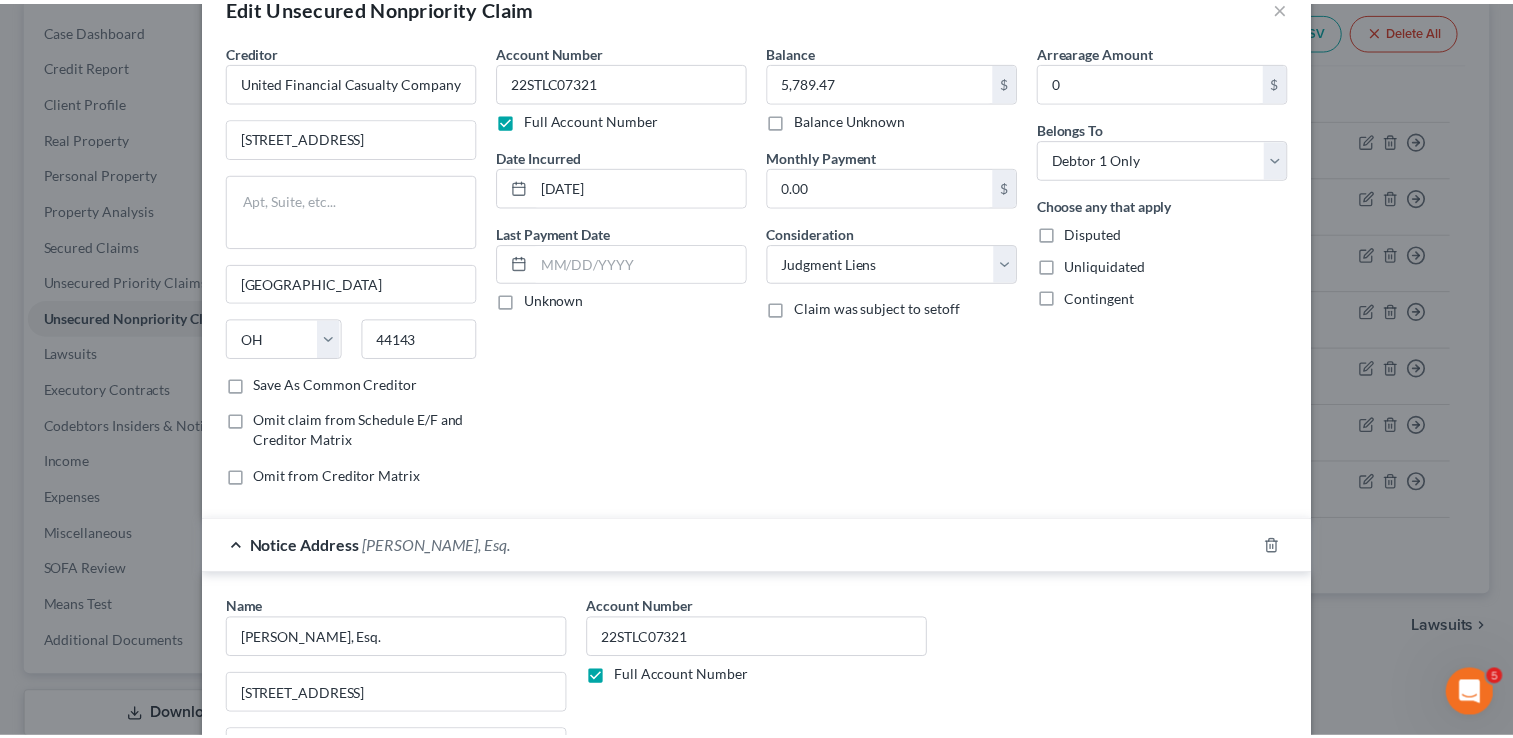 scroll, scrollTop: 425, scrollLeft: 0, axis: vertical 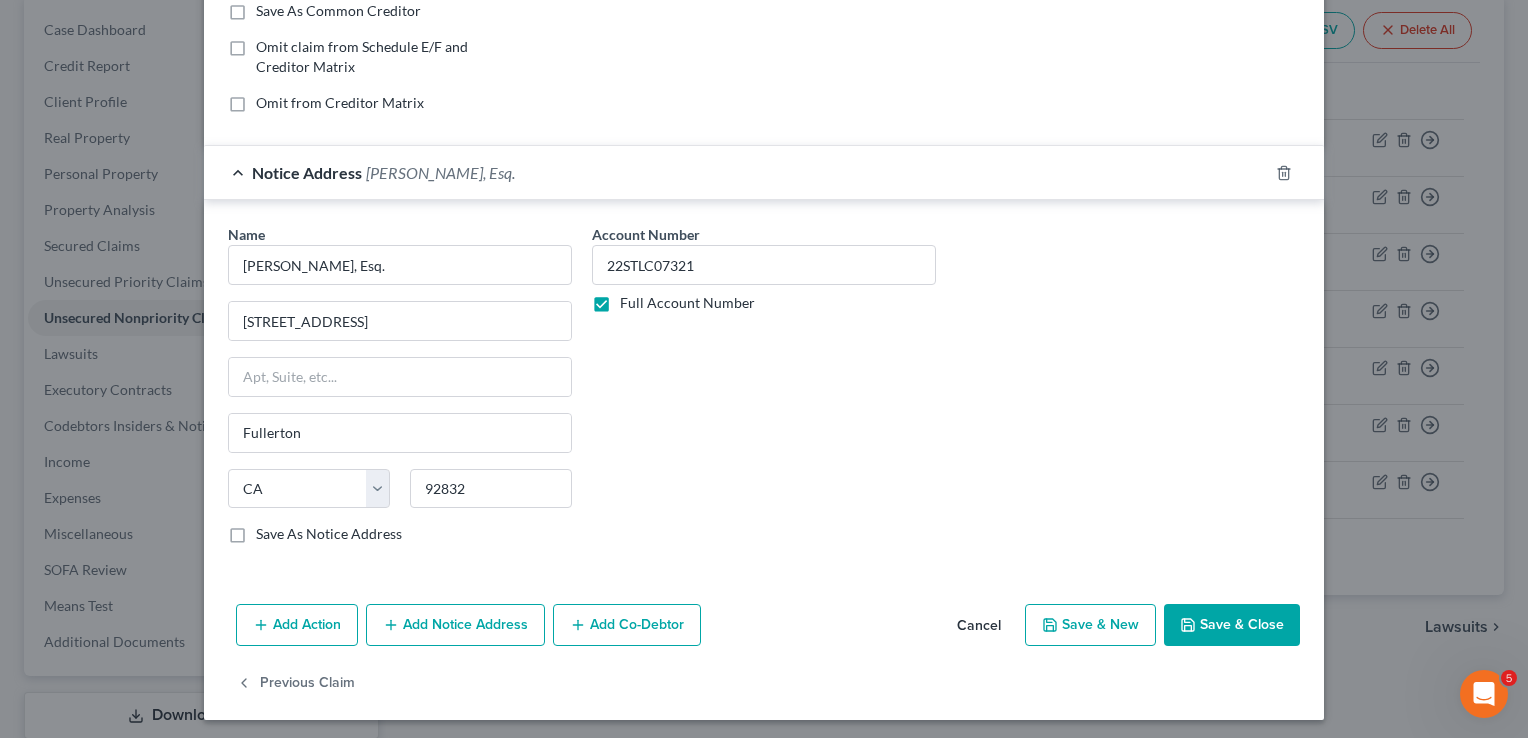 click on "Save & Close" at bounding box center (1232, 625) 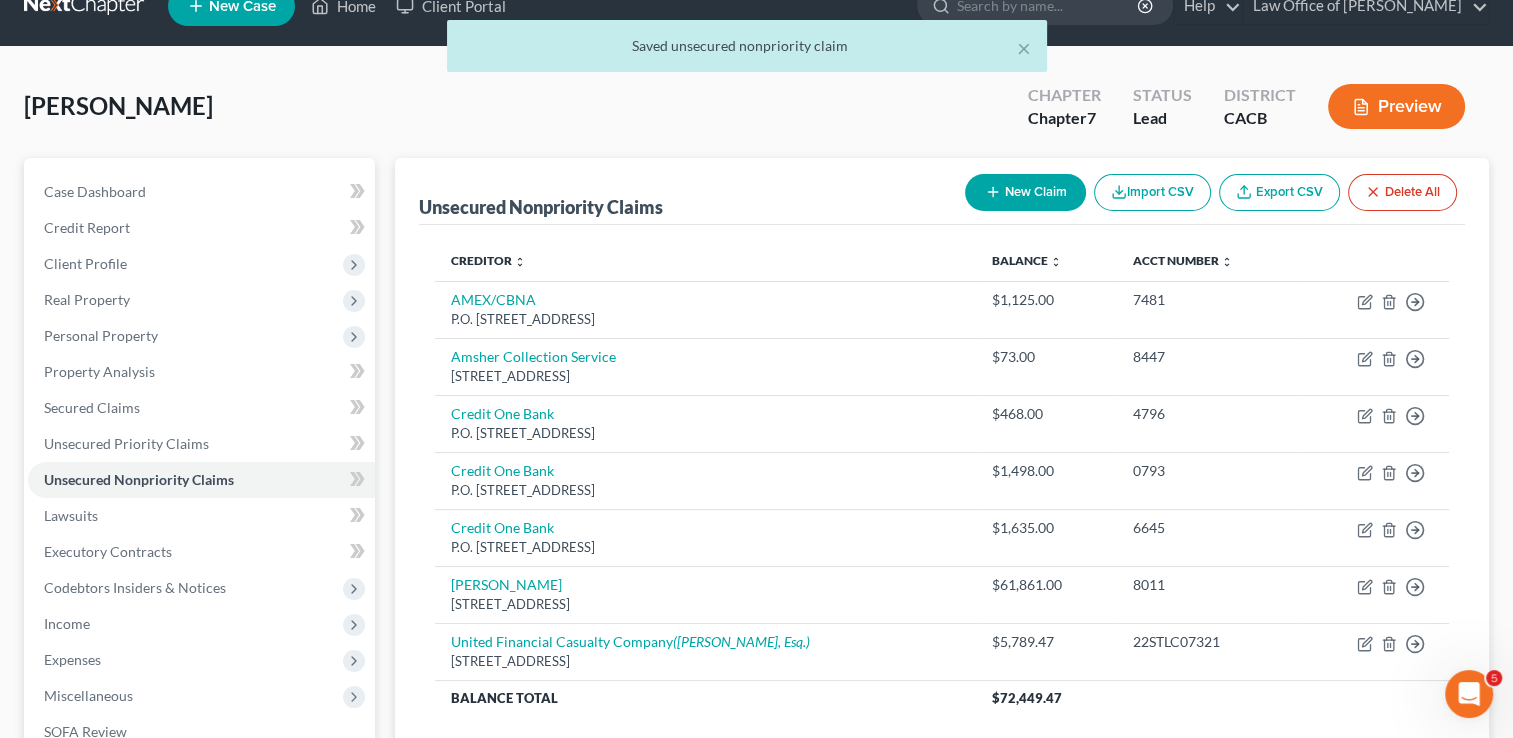 scroll, scrollTop: 0, scrollLeft: 0, axis: both 